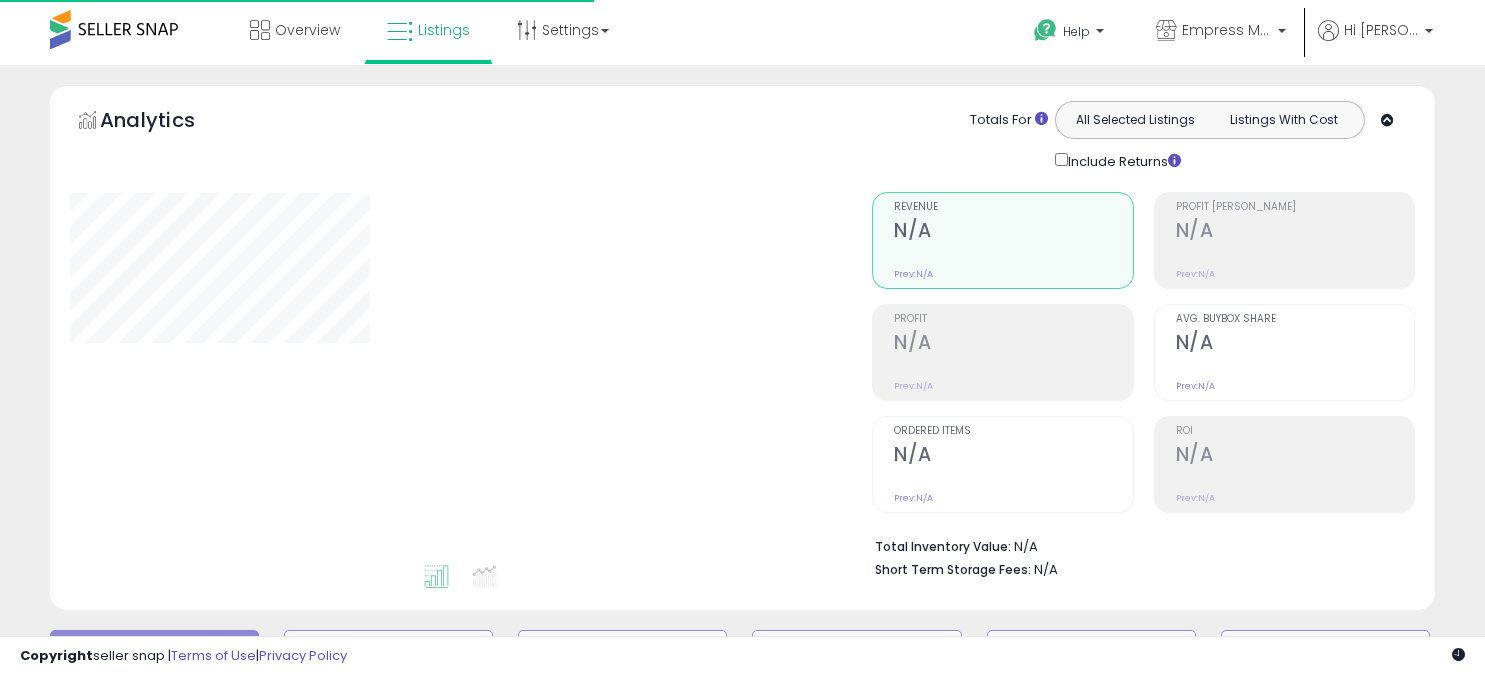 scroll, scrollTop: 0, scrollLeft: 0, axis: both 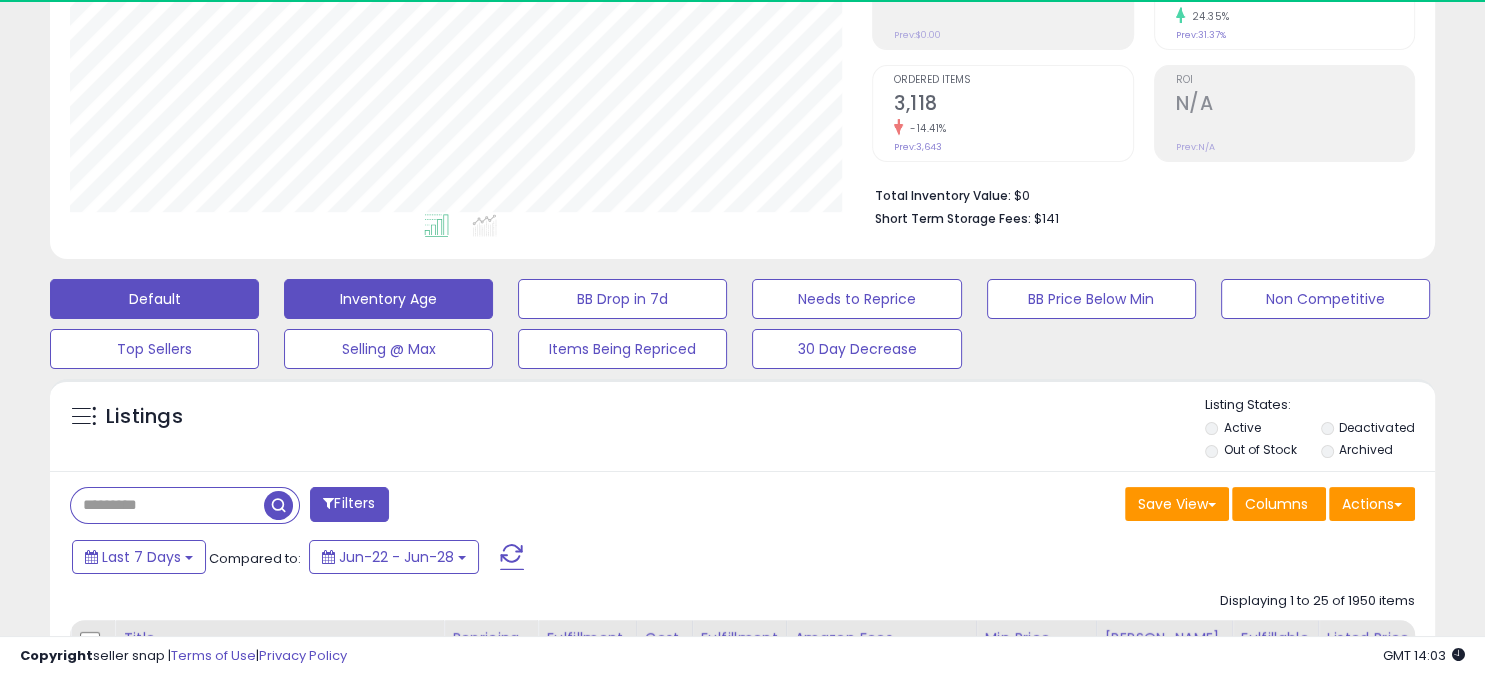 click on "Inventory Age" at bounding box center (388, 299) 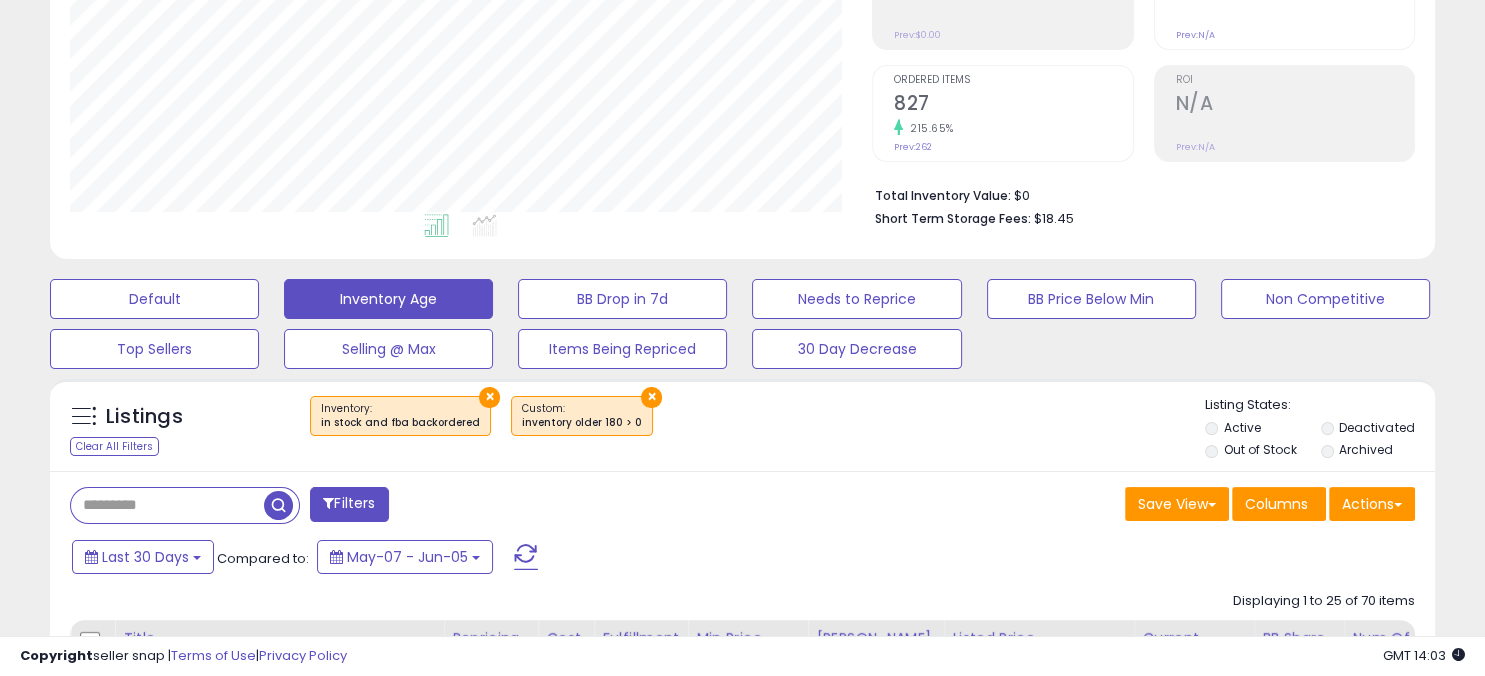 scroll, scrollTop: 999590, scrollLeft: 999198, axis: both 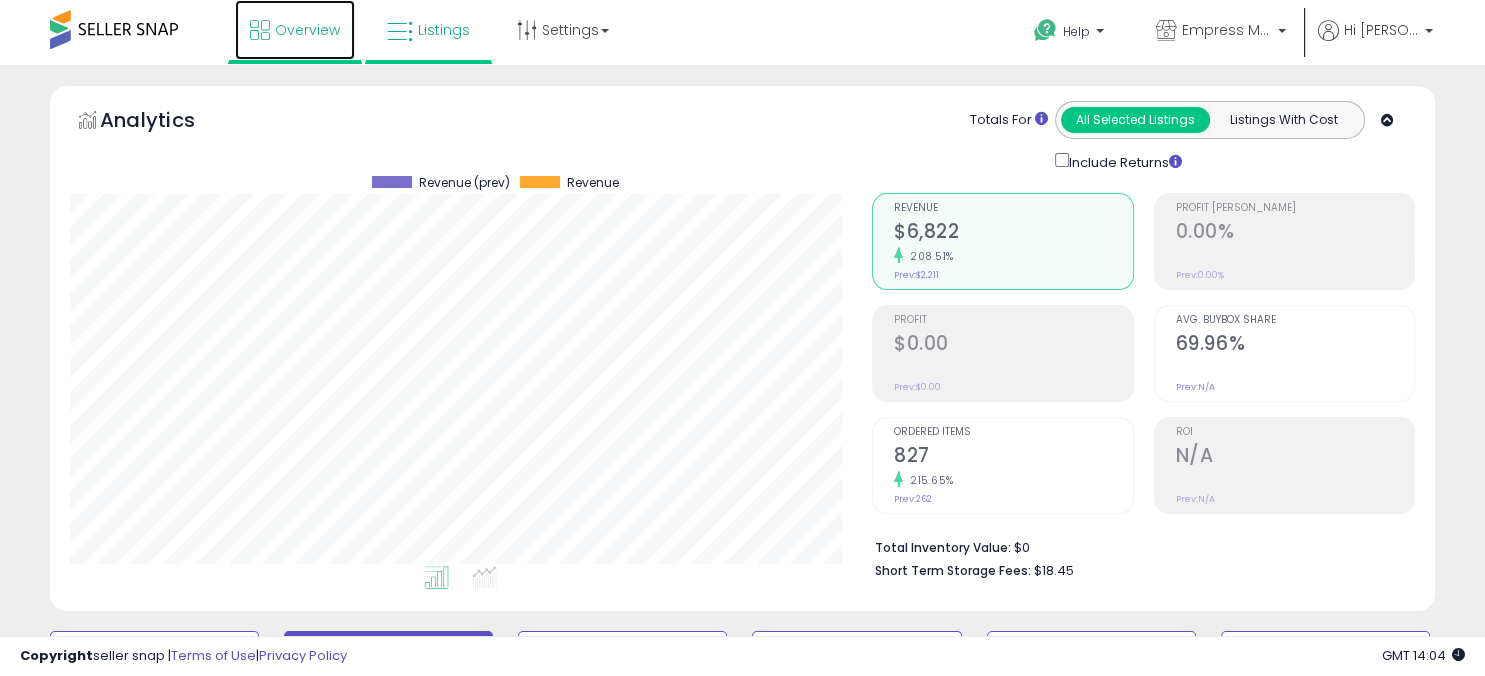 click on "Overview" at bounding box center [307, 30] 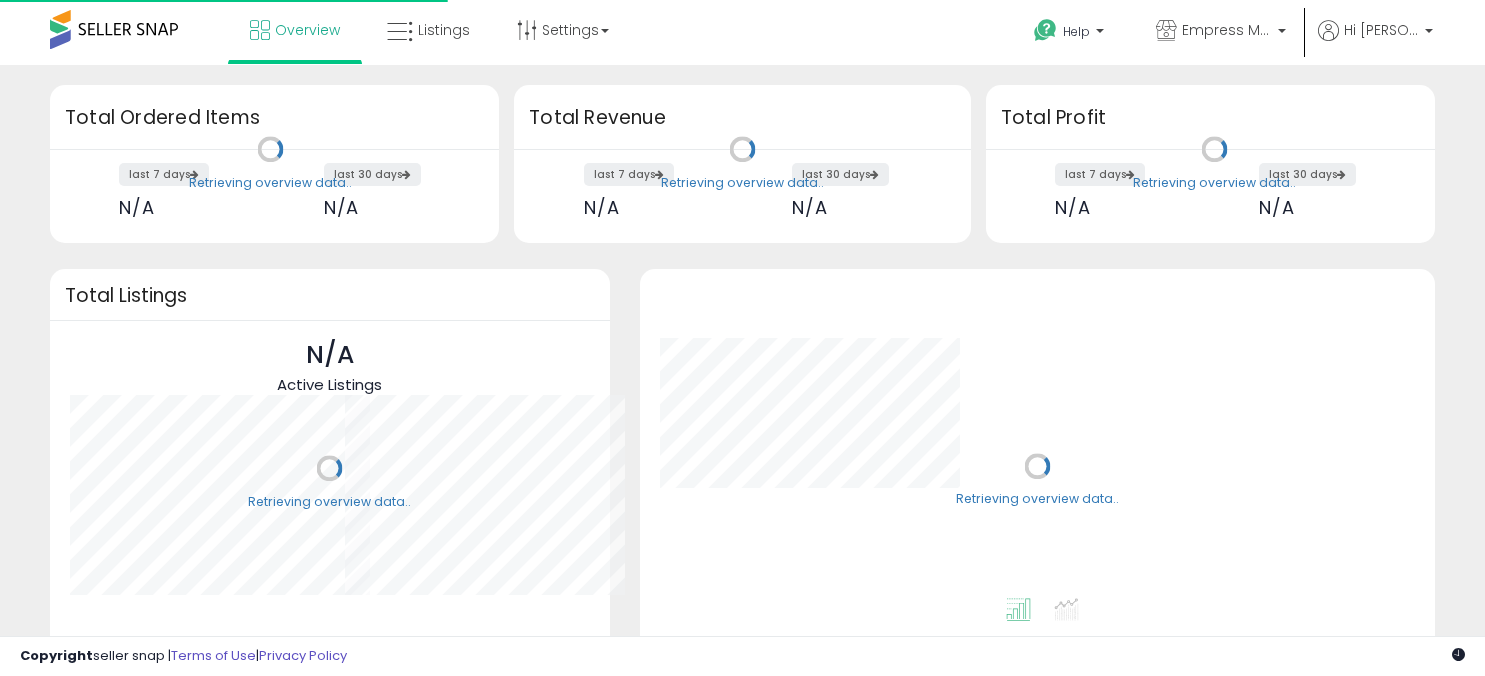scroll, scrollTop: 0, scrollLeft: 0, axis: both 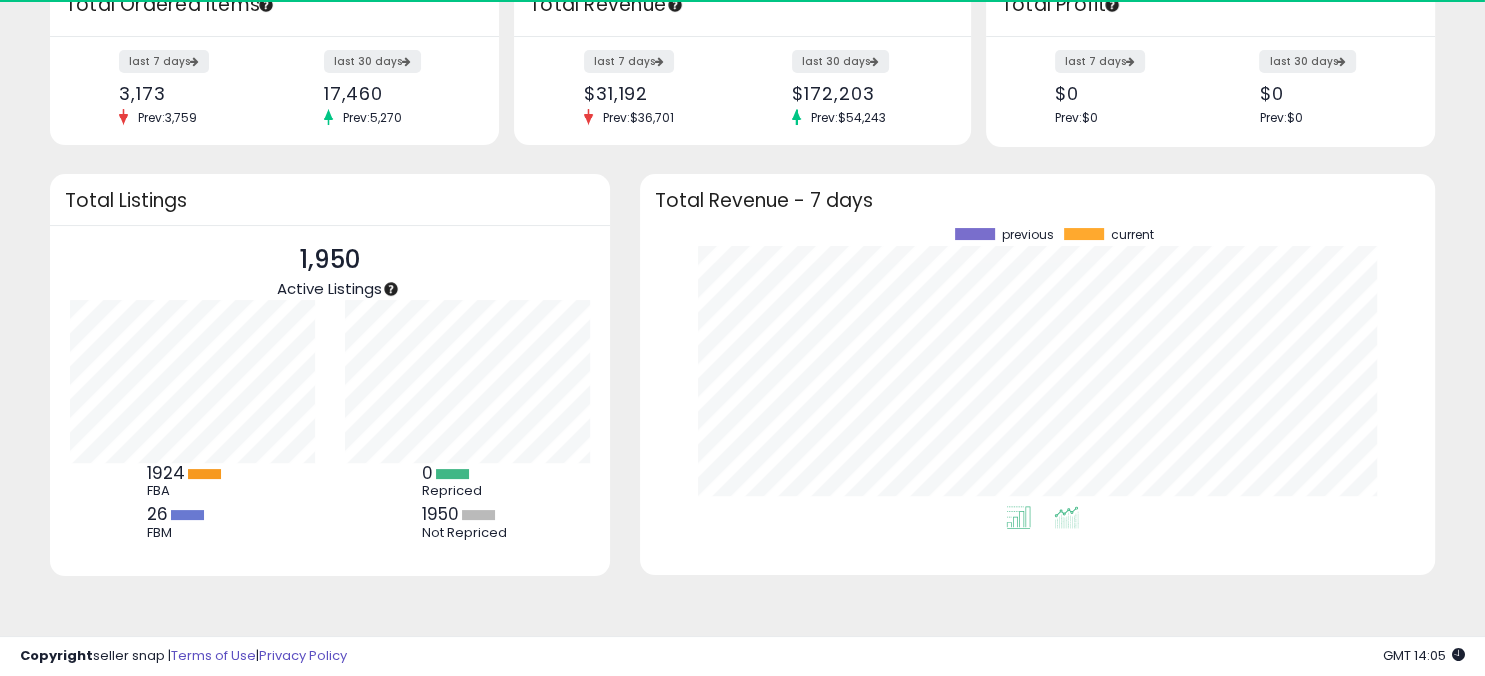 click at bounding box center (1066, 517) 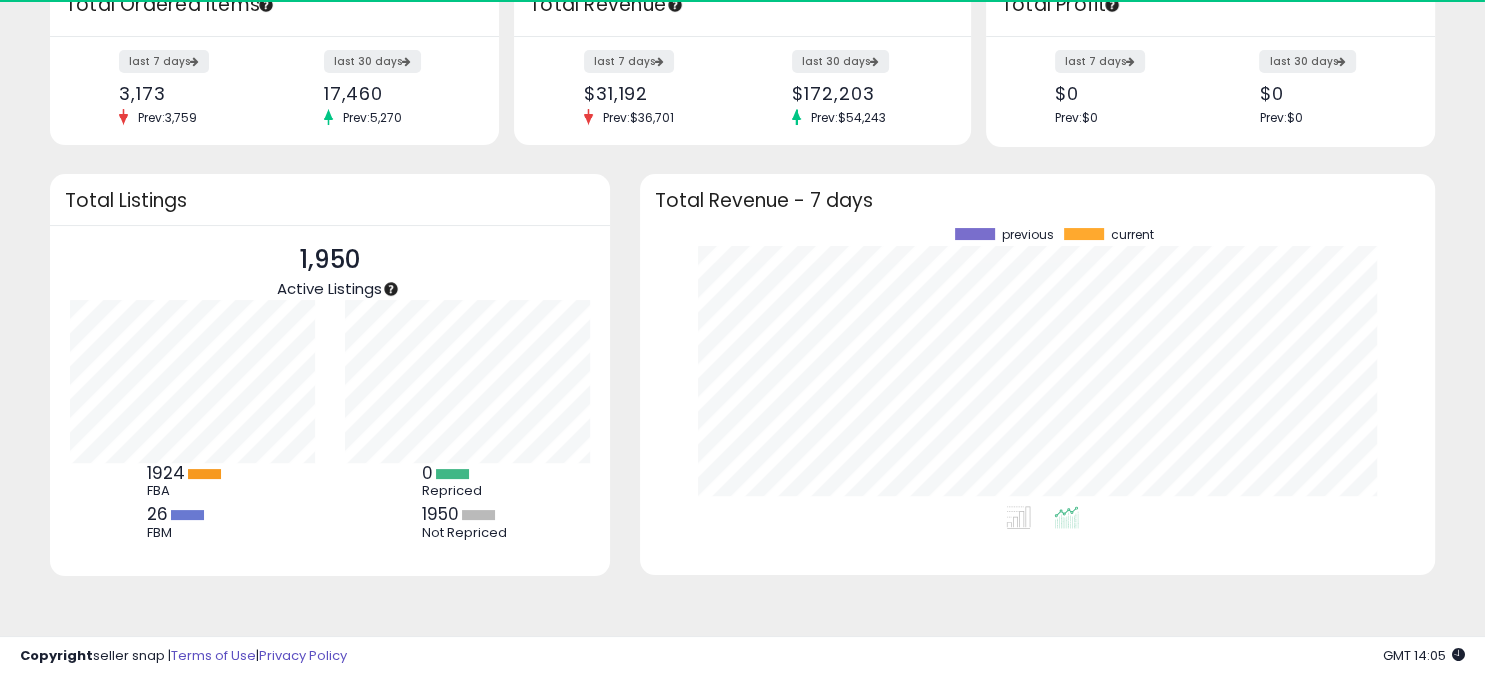 scroll, scrollTop: 999722, scrollLeft: 999244, axis: both 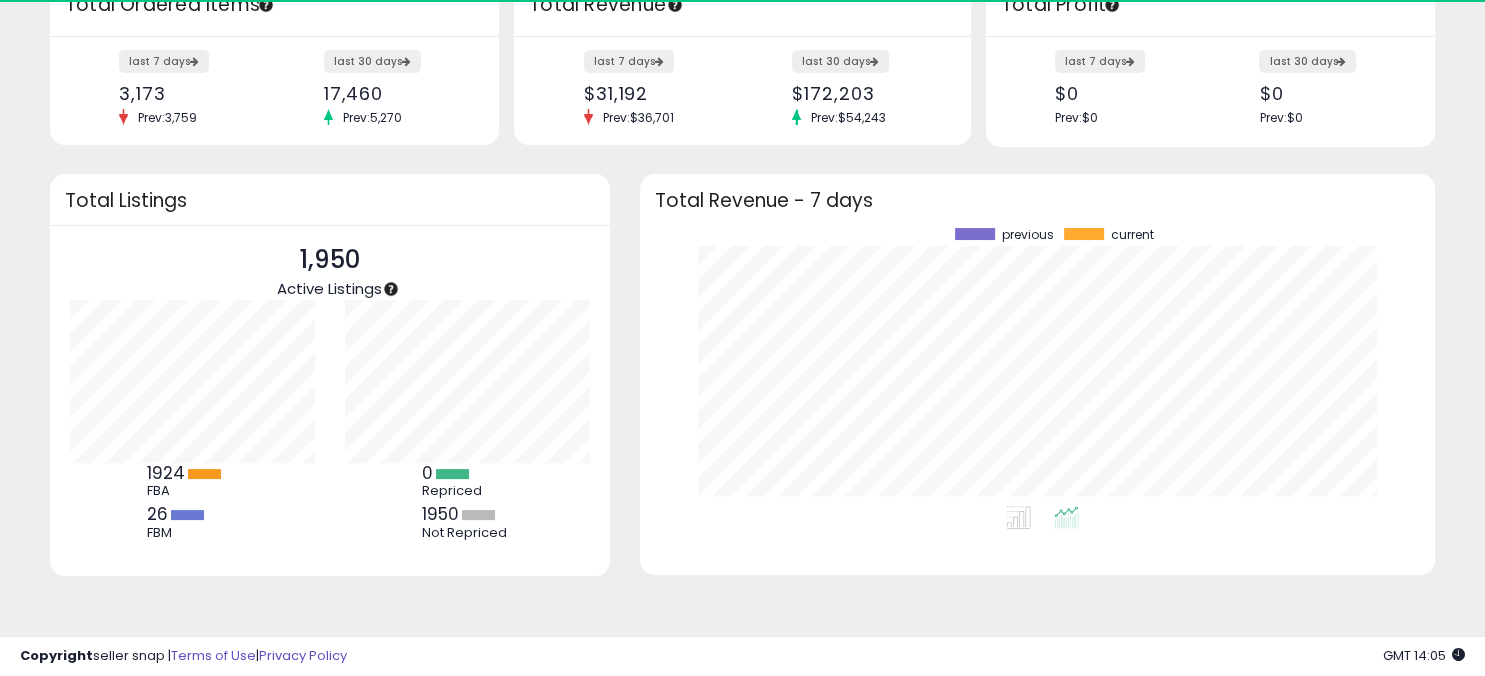 click at bounding box center [1066, 517] 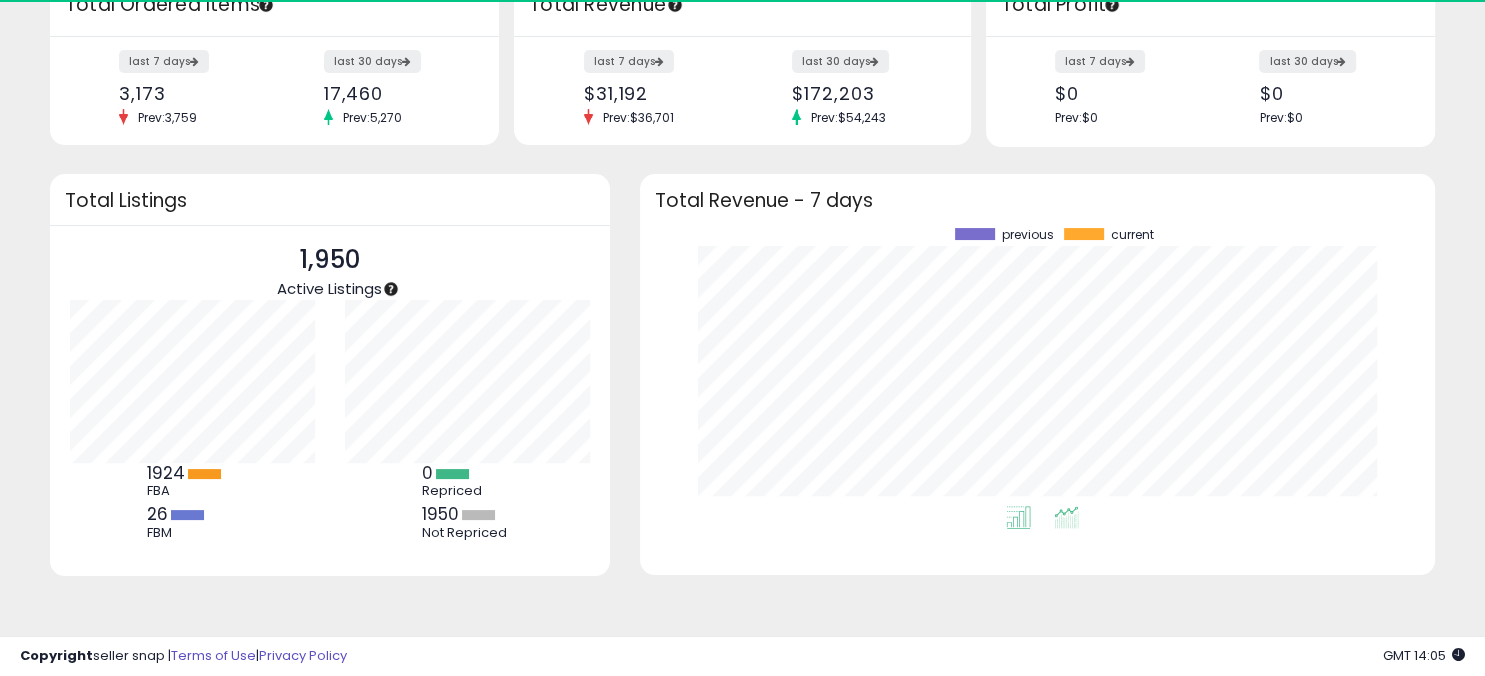 click at bounding box center (1018, 517) 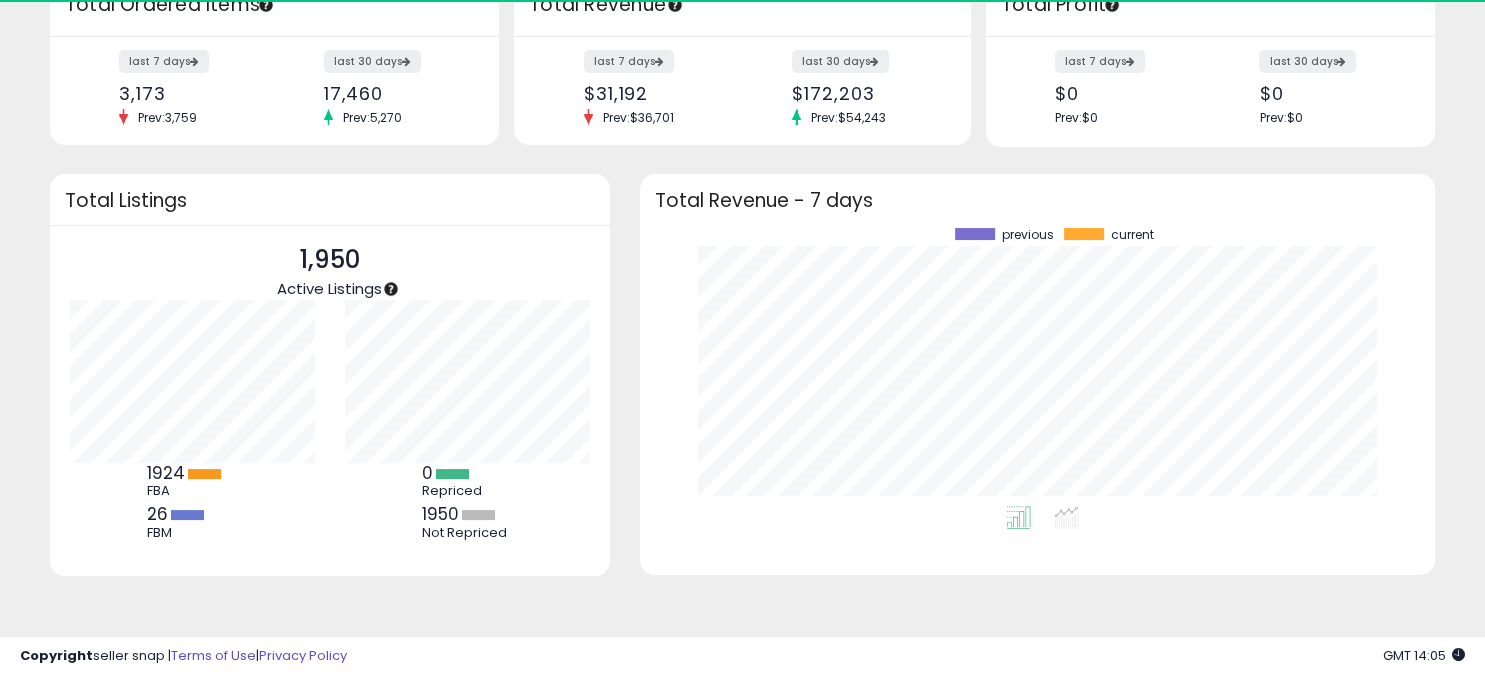 scroll, scrollTop: 0, scrollLeft: 0, axis: both 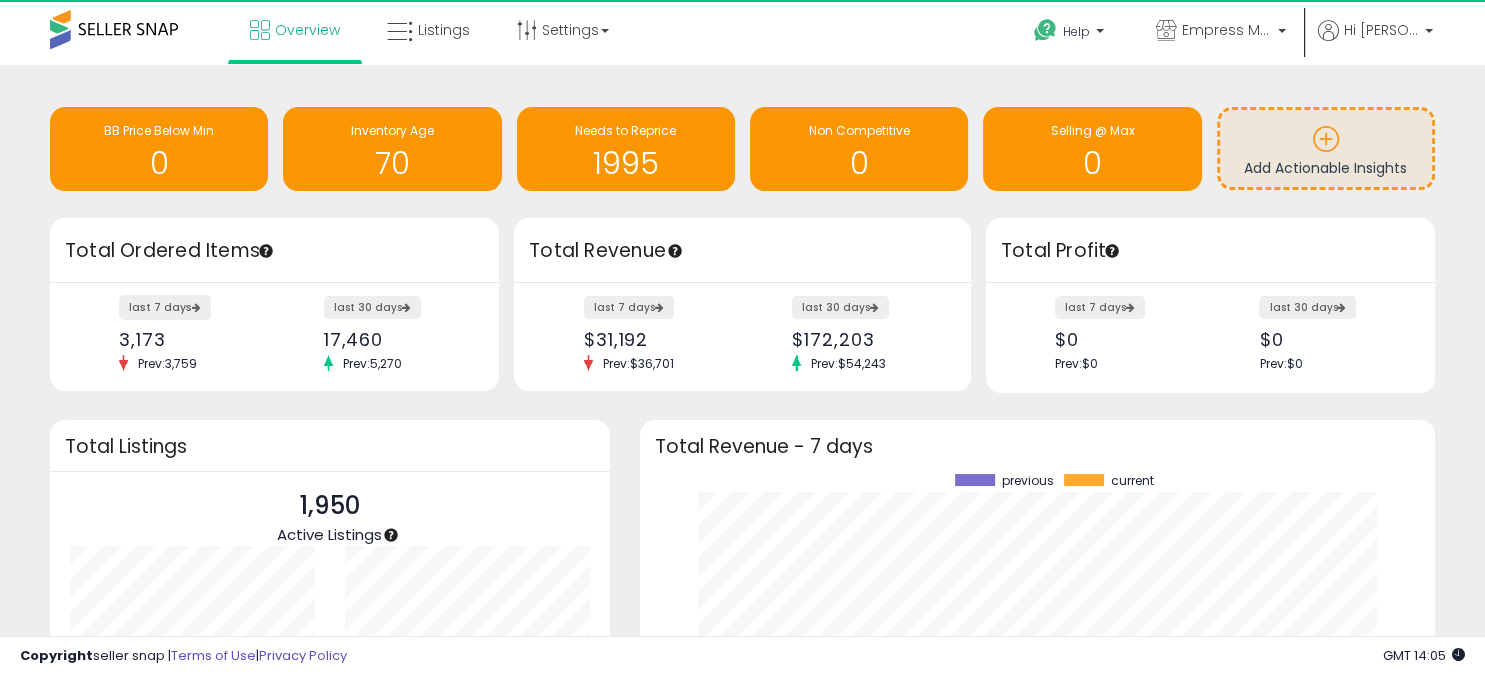 click on "last 7 days" at bounding box center (165, 307) 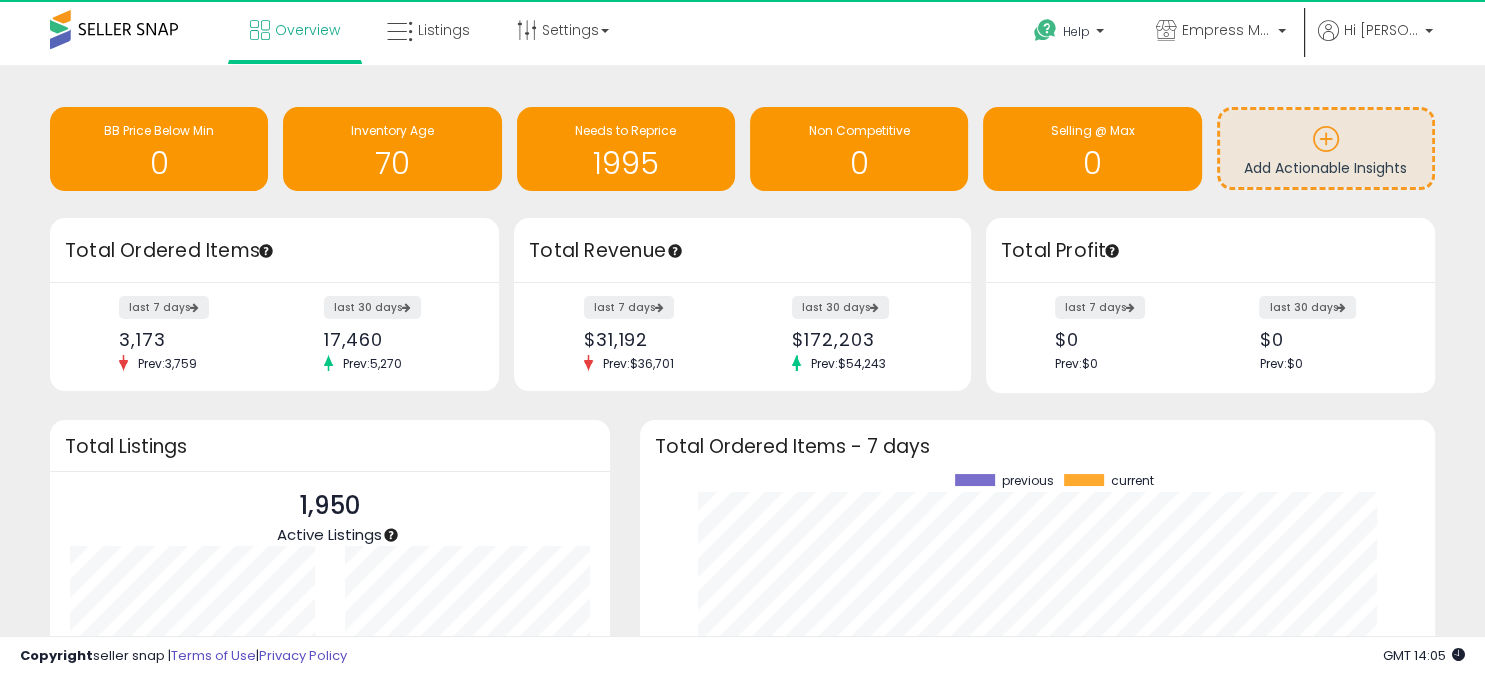 scroll, scrollTop: 999722, scrollLeft: 999244, axis: both 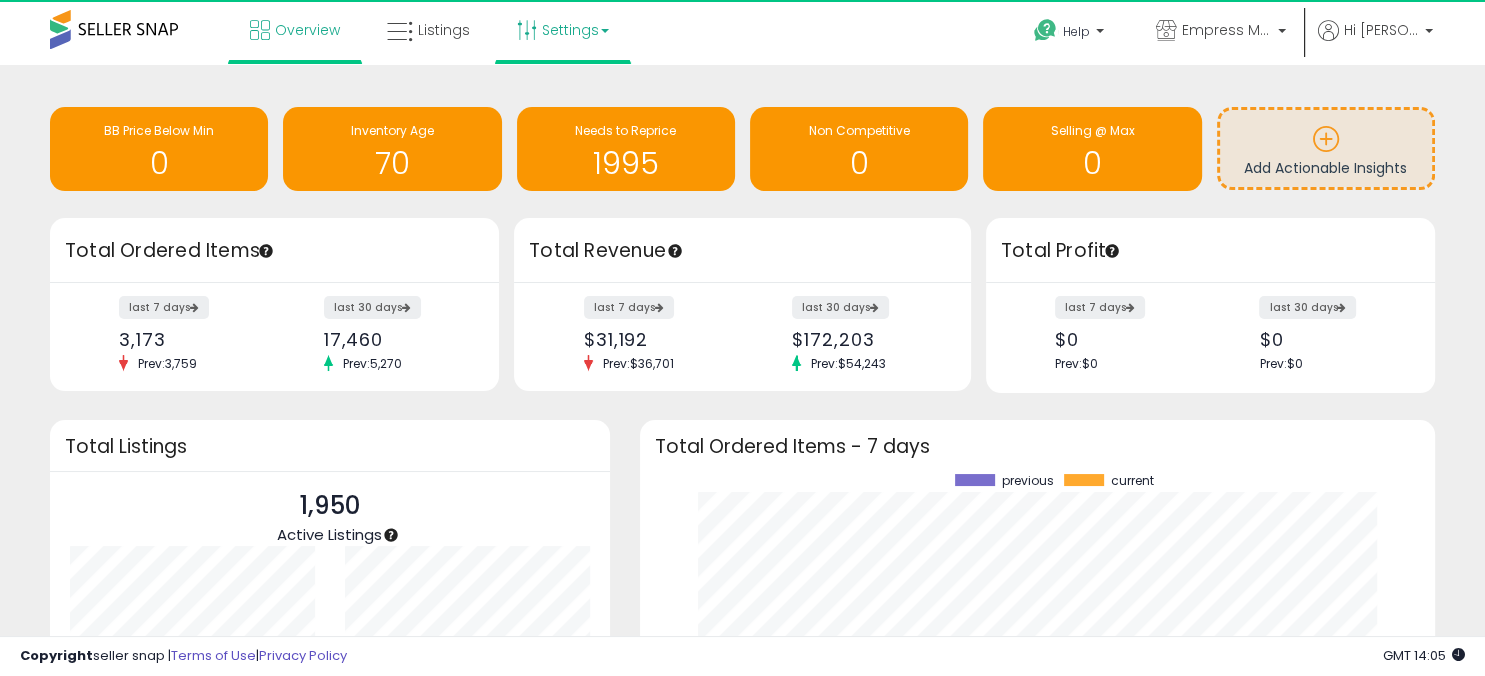 click on "Settings" at bounding box center [563, 30] 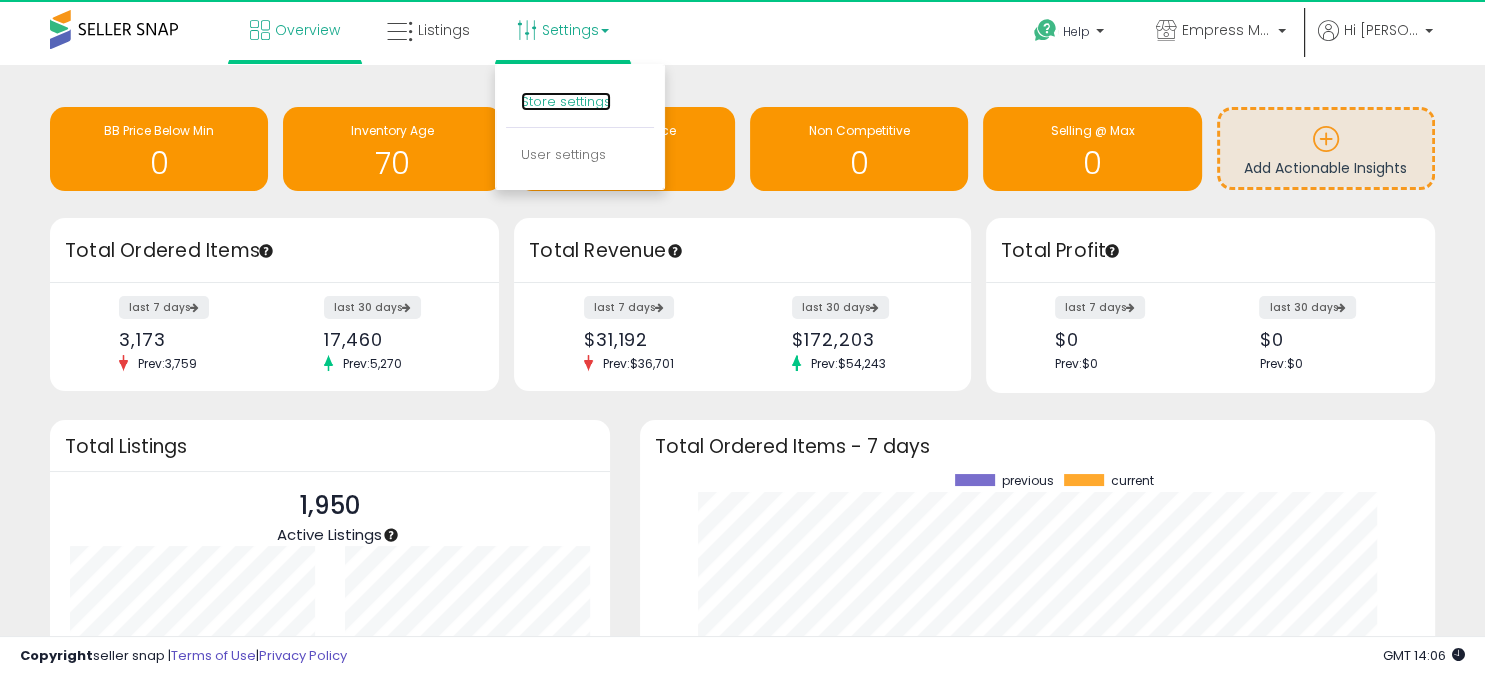 click on "Store
settings" at bounding box center [566, 101] 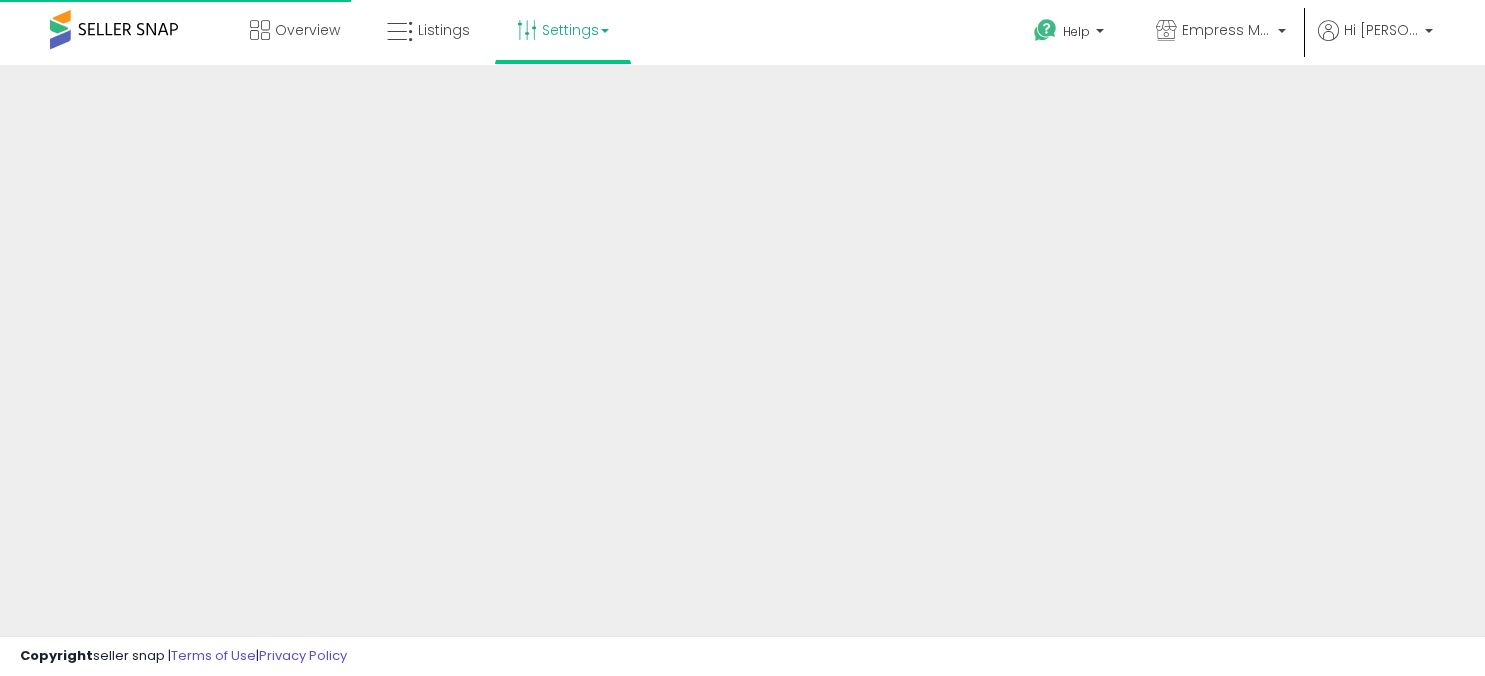 scroll, scrollTop: 0, scrollLeft: 0, axis: both 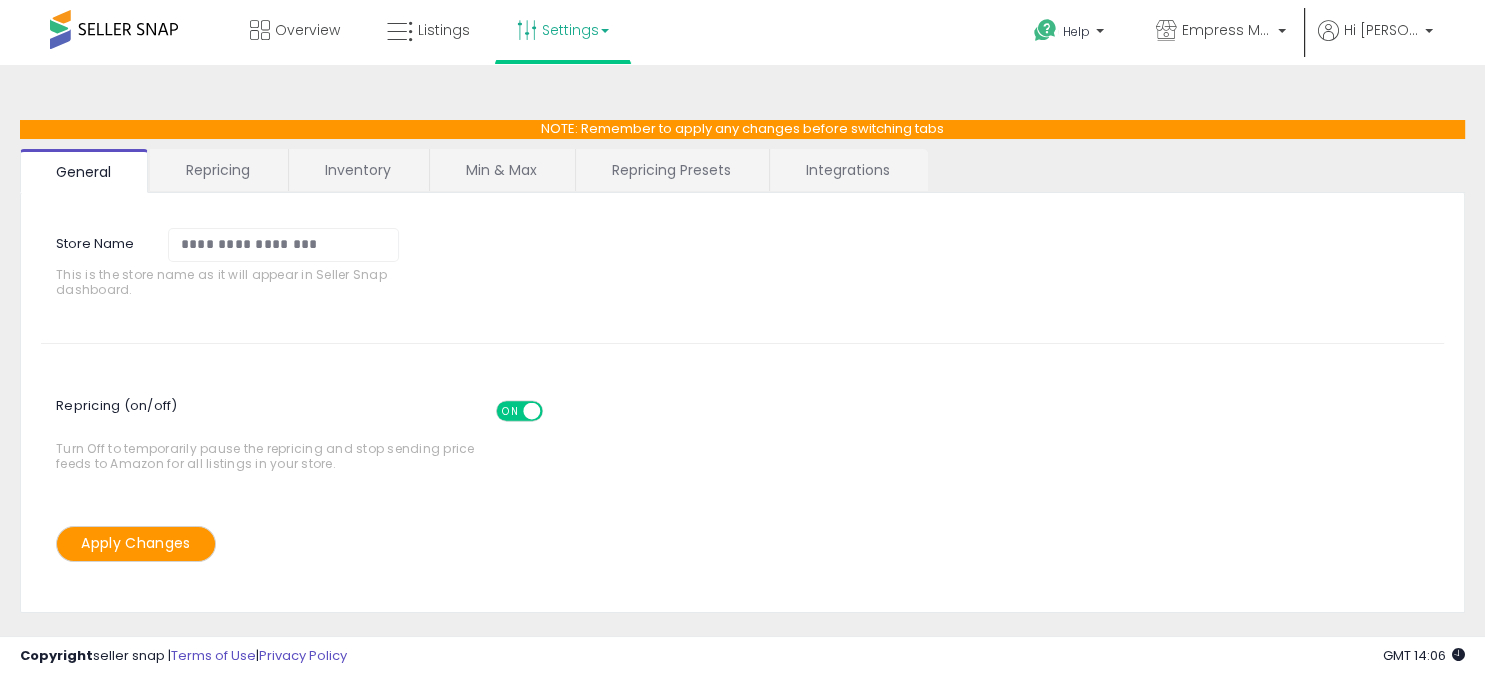 click on "Repricing" at bounding box center [218, 170] 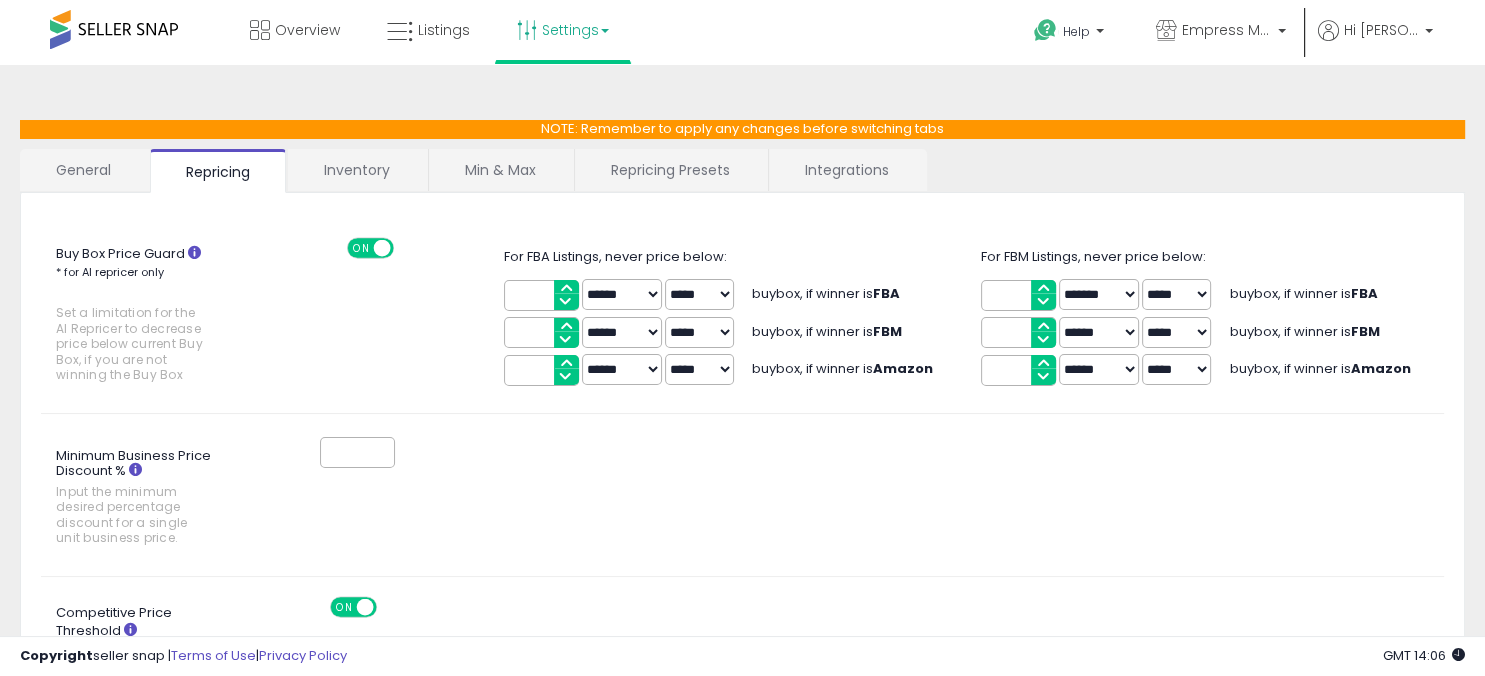 click on "Minimum Business Price Discount %
Input the minimum desired percentage discount for a single unit business price." 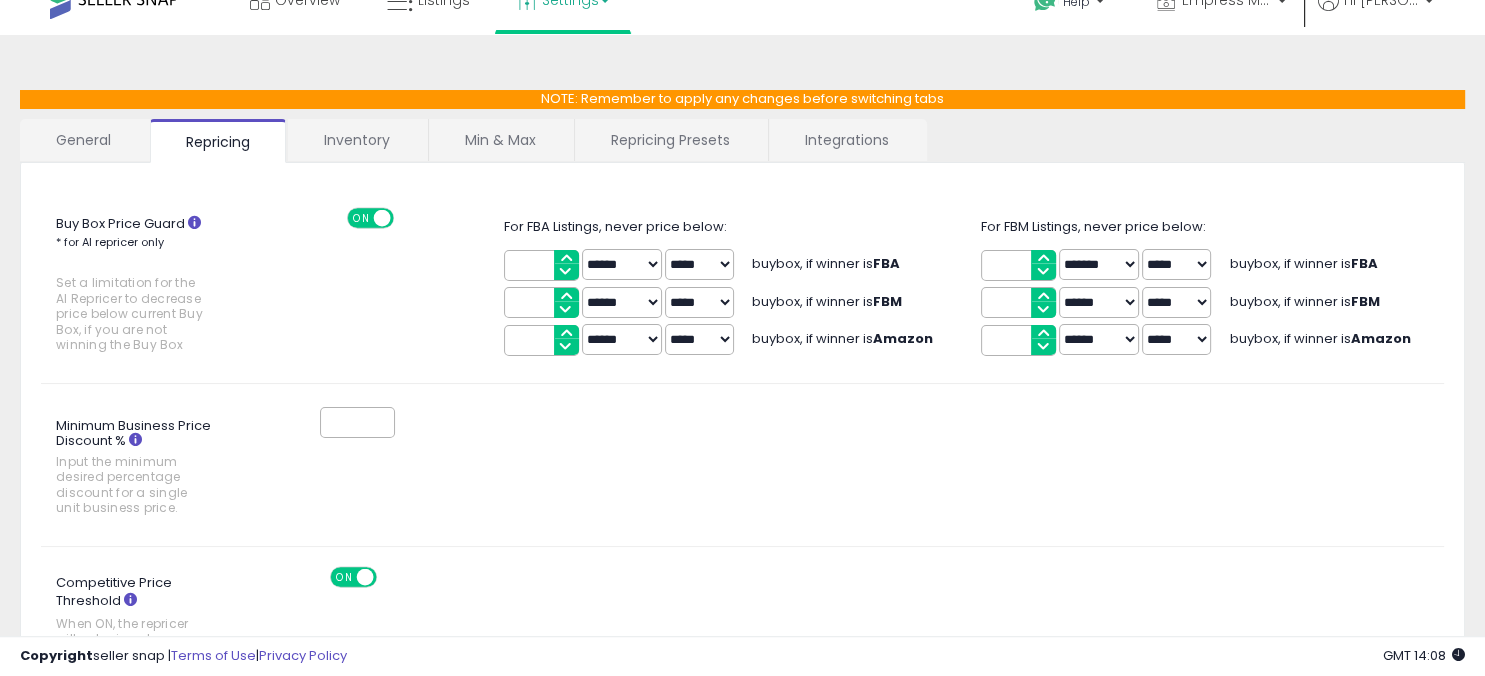 scroll, scrollTop: 0, scrollLeft: 0, axis: both 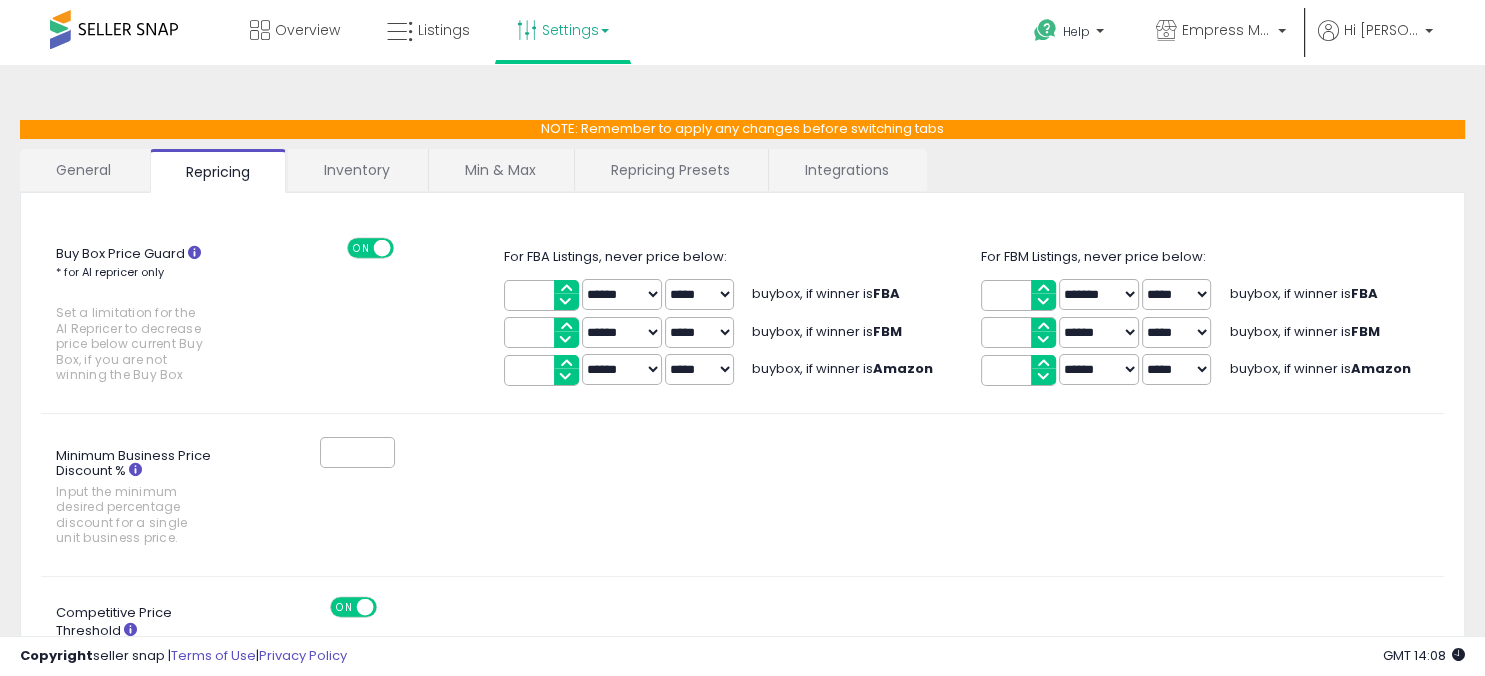click on "Inventory" at bounding box center (357, 170) 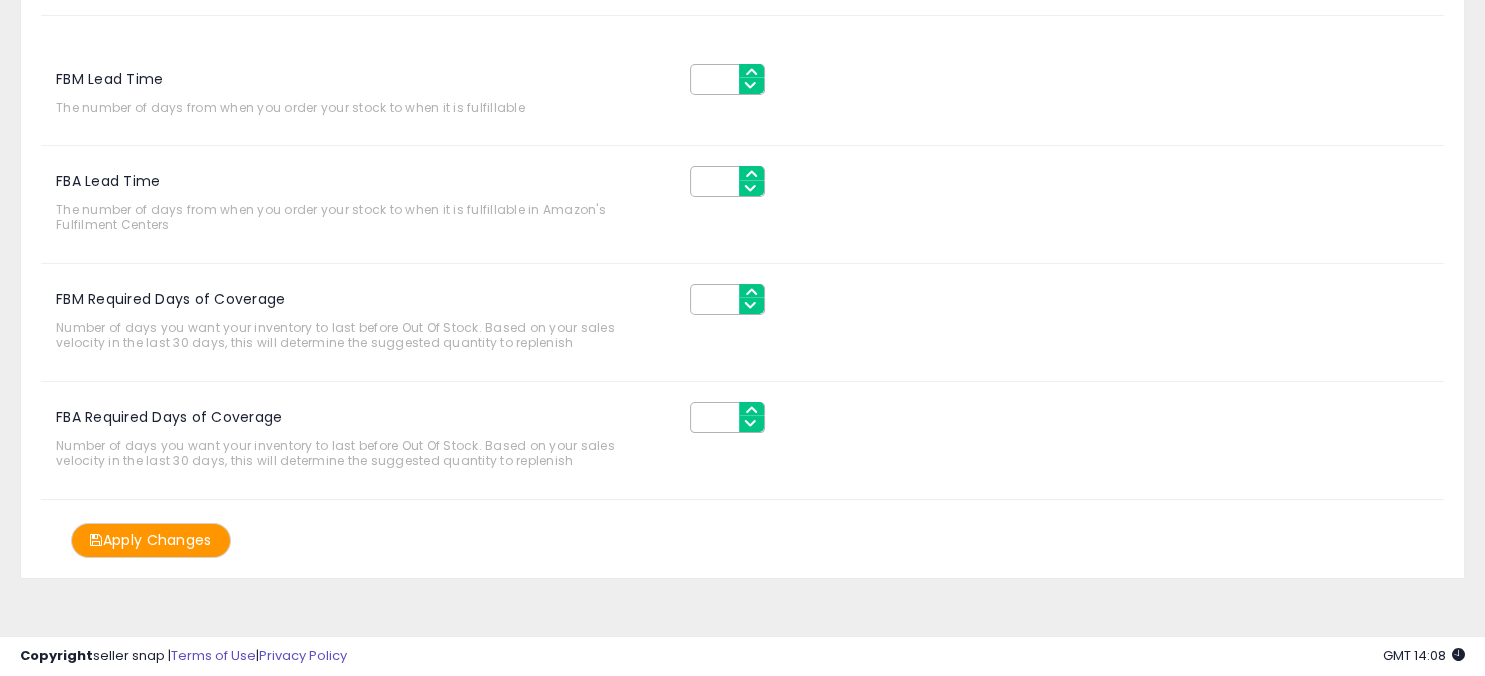 scroll, scrollTop: 0, scrollLeft: 0, axis: both 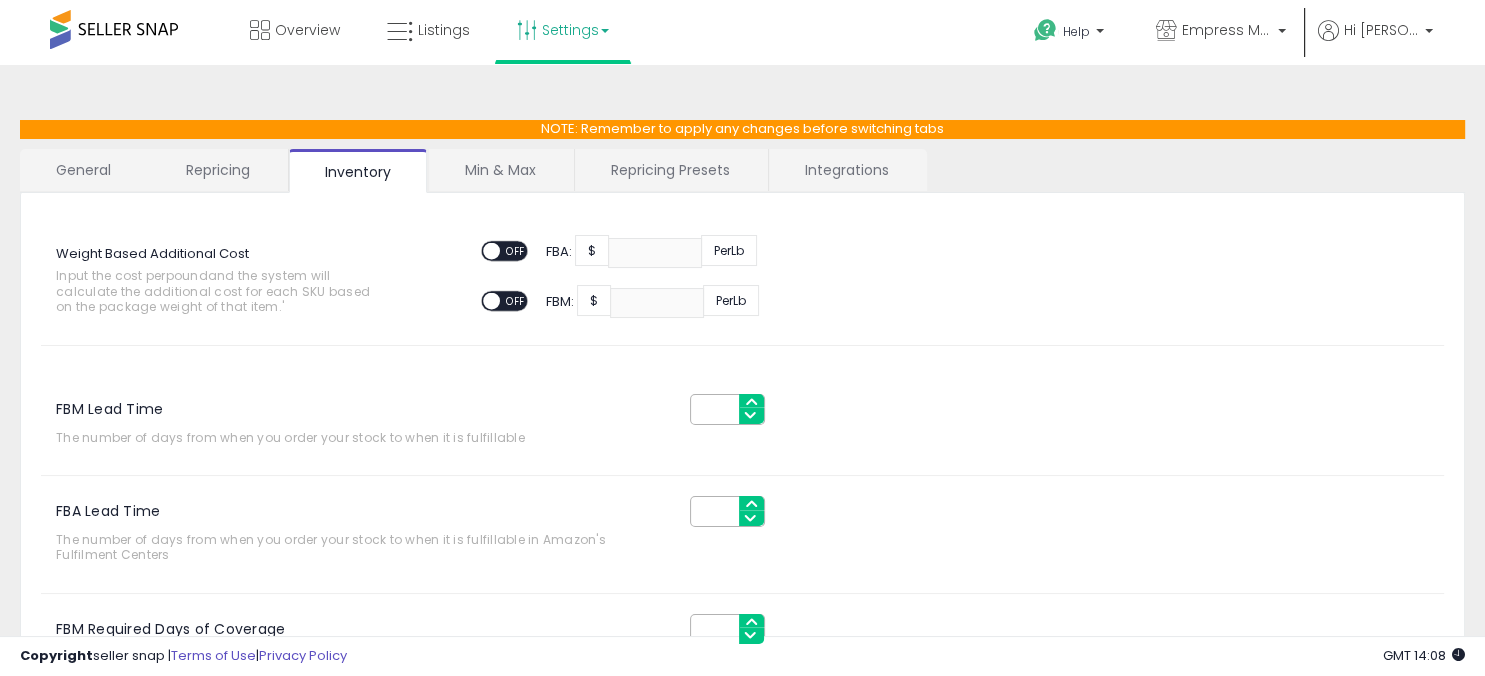 click on "Min & Max" at bounding box center [500, 170] 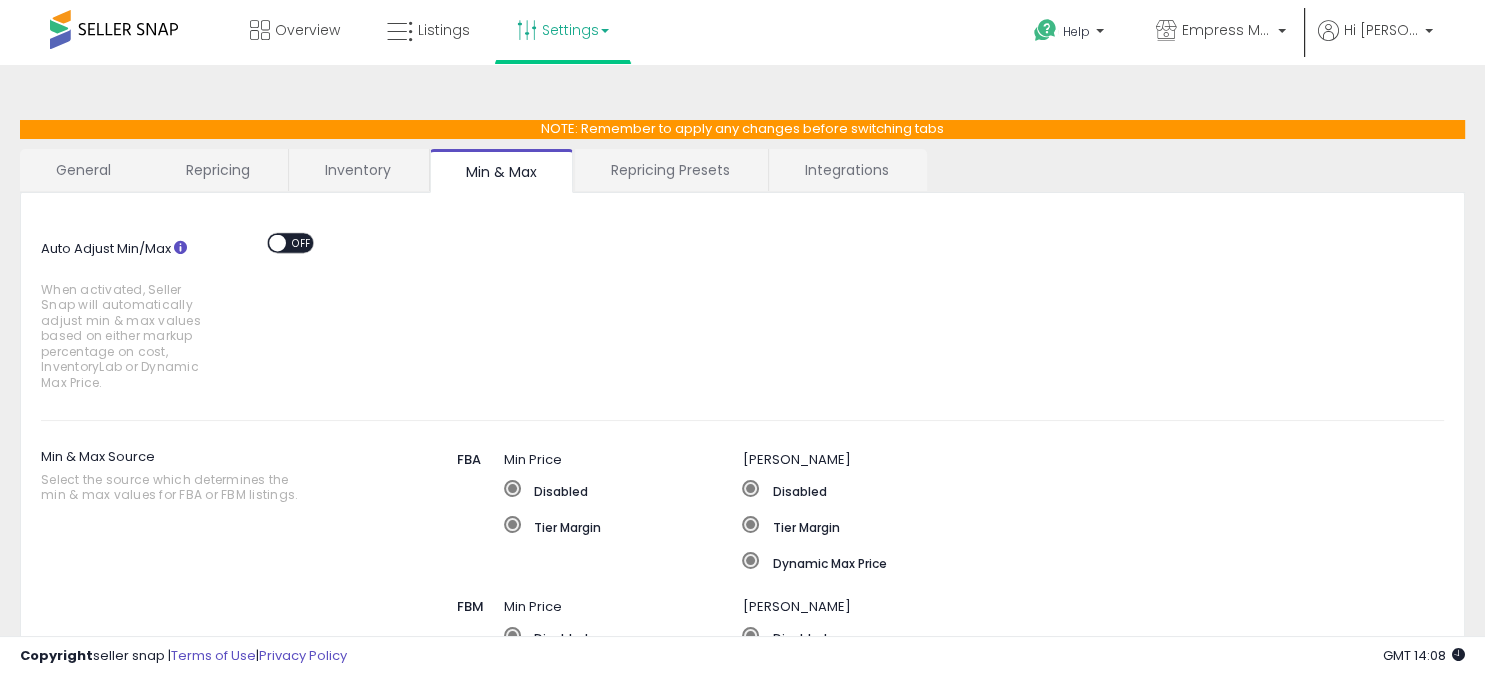 click on "OFF" at bounding box center [302, 242] 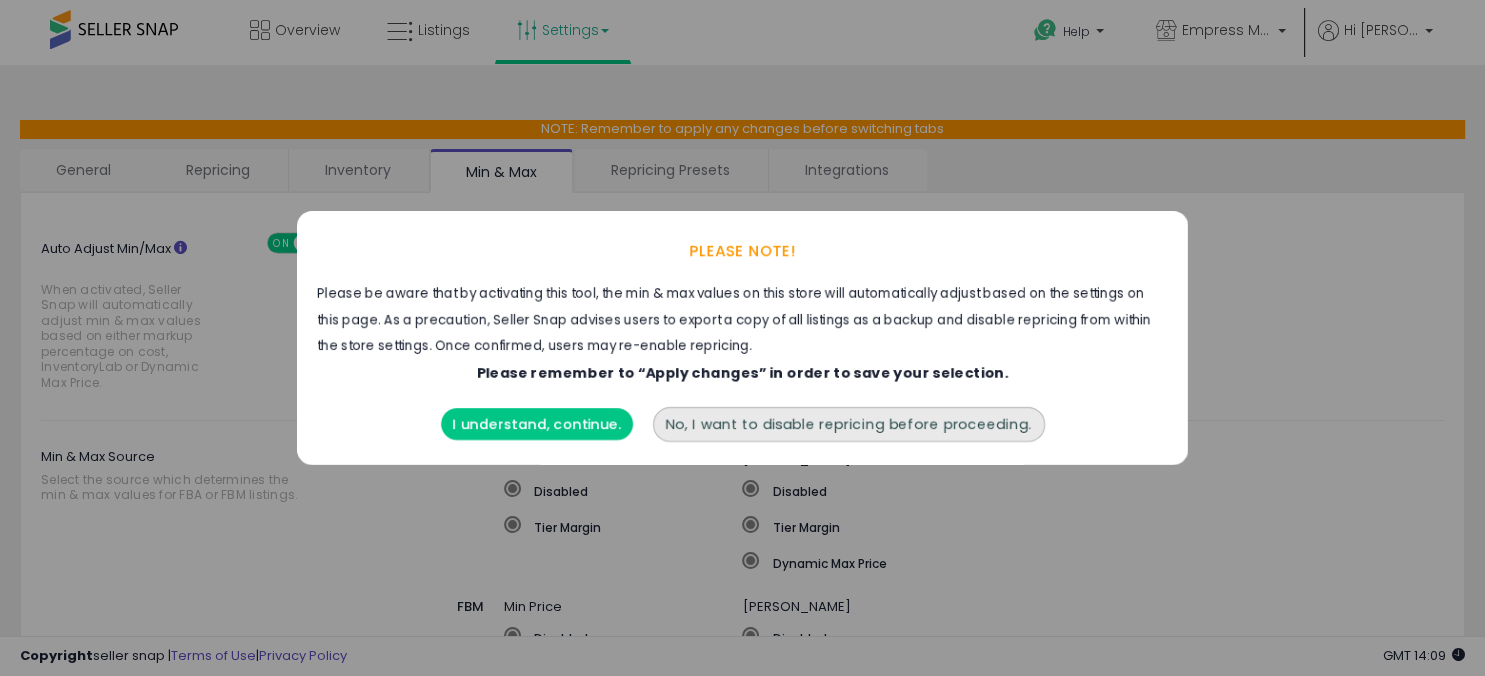 click on "No, I want to disable repricing before proceeding." at bounding box center (849, 424) 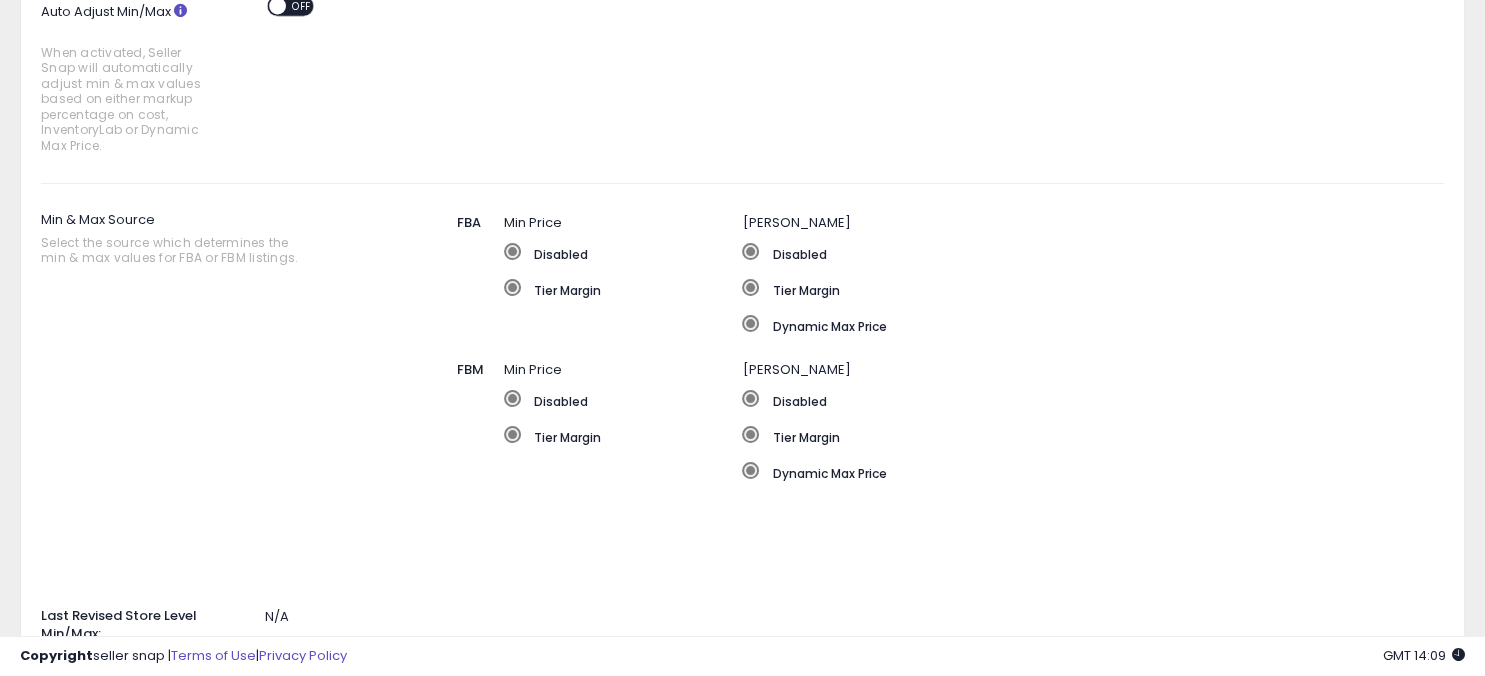 scroll, scrollTop: 352, scrollLeft: 0, axis: vertical 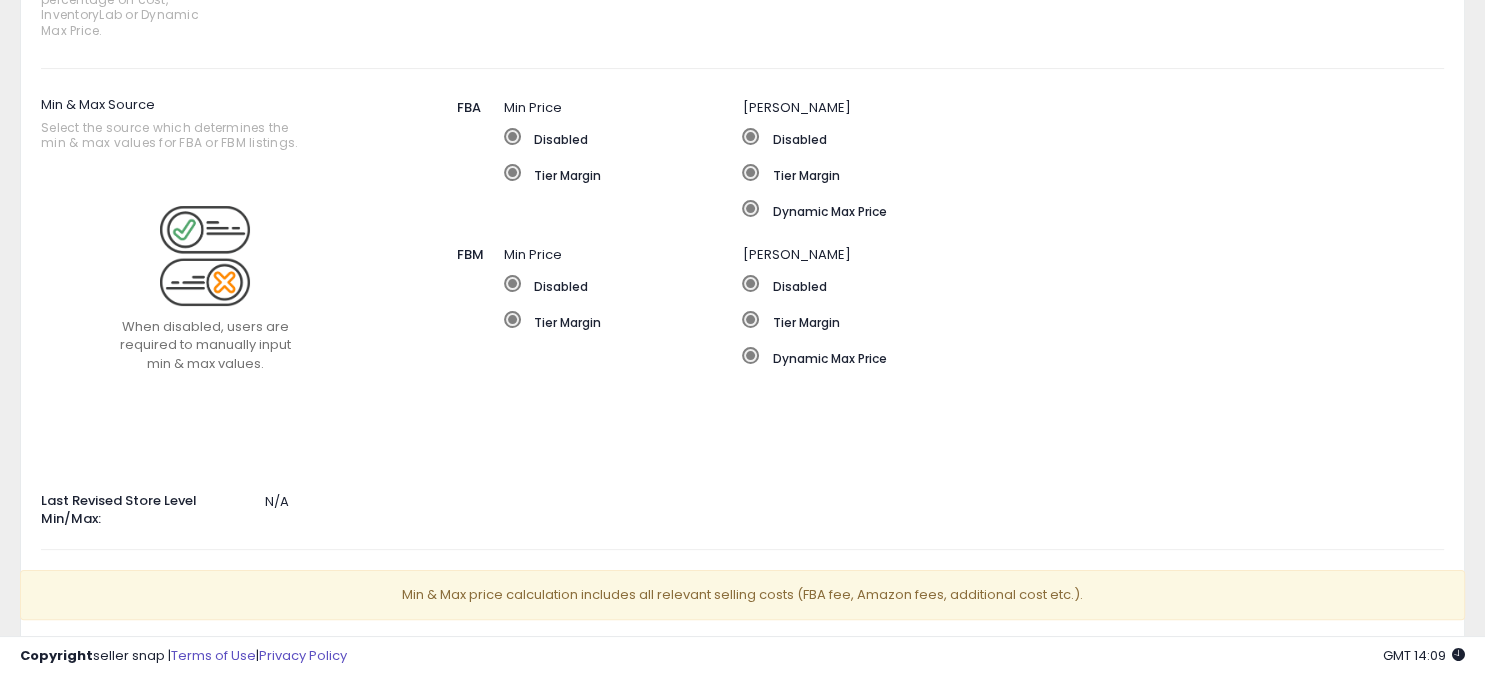 click at bounding box center [512, 136] 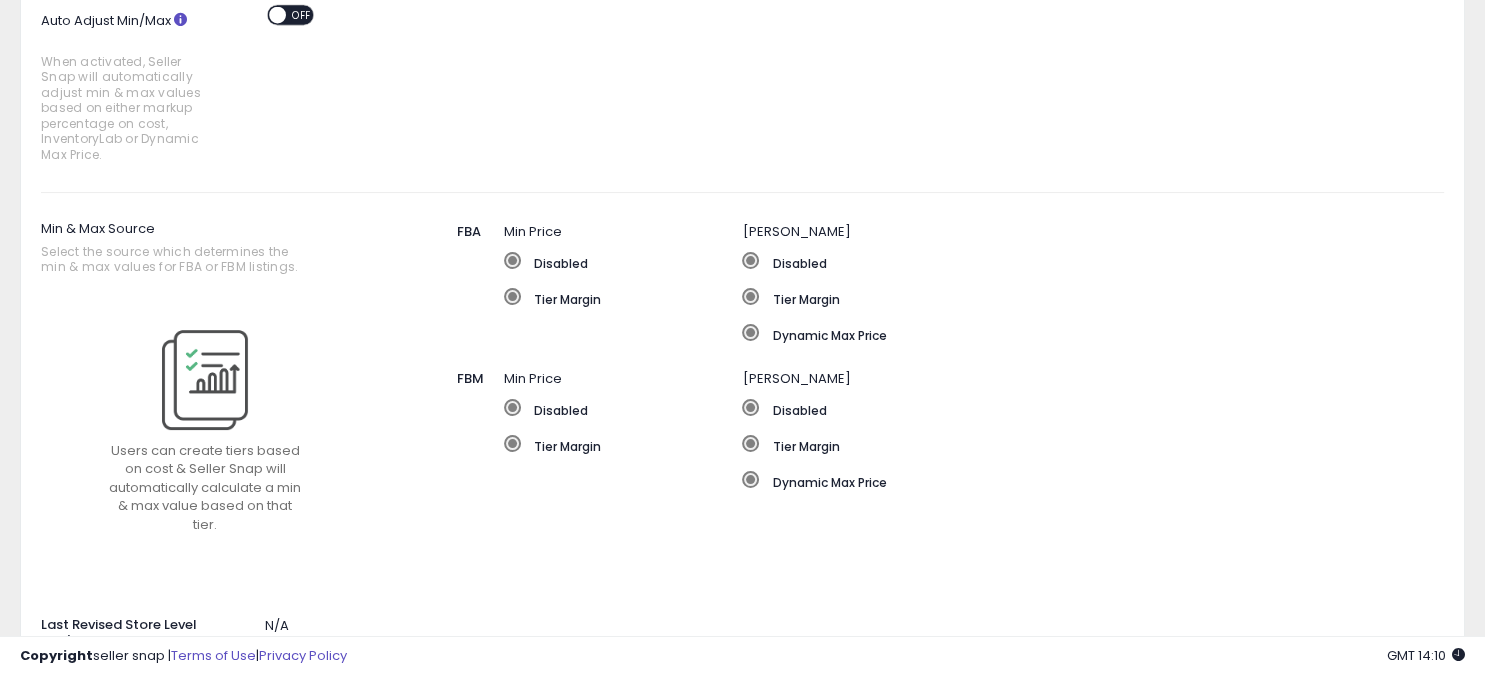 scroll, scrollTop: 117, scrollLeft: 0, axis: vertical 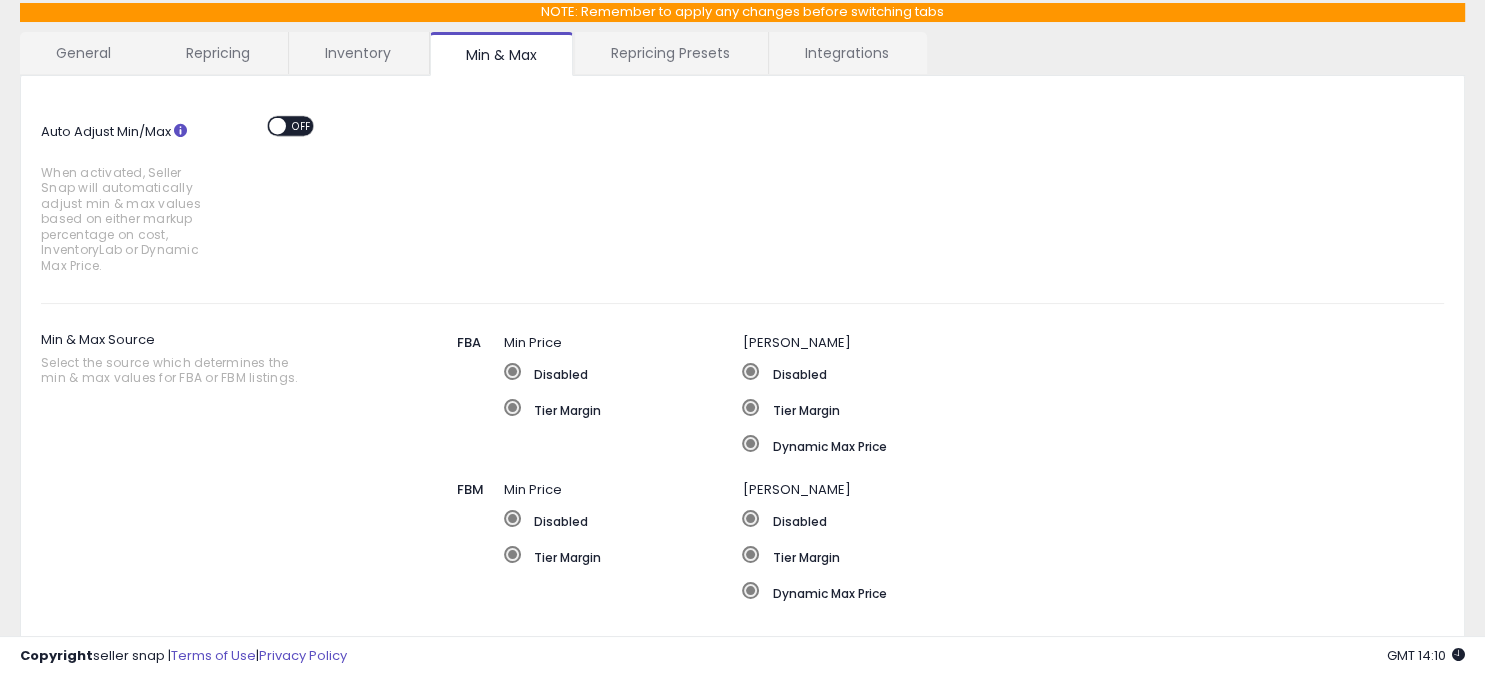 click on "Repricing Presets" at bounding box center (670, 53) 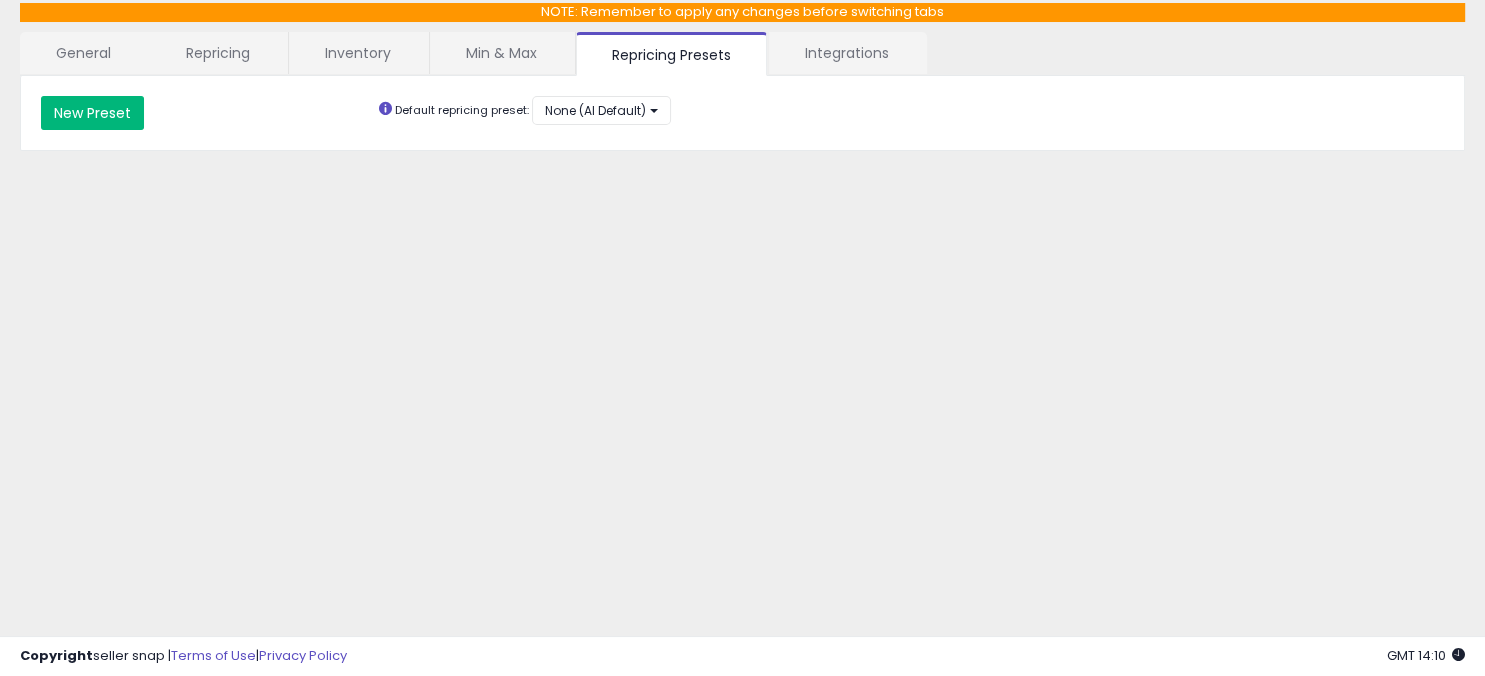 click on "New Preset" at bounding box center [92, 113] 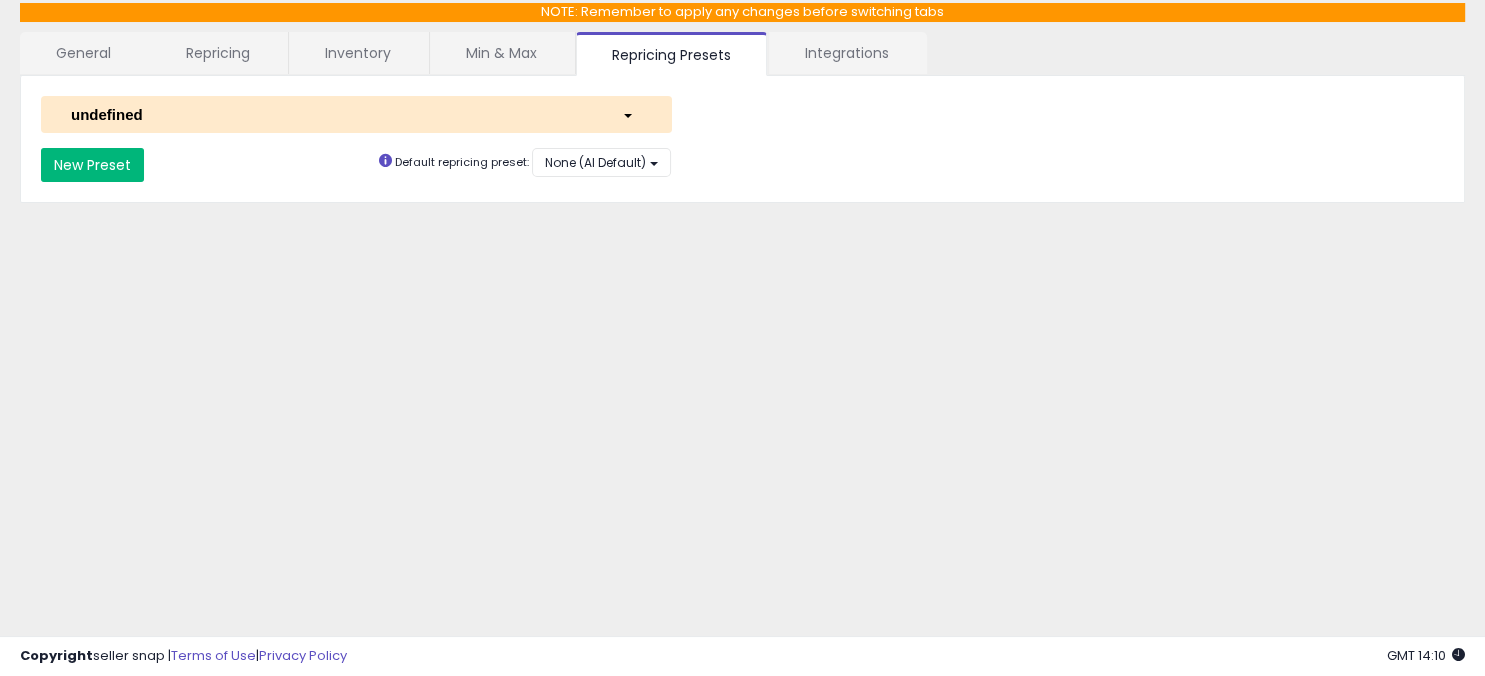 select on "*********" 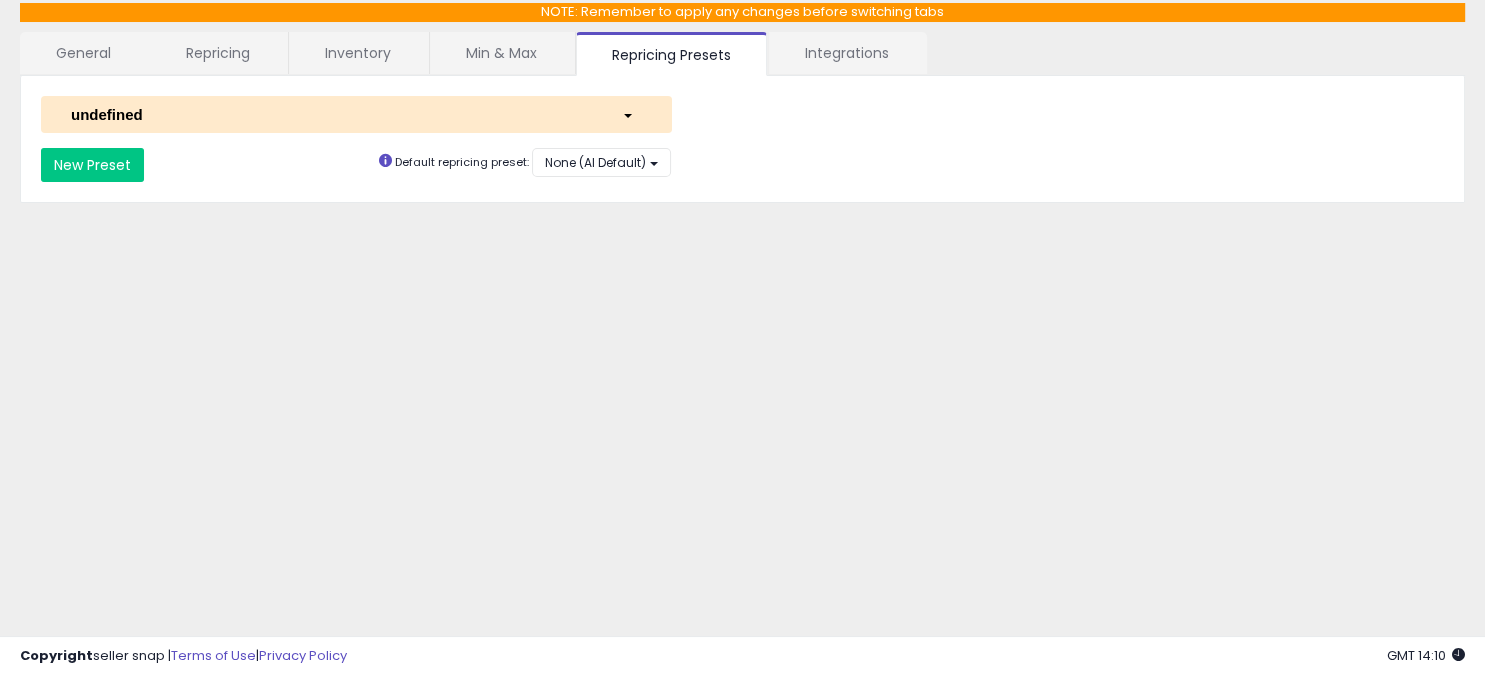 click at bounding box center [632, 114] 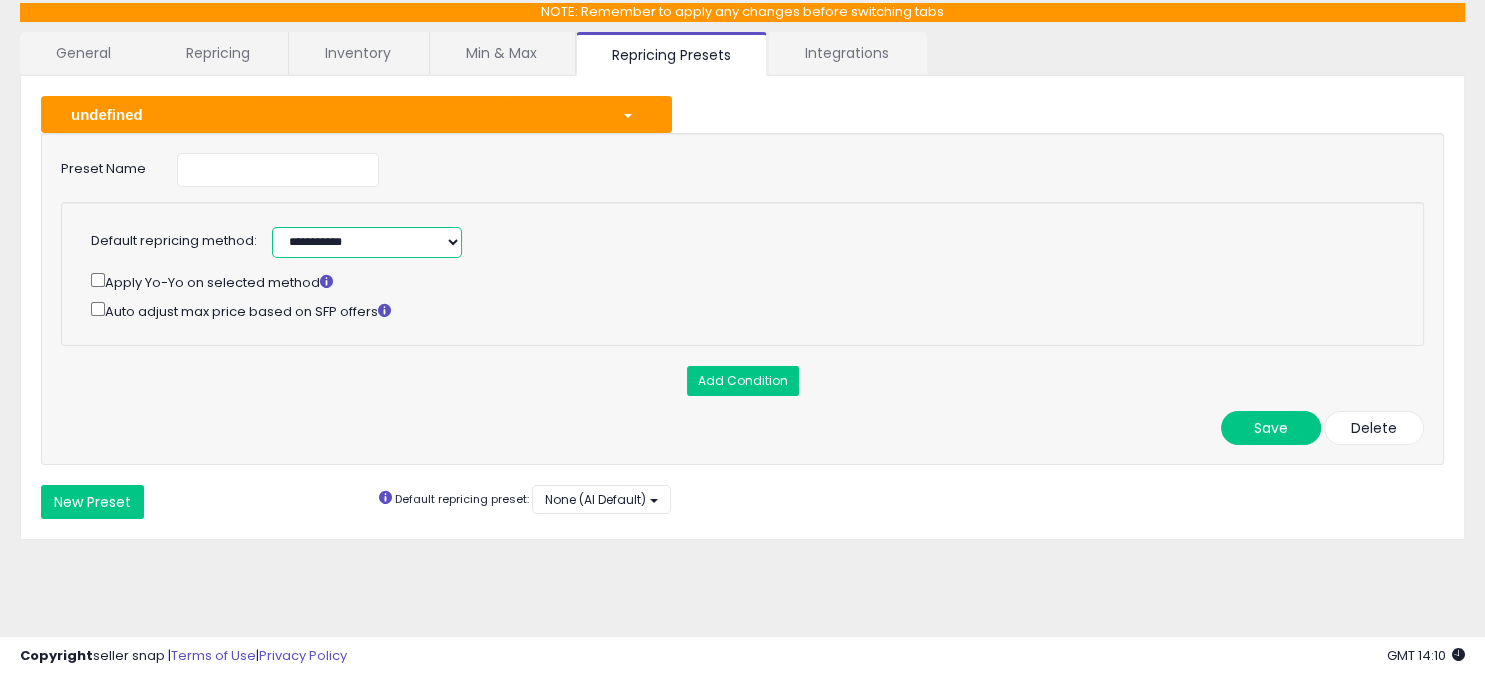 click on "**********" at bounding box center (367, 242) 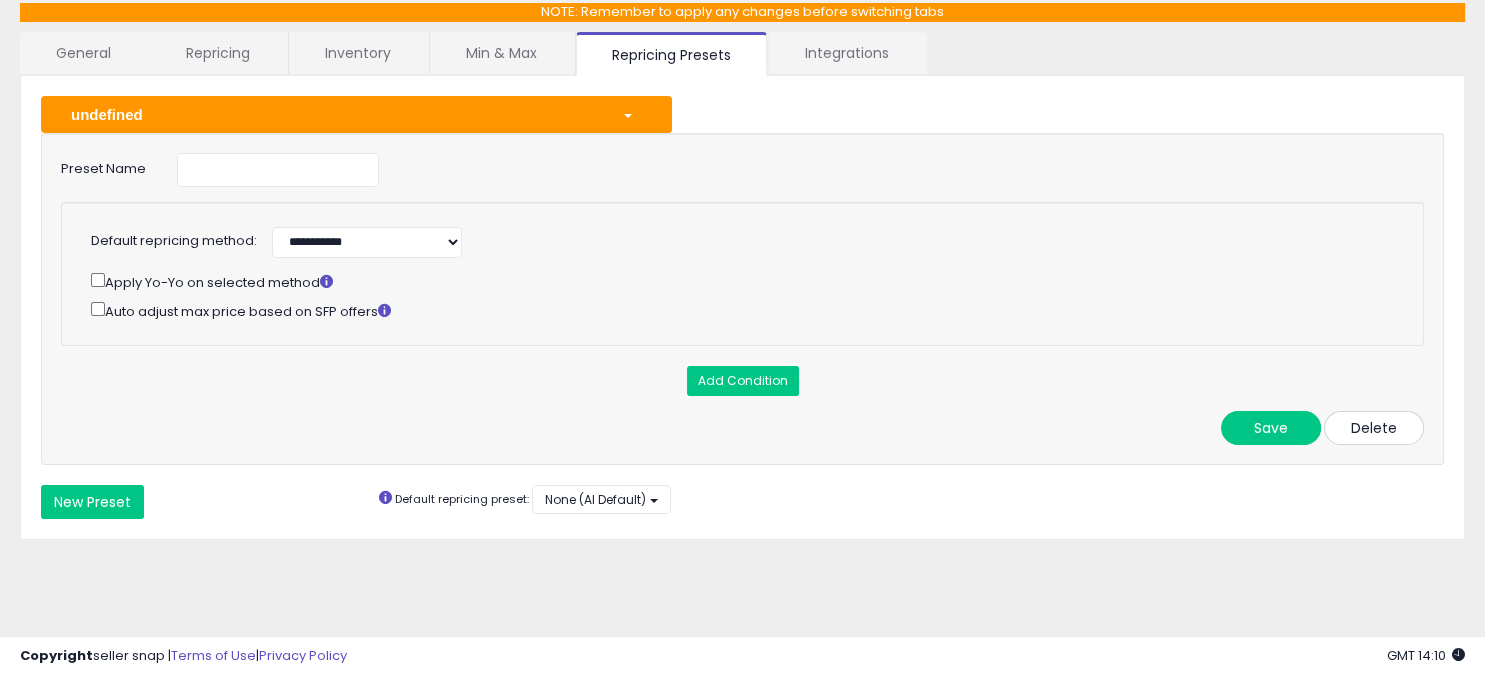 click on "Delete" at bounding box center (1374, 428) 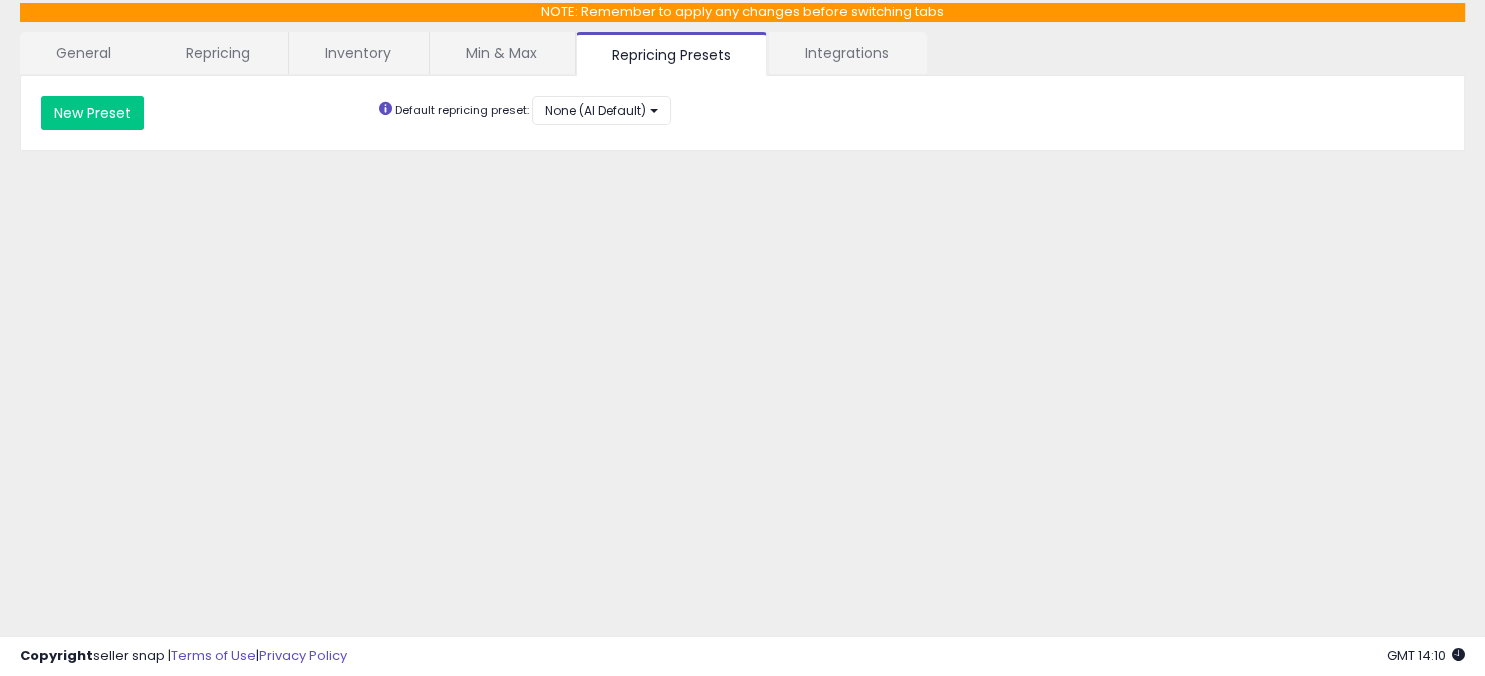 click on "Integrations" at bounding box center (847, 53) 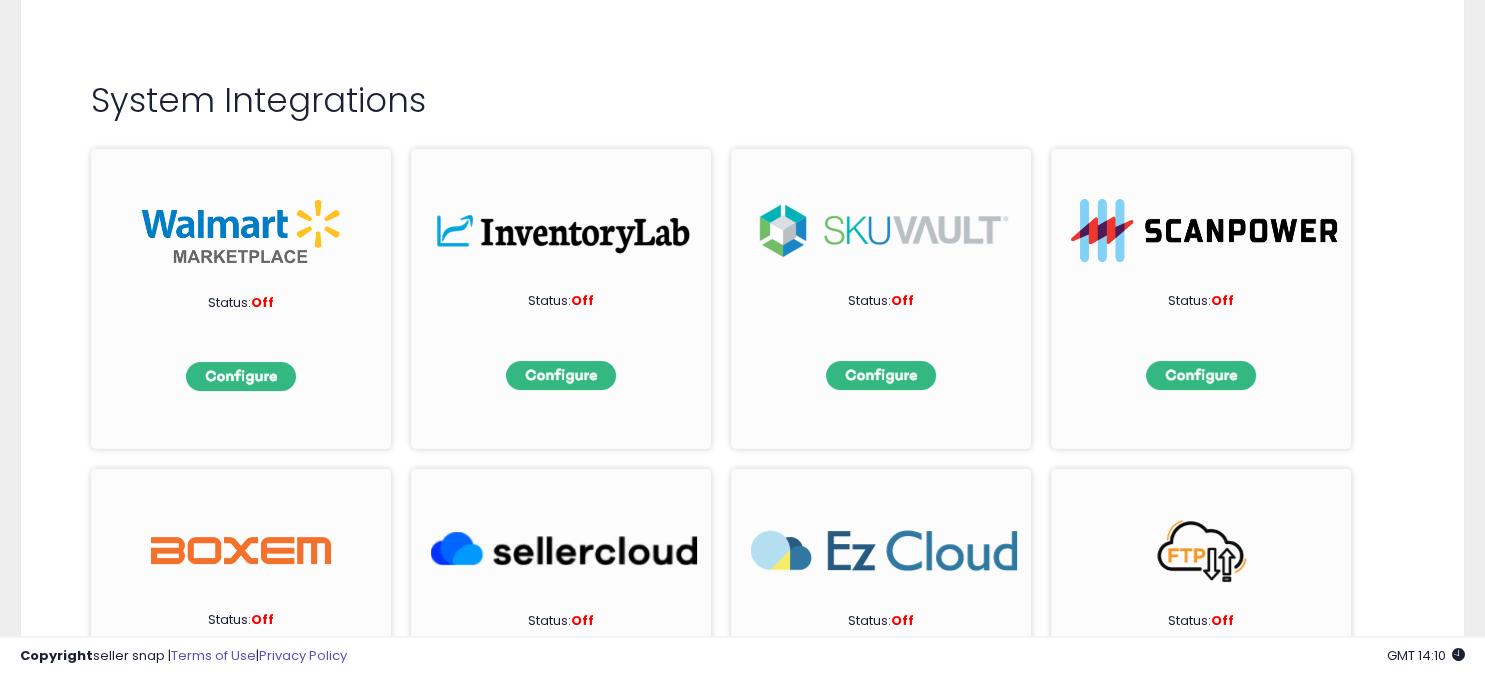 scroll, scrollTop: 0, scrollLeft: 0, axis: both 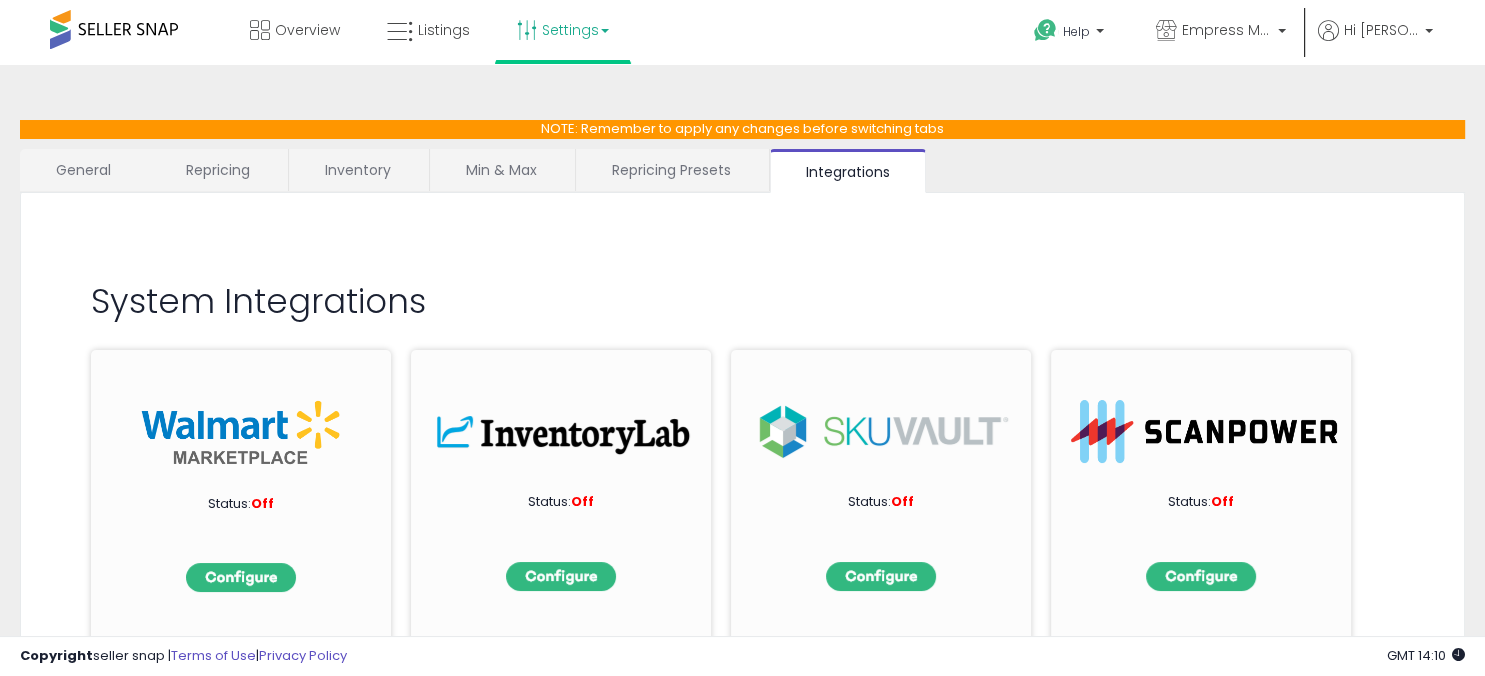 click on "Repricing Presets" at bounding box center [671, 170] 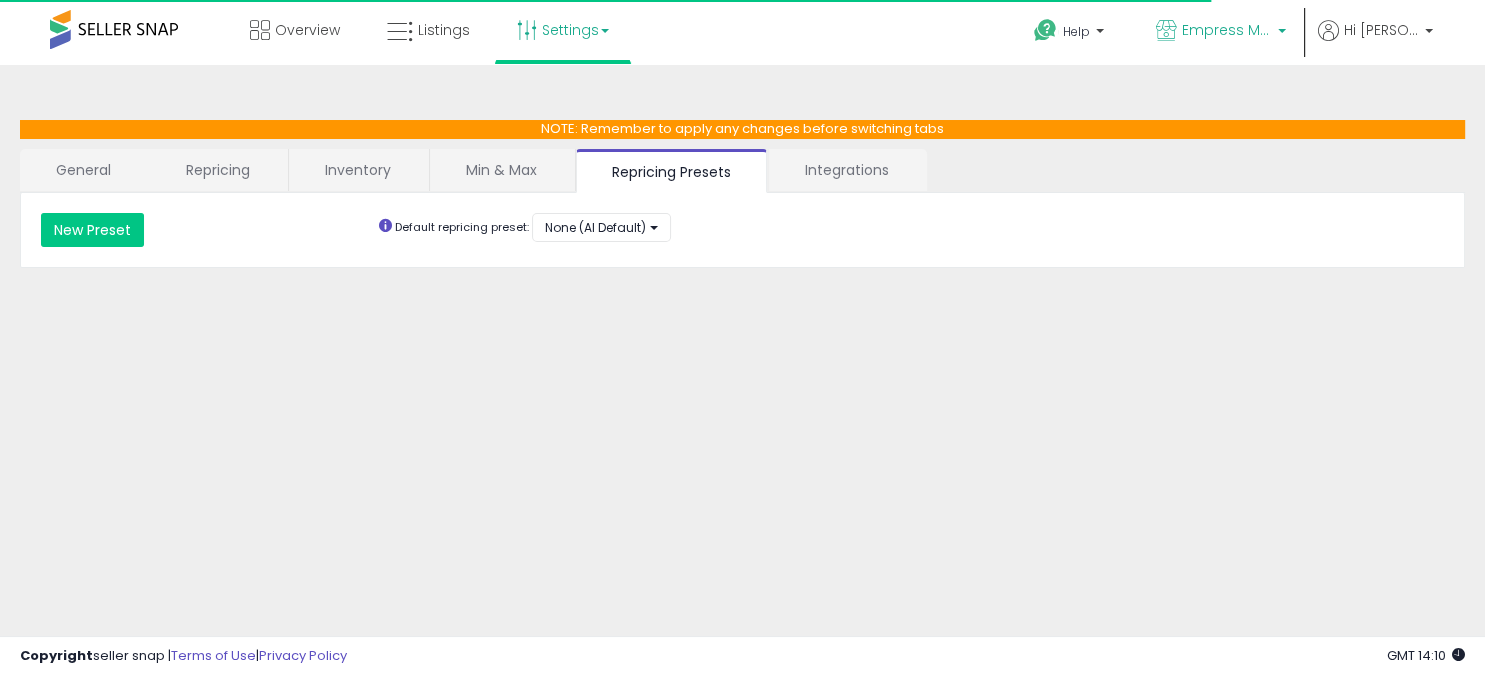 click on "Empress Mercantile" at bounding box center [1227, 30] 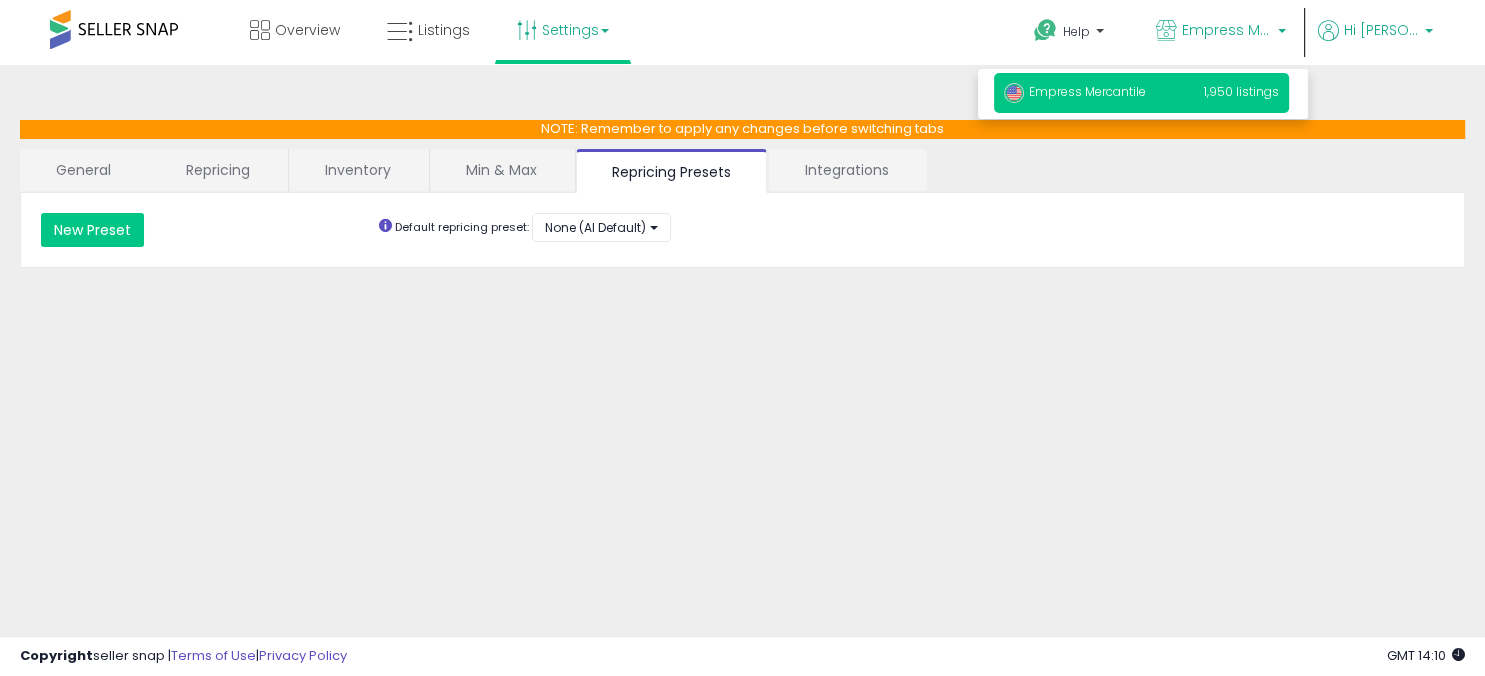 click on "Hi [PERSON_NAME]" at bounding box center [1381, 30] 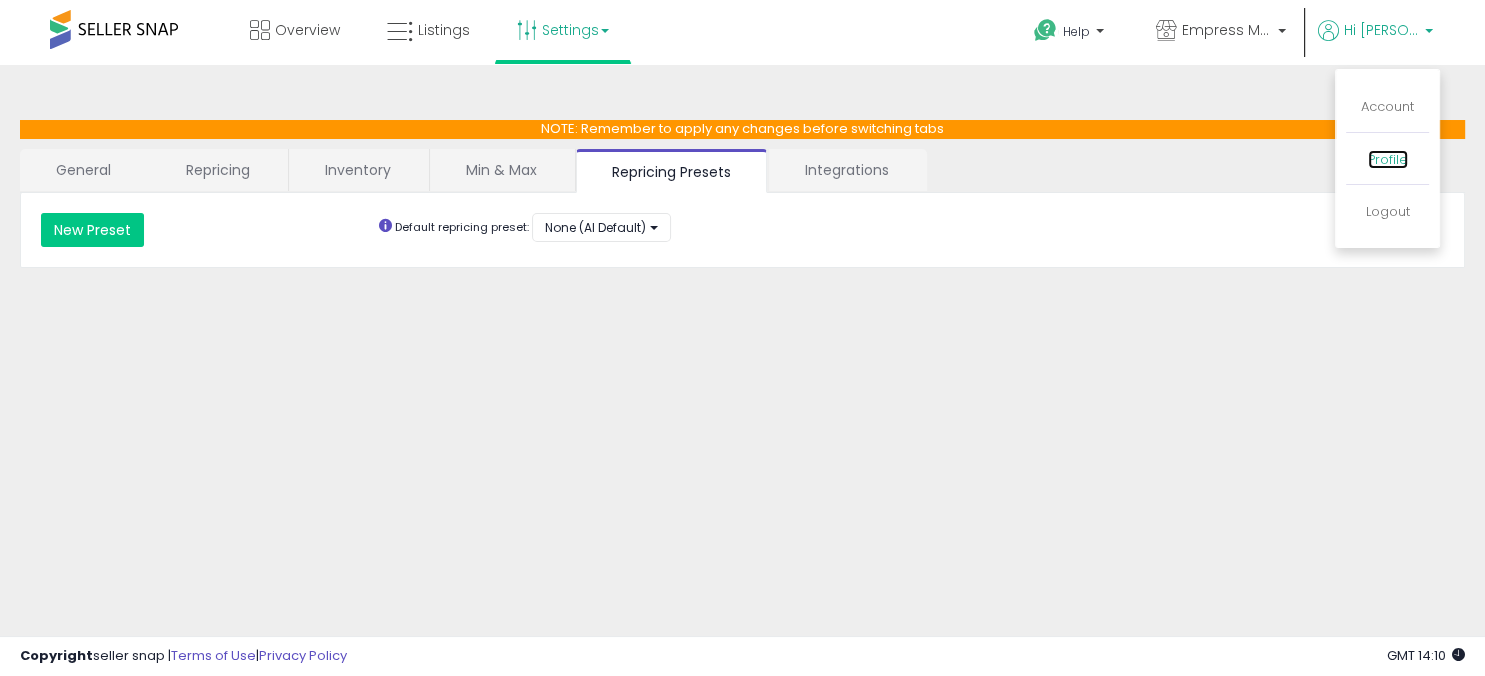 click on "Profile" at bounding box center (1388, 159) 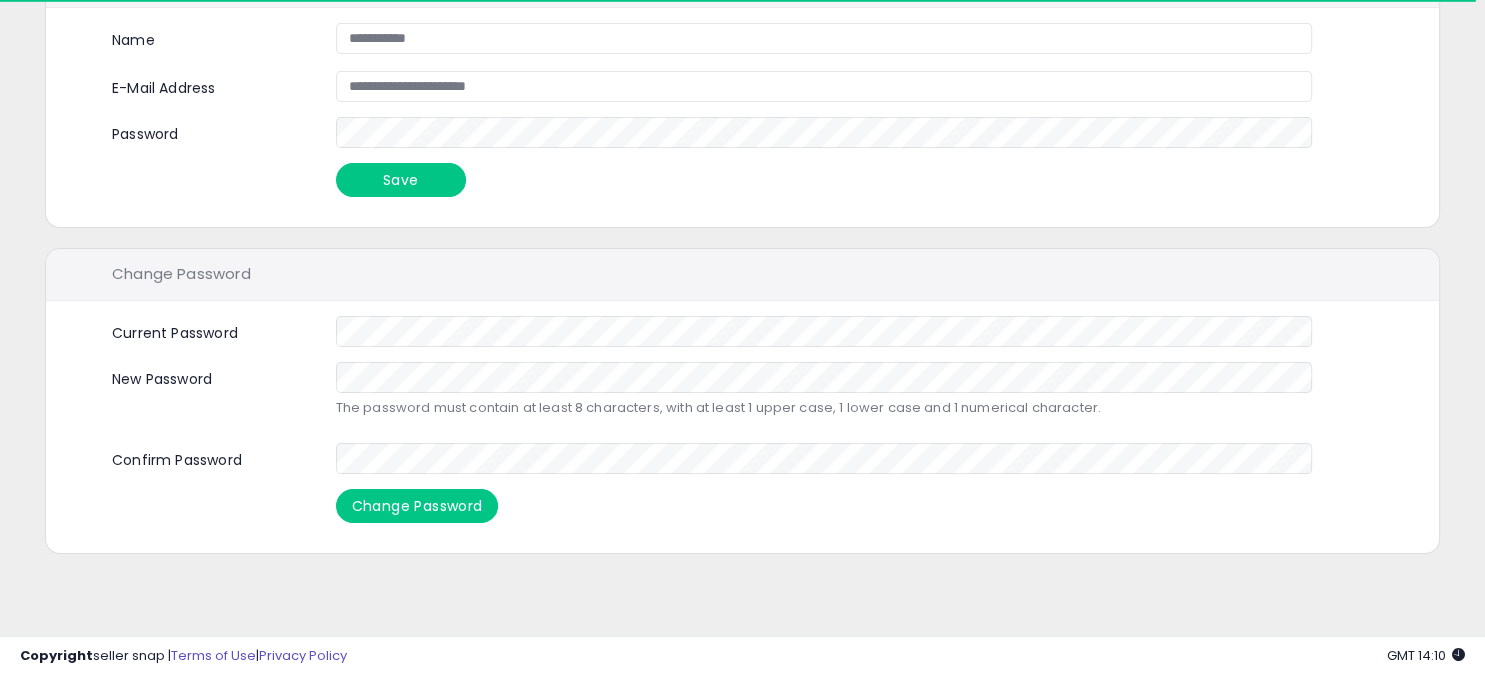 scroll, scrollTop: 0, scrollLeft: 0, axis: both 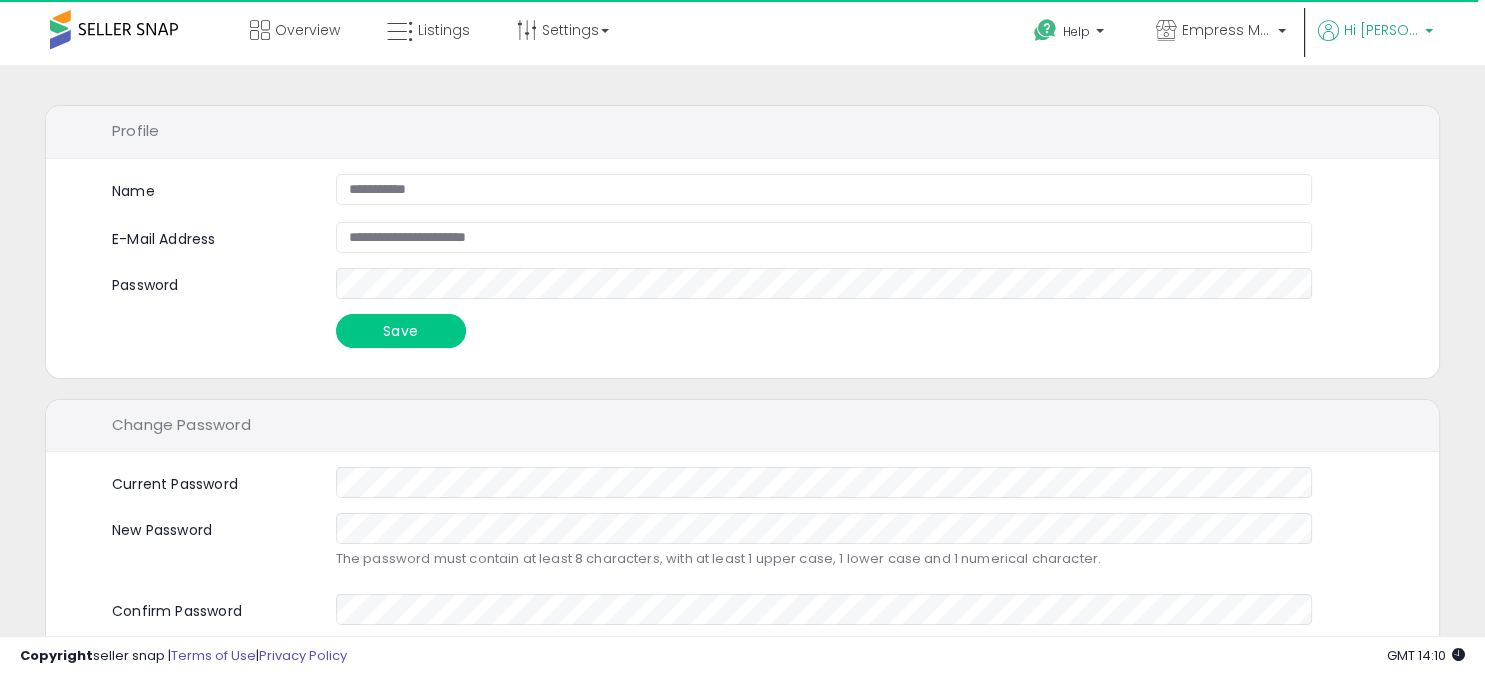 click on "Hi [PERSON_NAME]" at bounding box center [1381, 30] 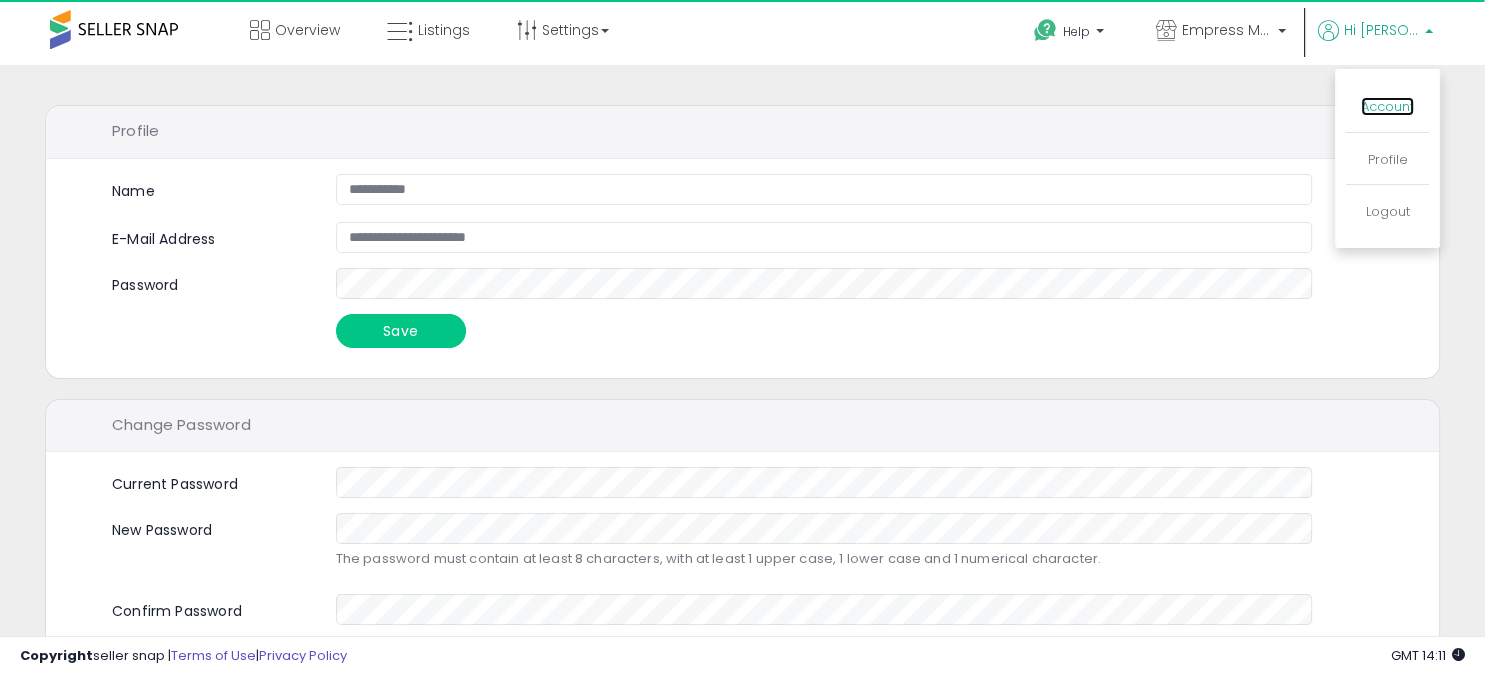 click on "Account" at bounding box center [1387, 106] 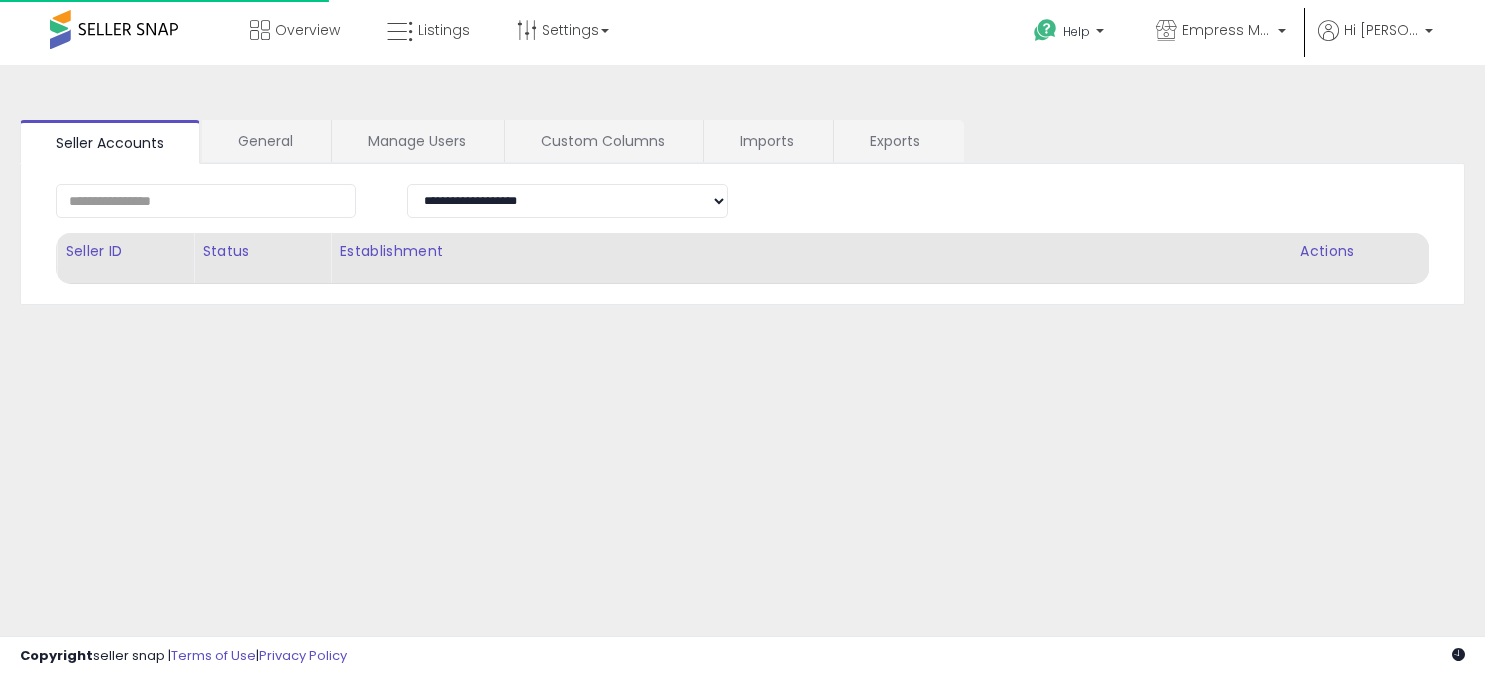 scroll, scrollTop: 0, scrollLeft: 0, axis: both 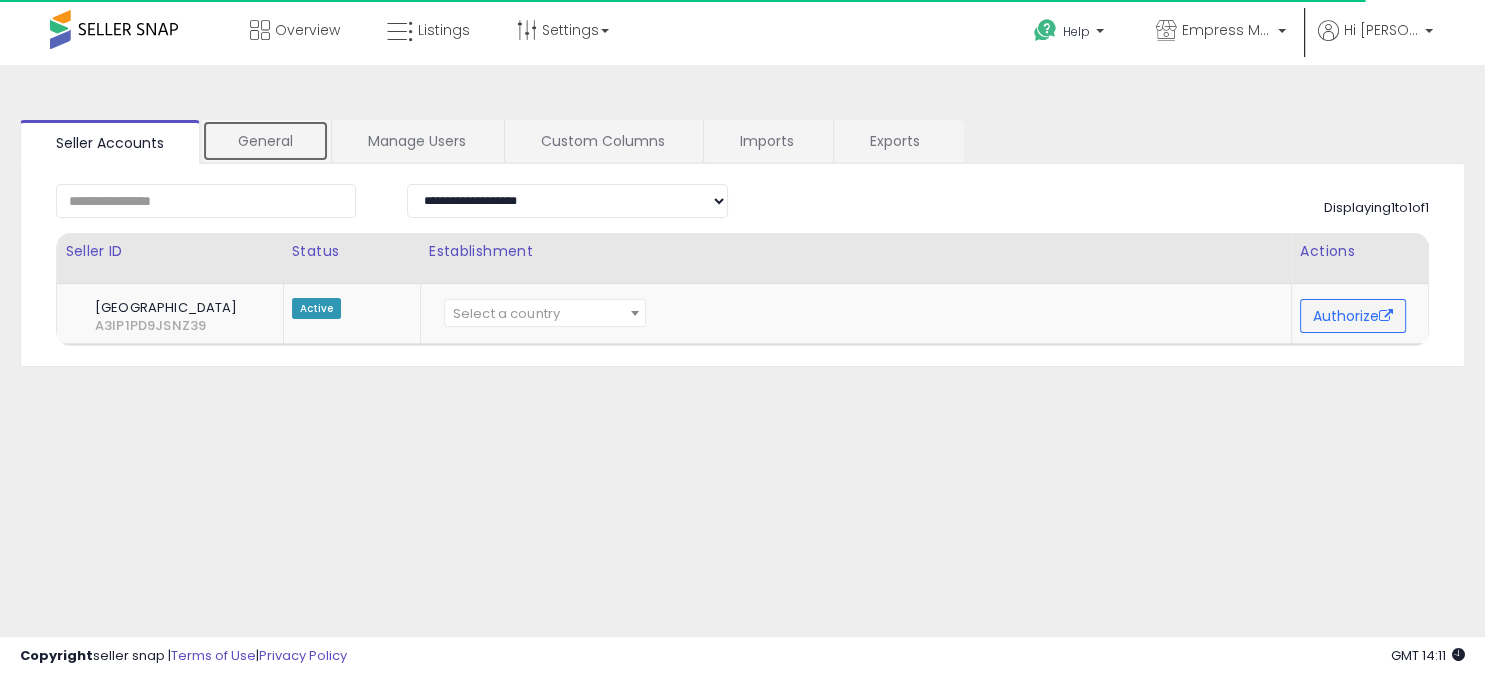 click on "General" at bounding box center [265, 141] 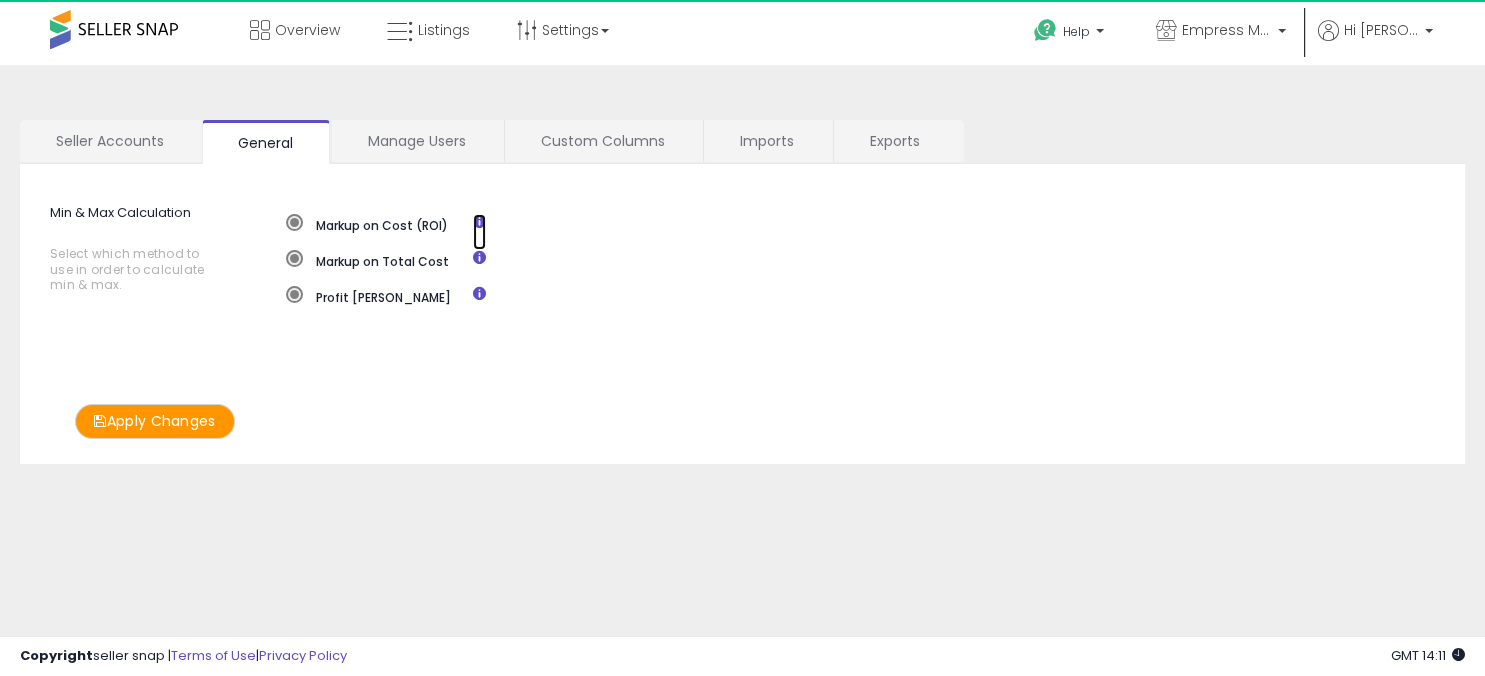 click at bounding box center (479, 232) 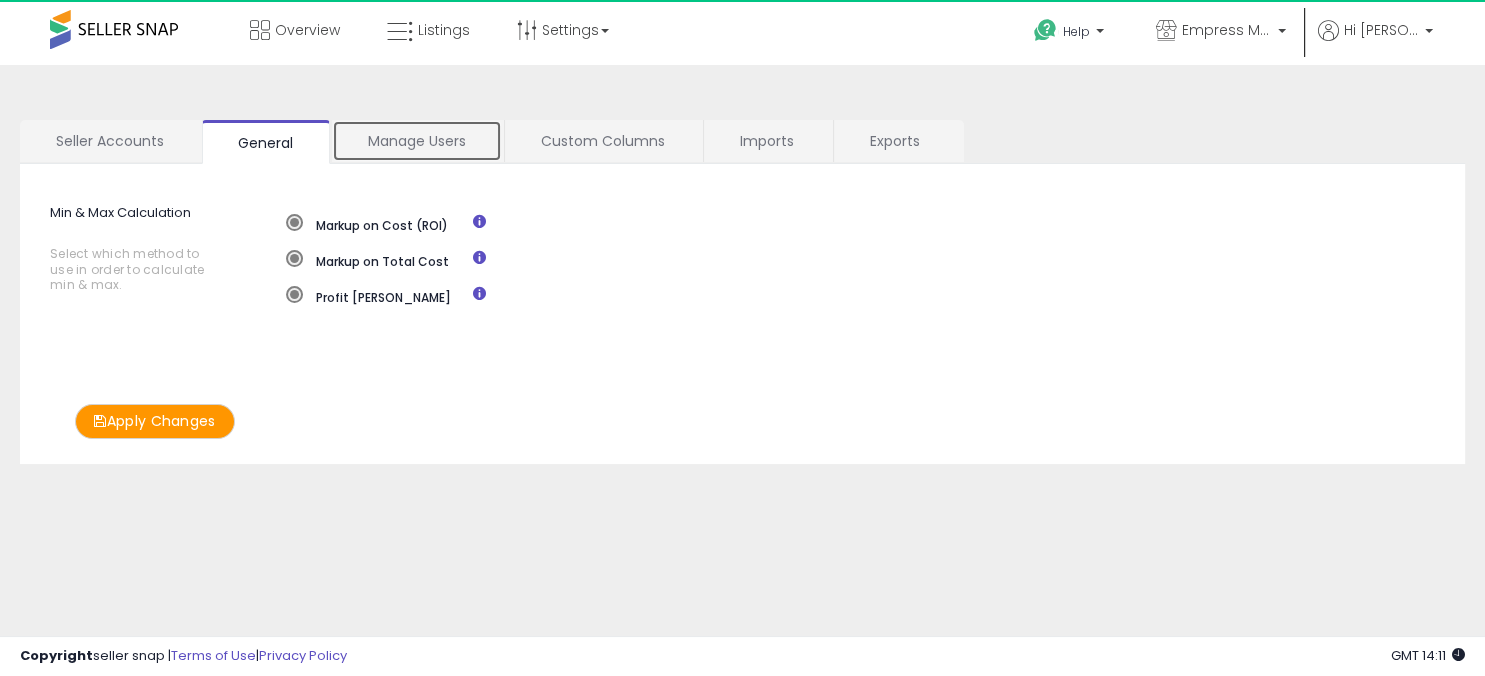 click on "Manage Users" at bounding box center [417, 141] 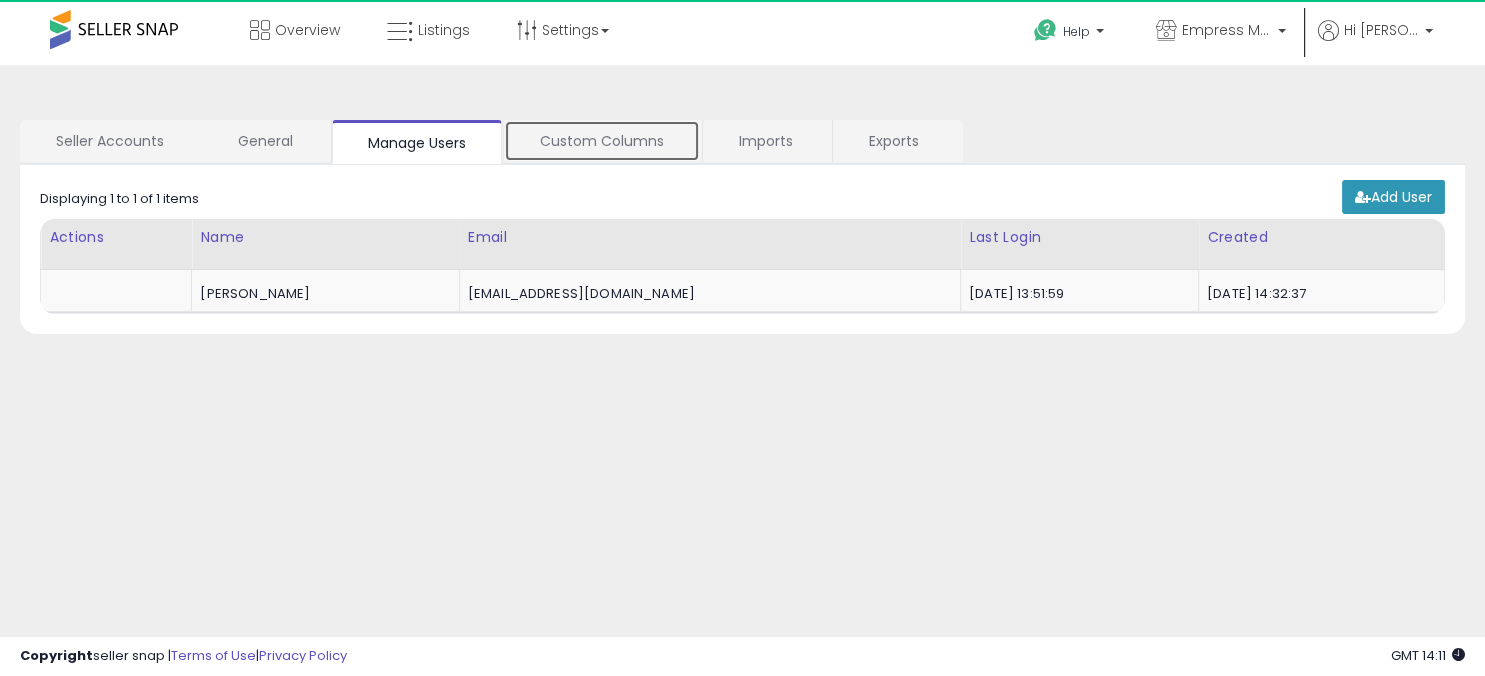 click on "Custom Columns" at bounding box center [602, 141] 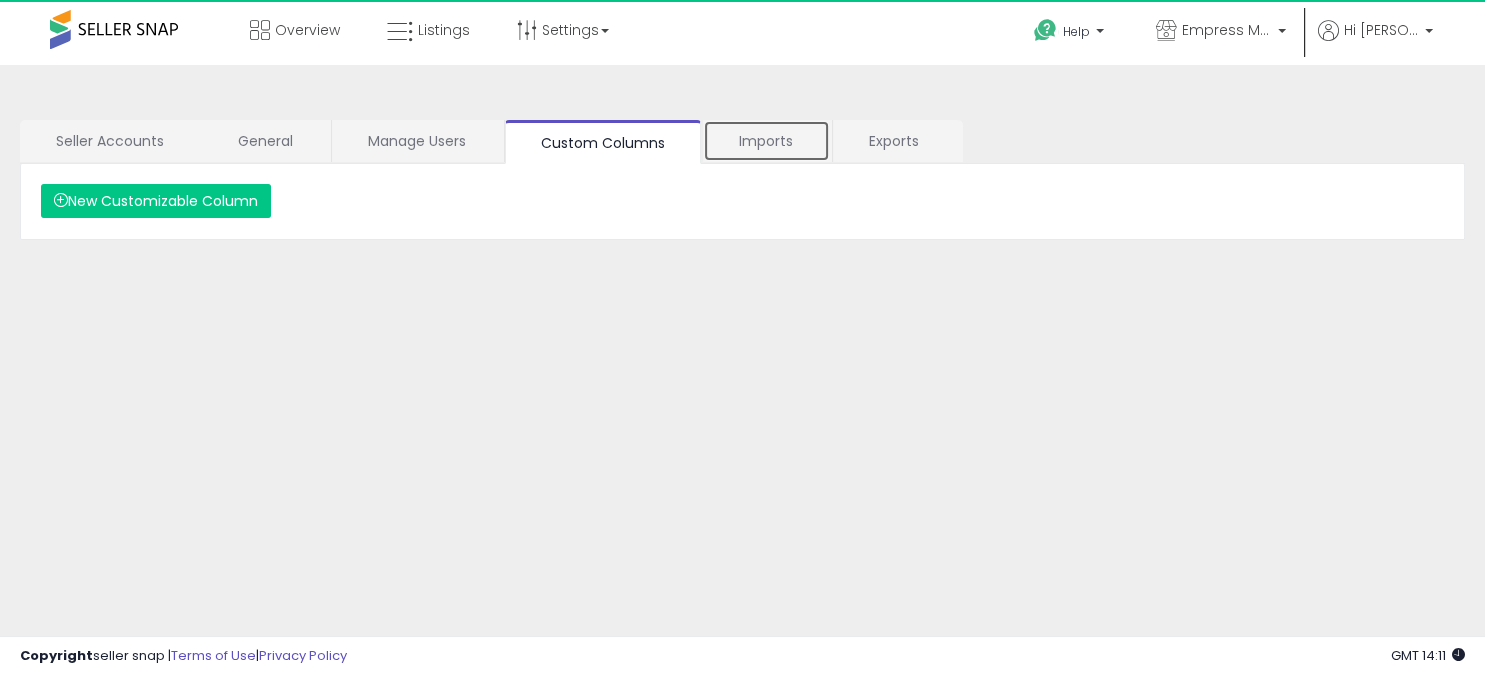 click on "Imports" at bounding box center (766, 141) 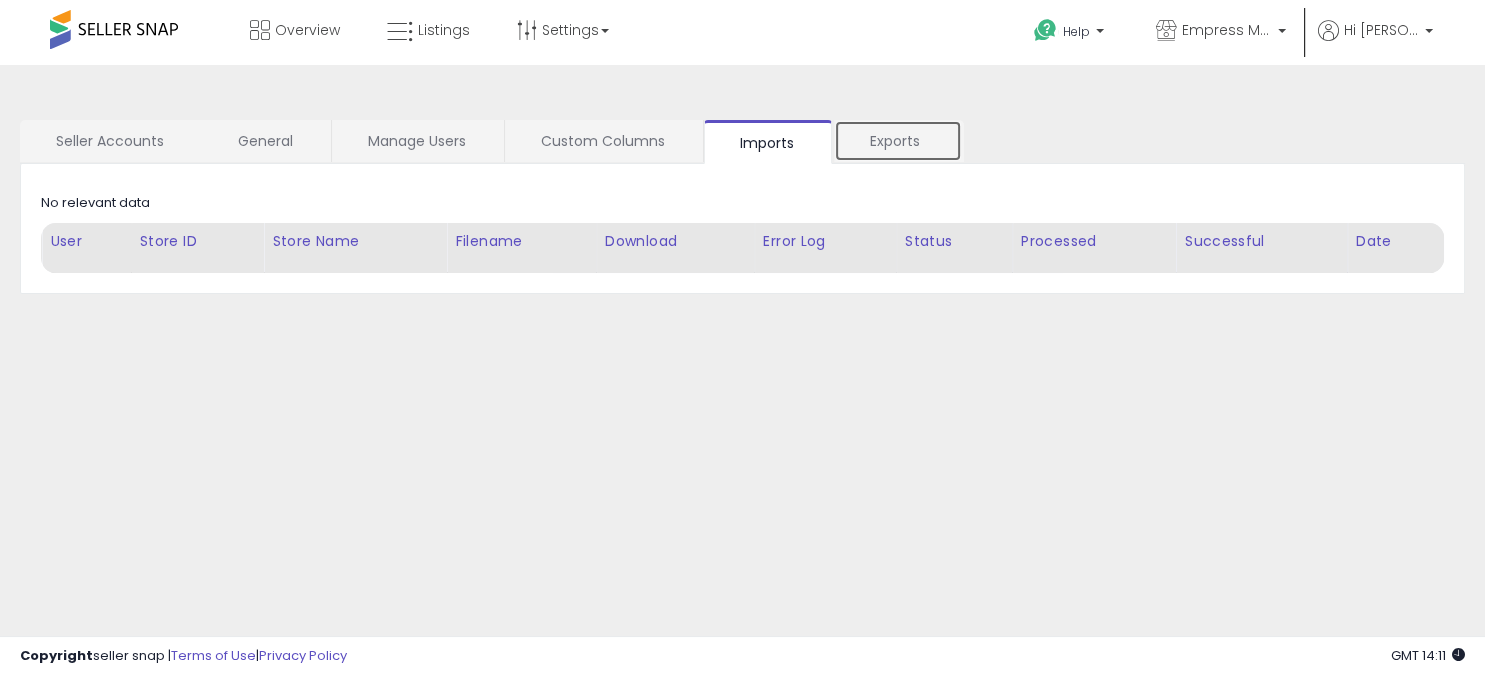 click on "Exports" at bounding box center [898, 141] 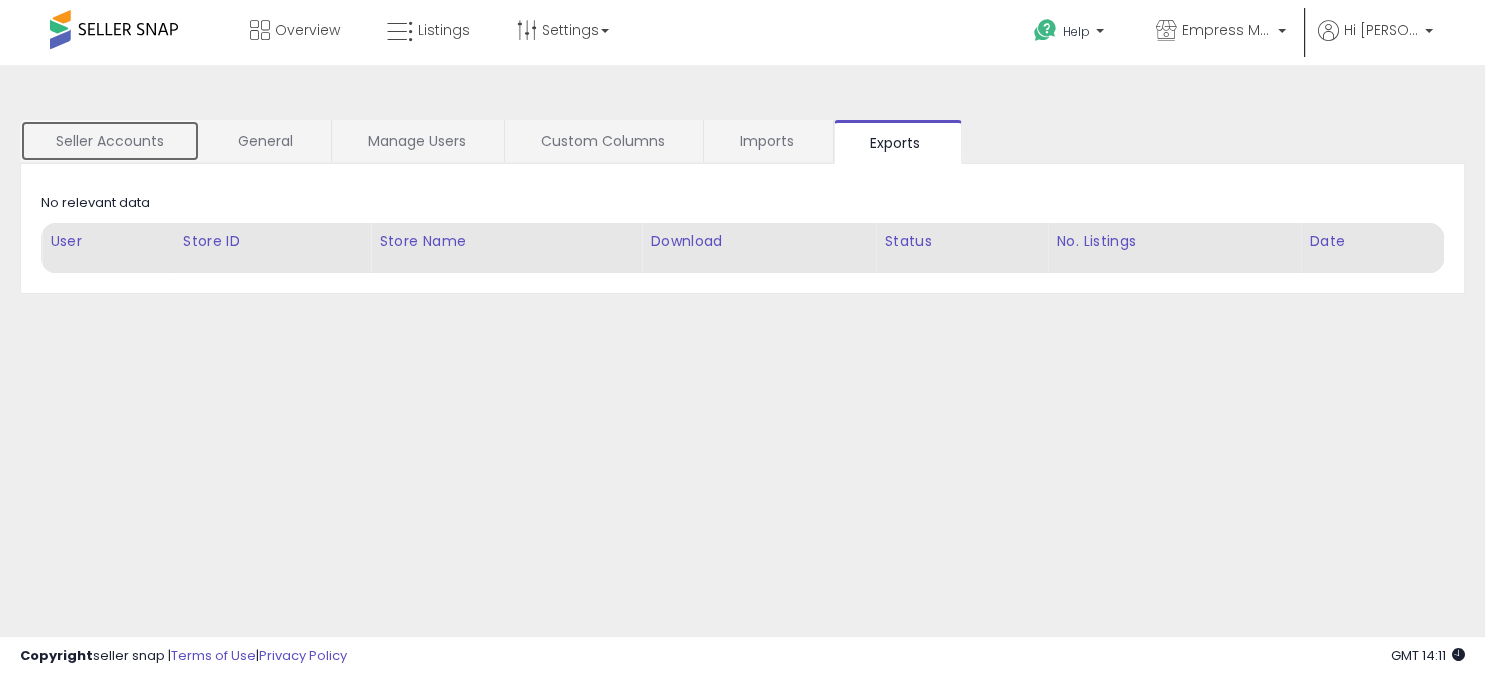 click on "Seller Accounts" at bounding box center (110, 141) 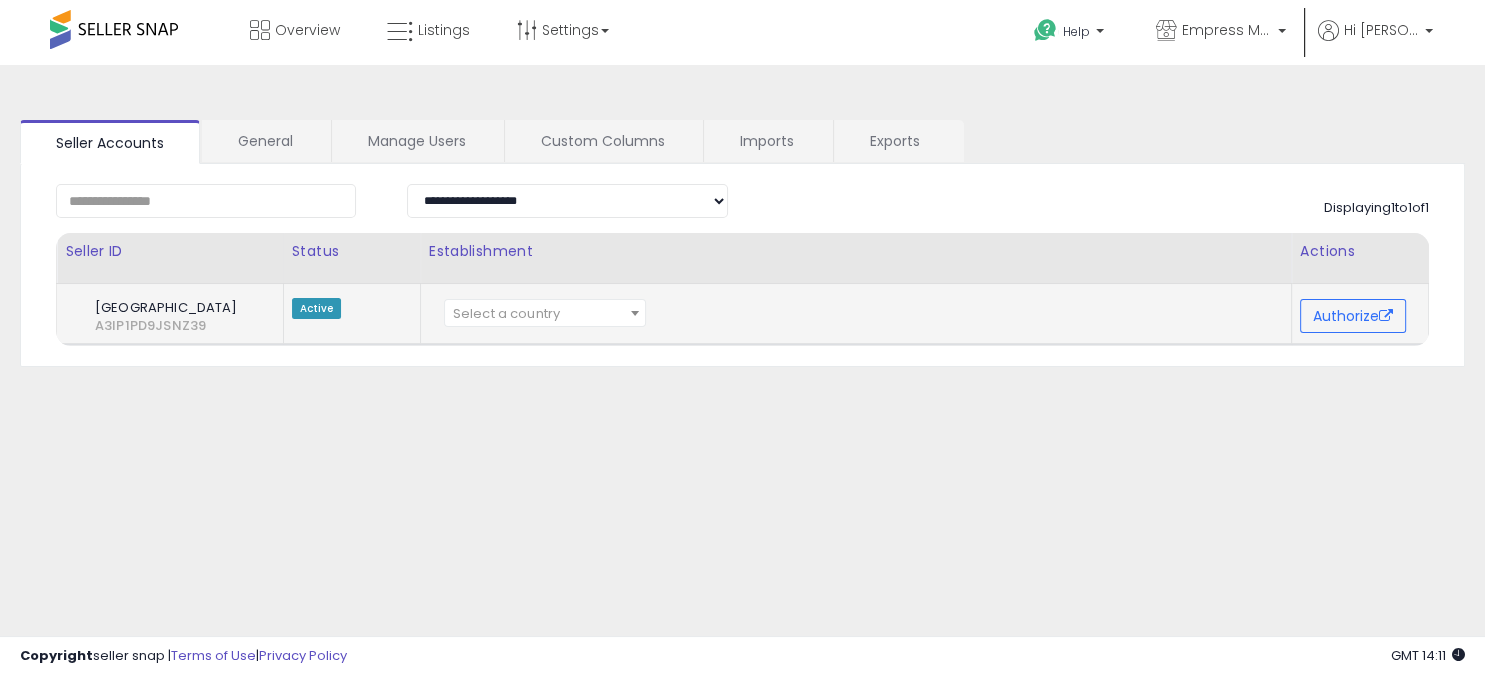 click on "Select a country" at bounding box center (545, 314) 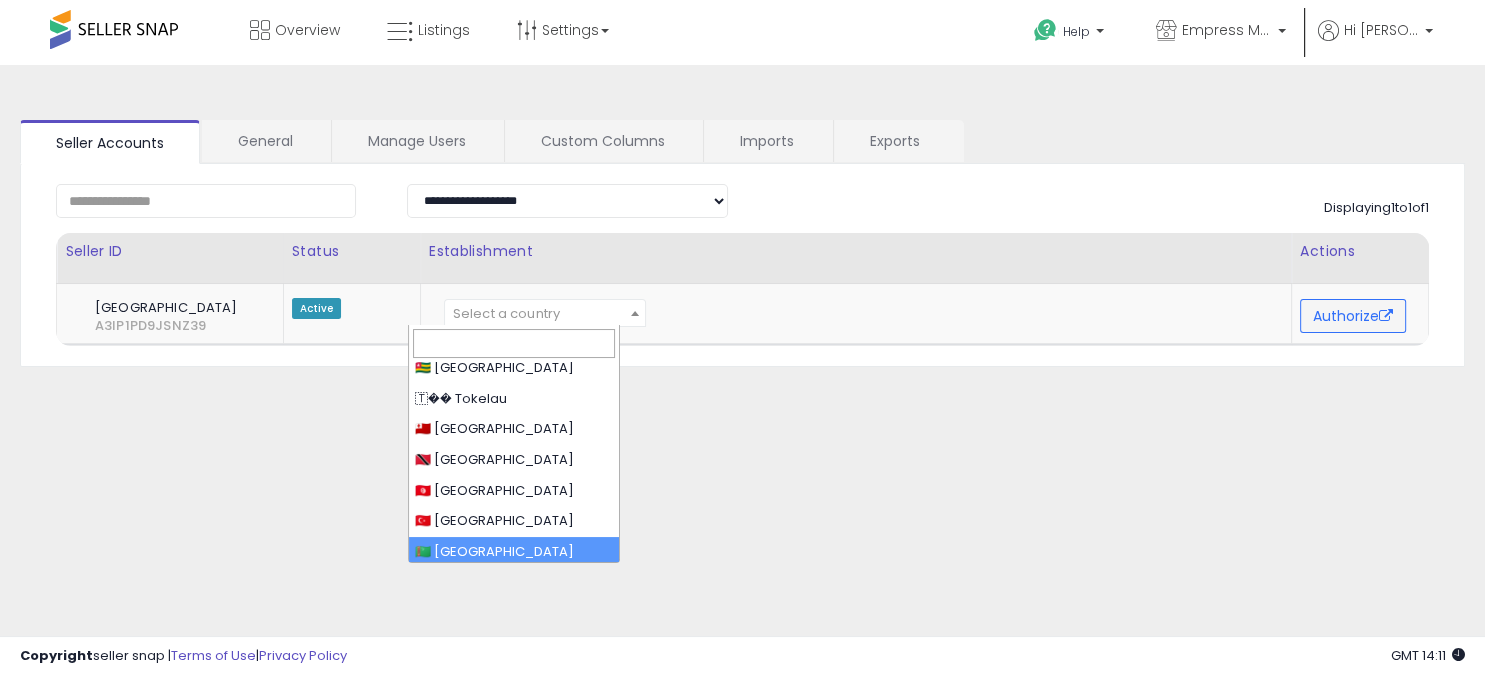 scroll, scrollTop: 6346, scrollLeft: 0, axis: vertical 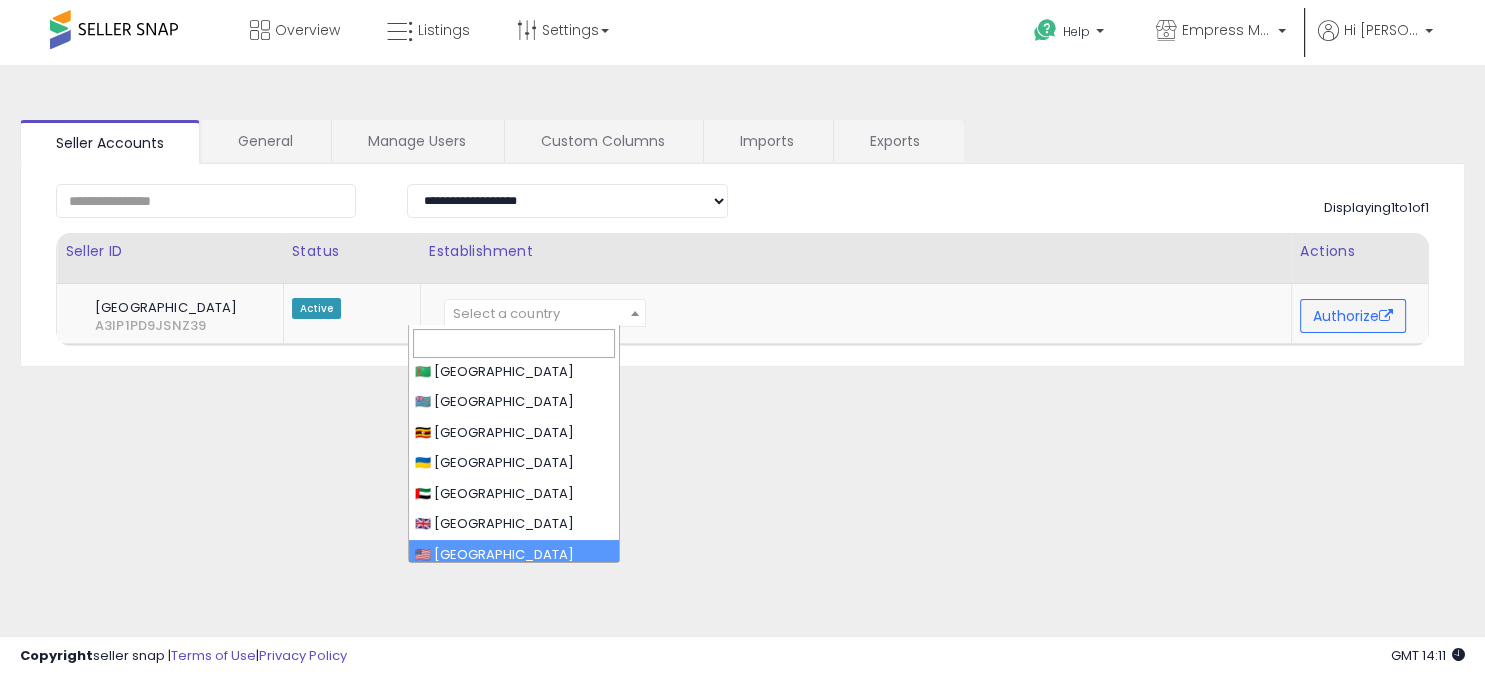 select on "**" 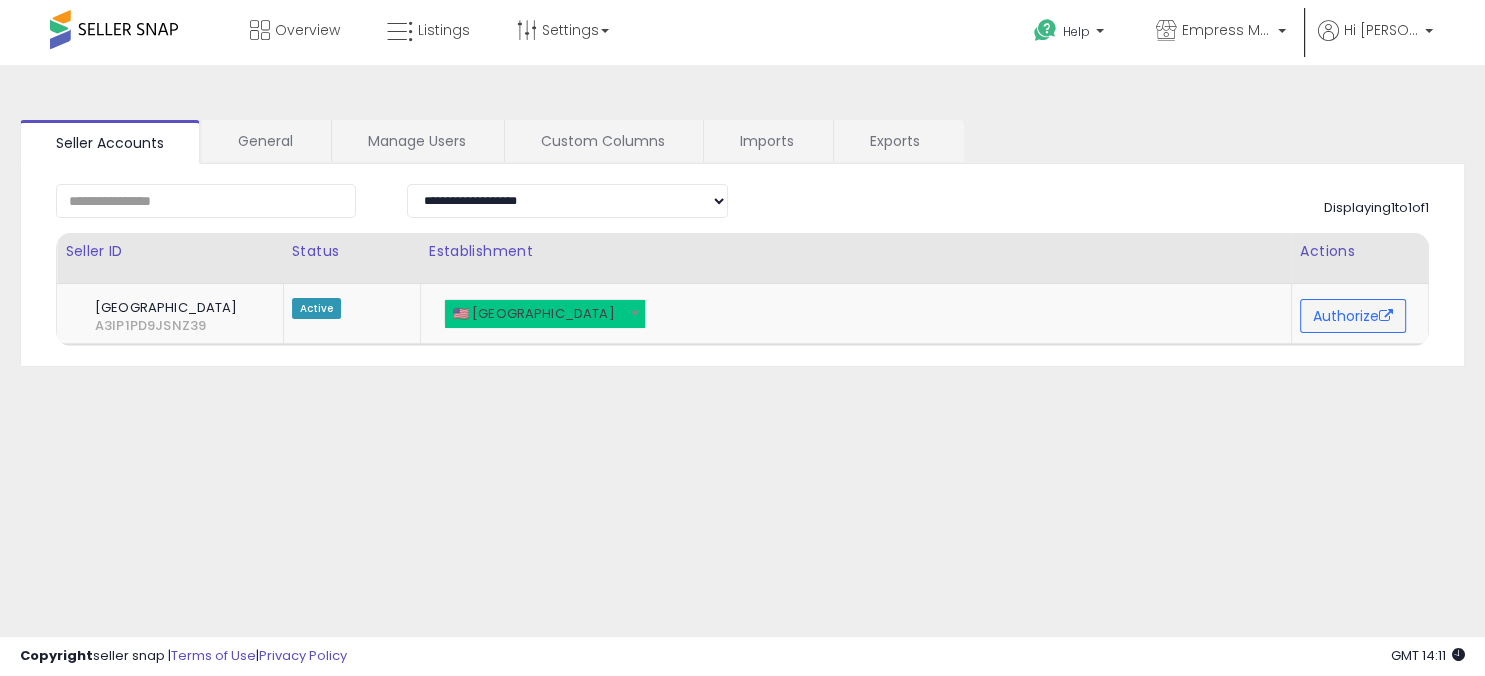 click on "**********" at bounding box center (742, 500) 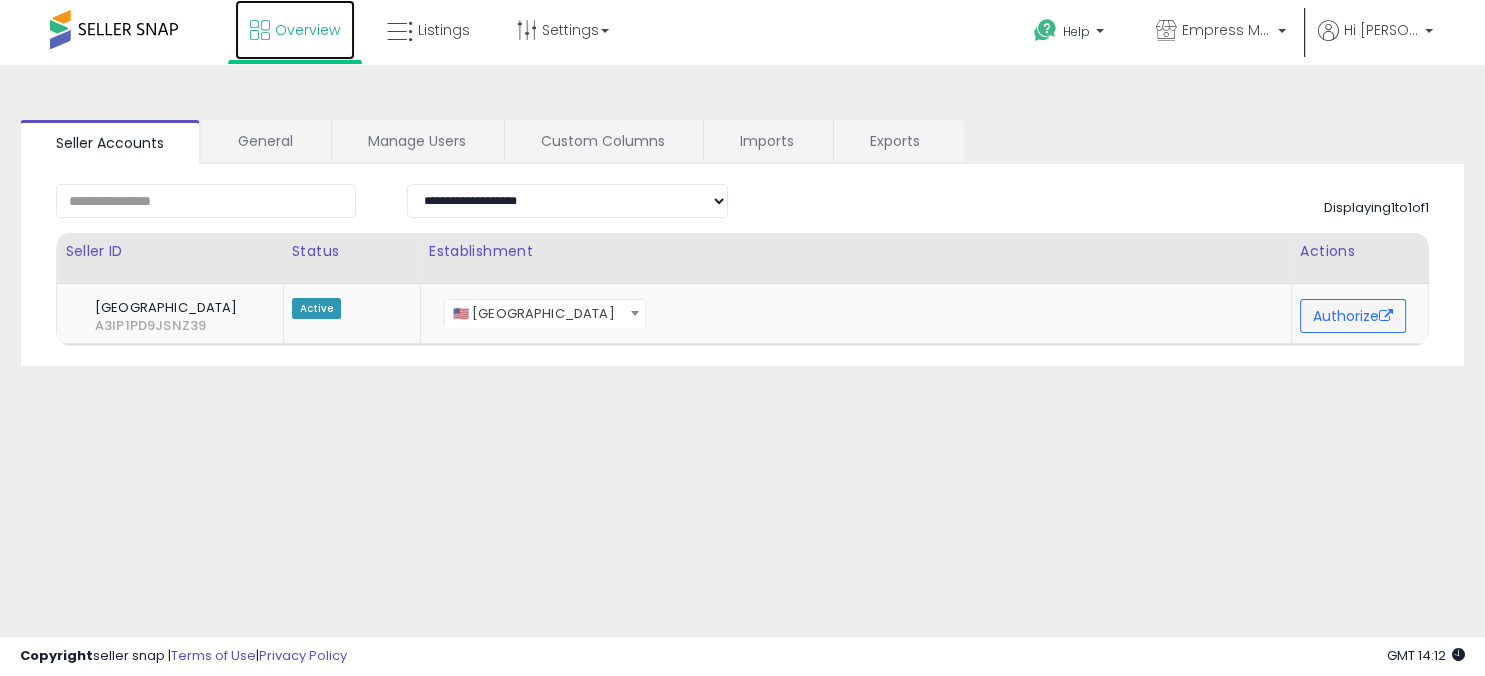 click on "Overview" at bounding box center [307, 30] 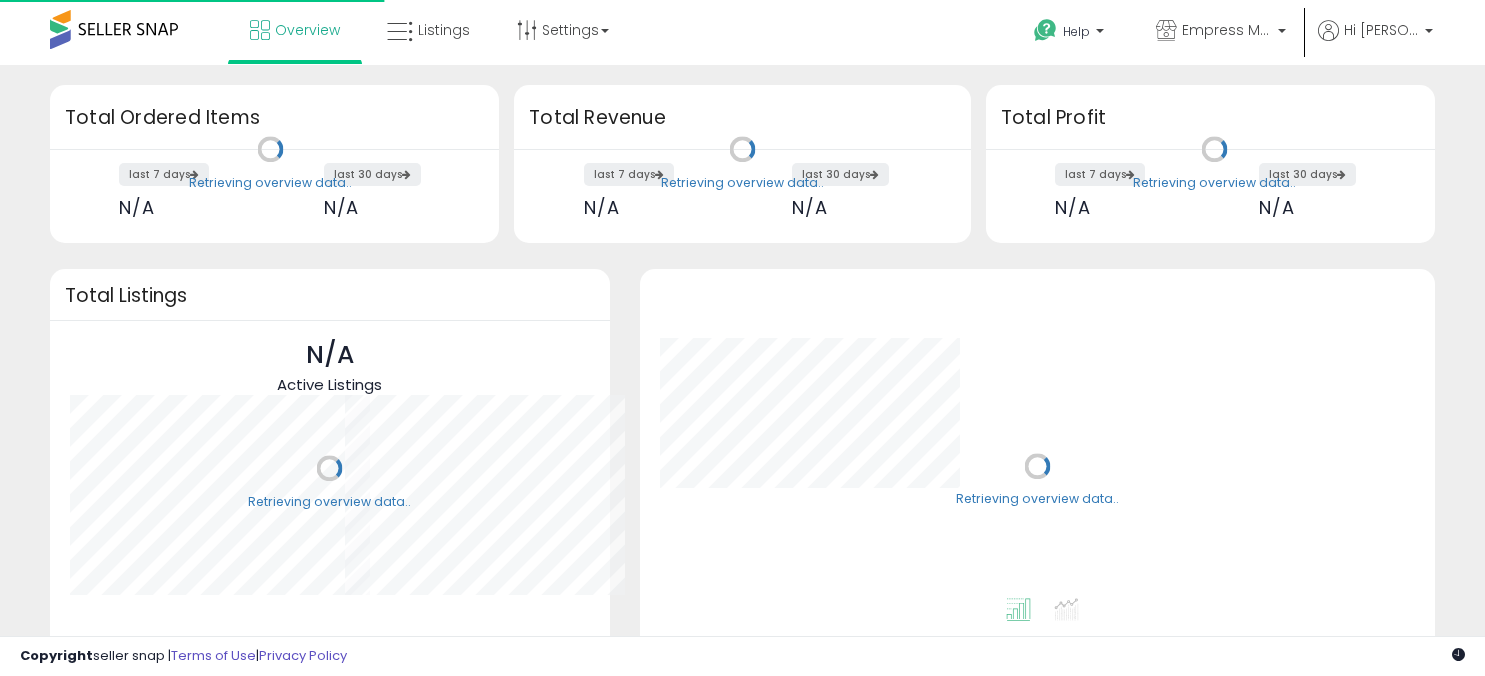scroll, scrollTop: 0, scrollLeft: 0, axis: both 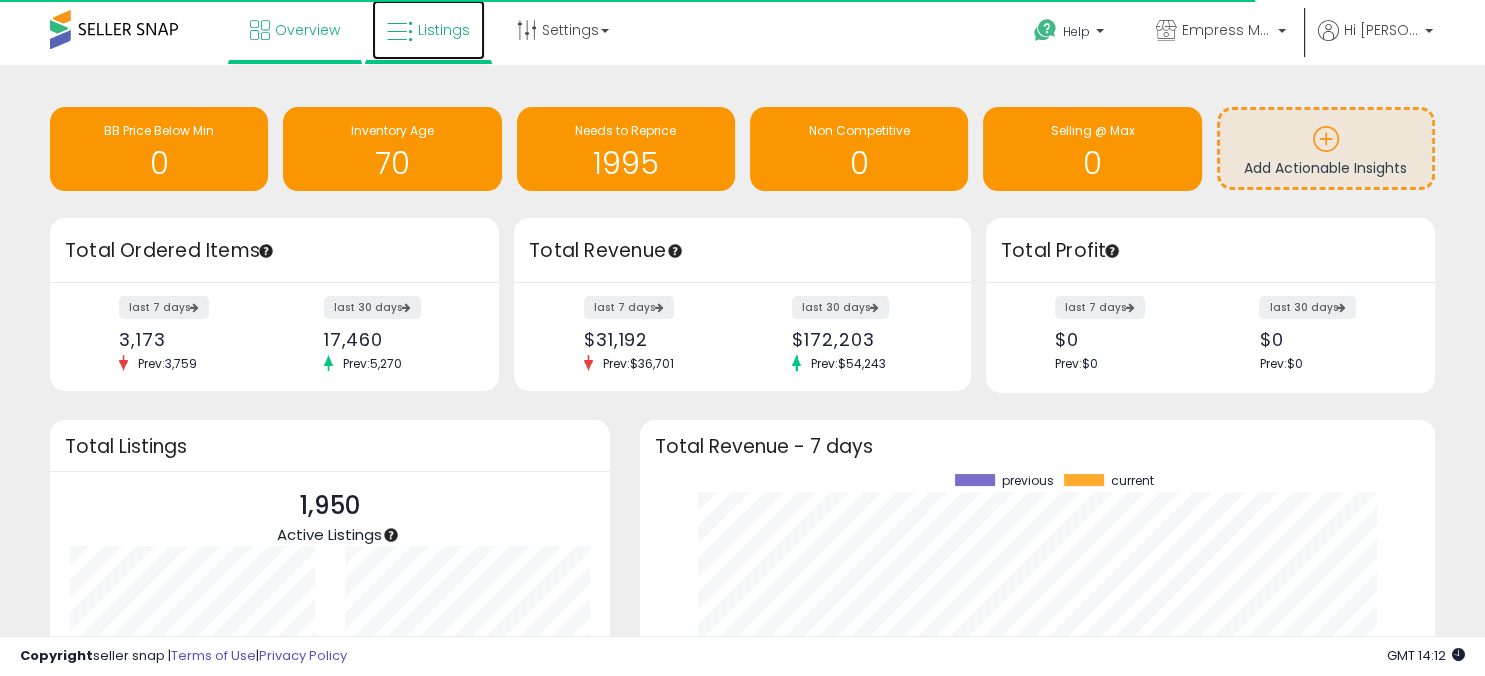 click on "Listings" at bounding box center [428, 30] 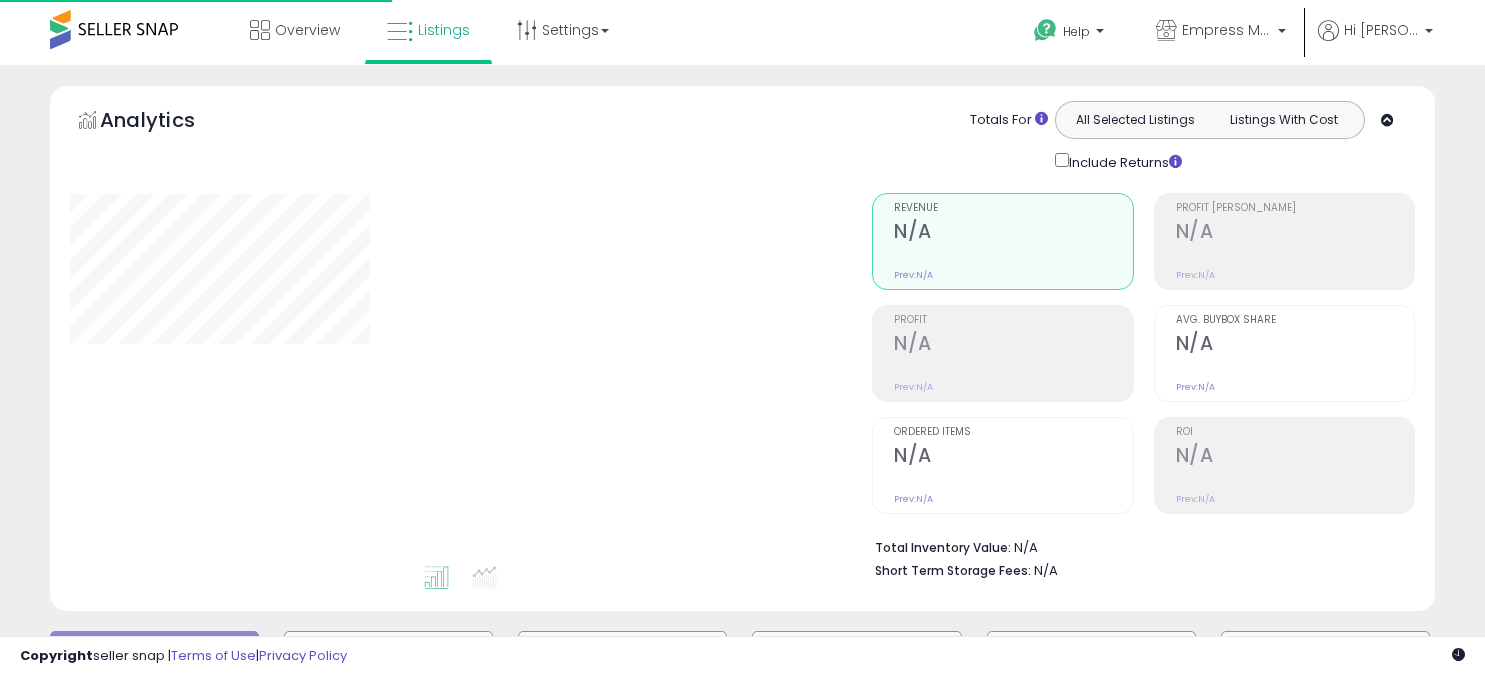 scroll, scrollTop: 0, scrollLeft: 0, axis: both 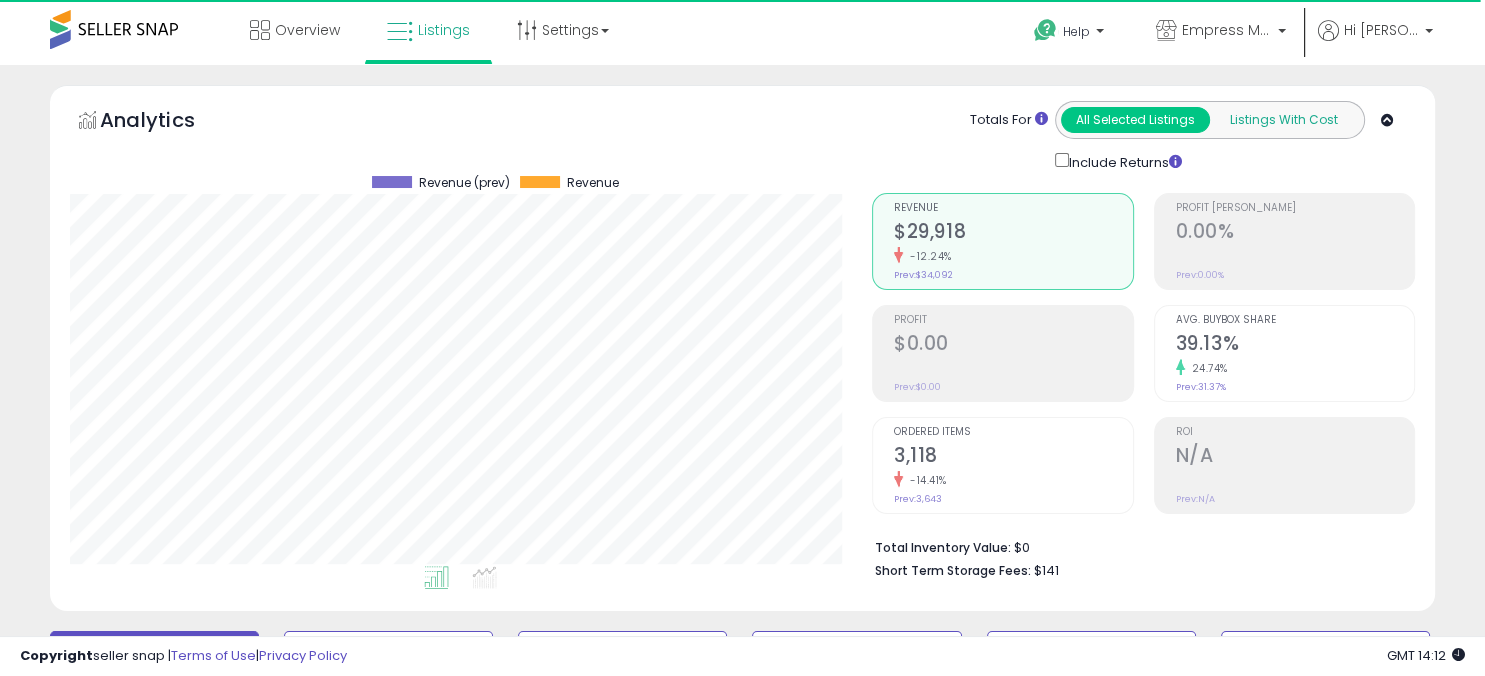 click on "Listings With Cost" at bounding box center [1283, 120] 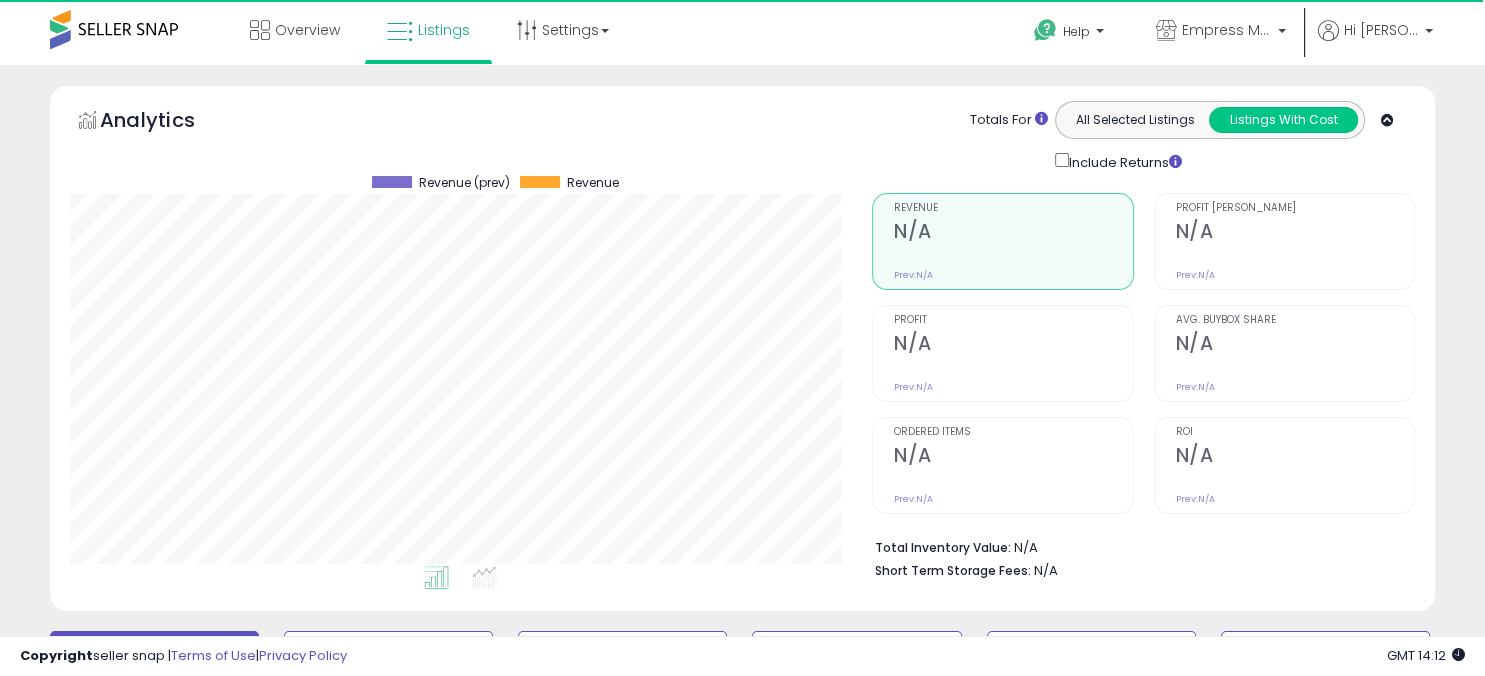 scroll, scrollTop: 999590, scrollLeft: 999198, axis: both 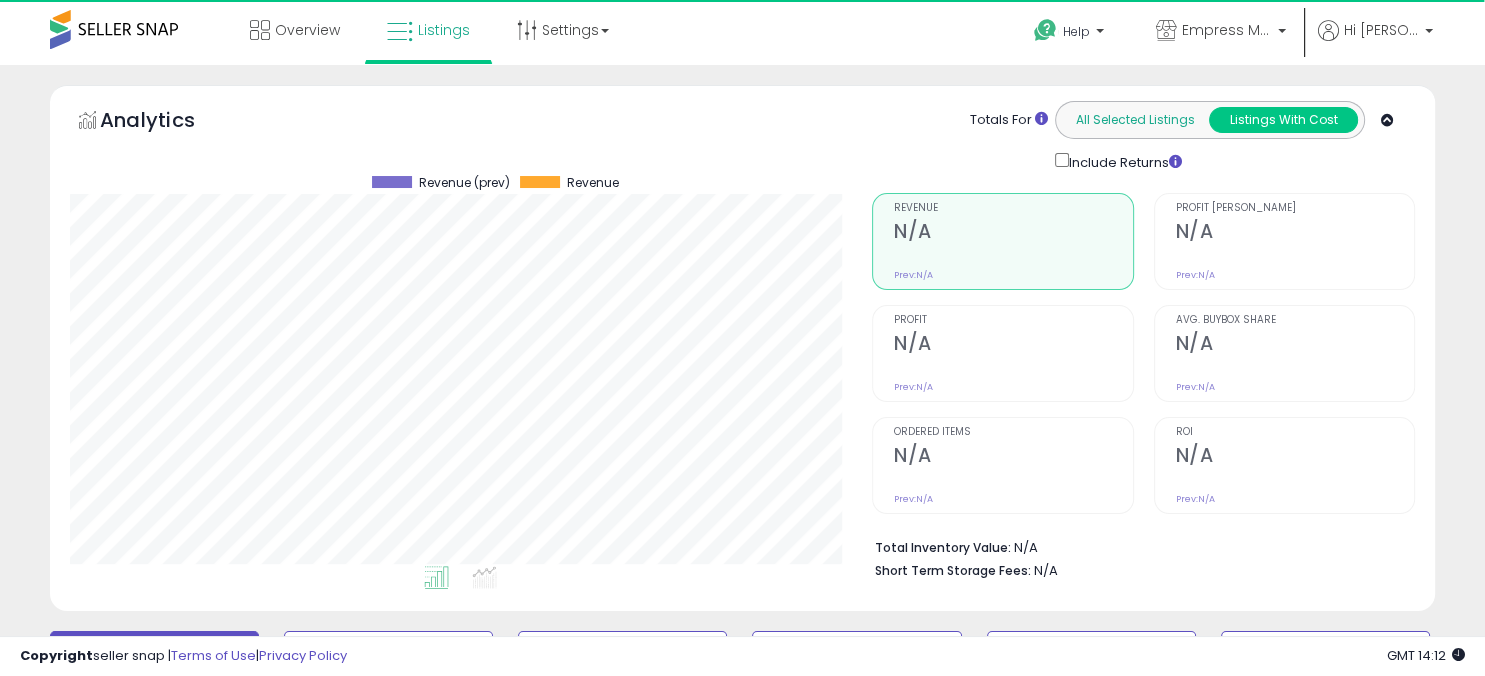 click on "All Selected Listings" at bounding box center [1135, 120] 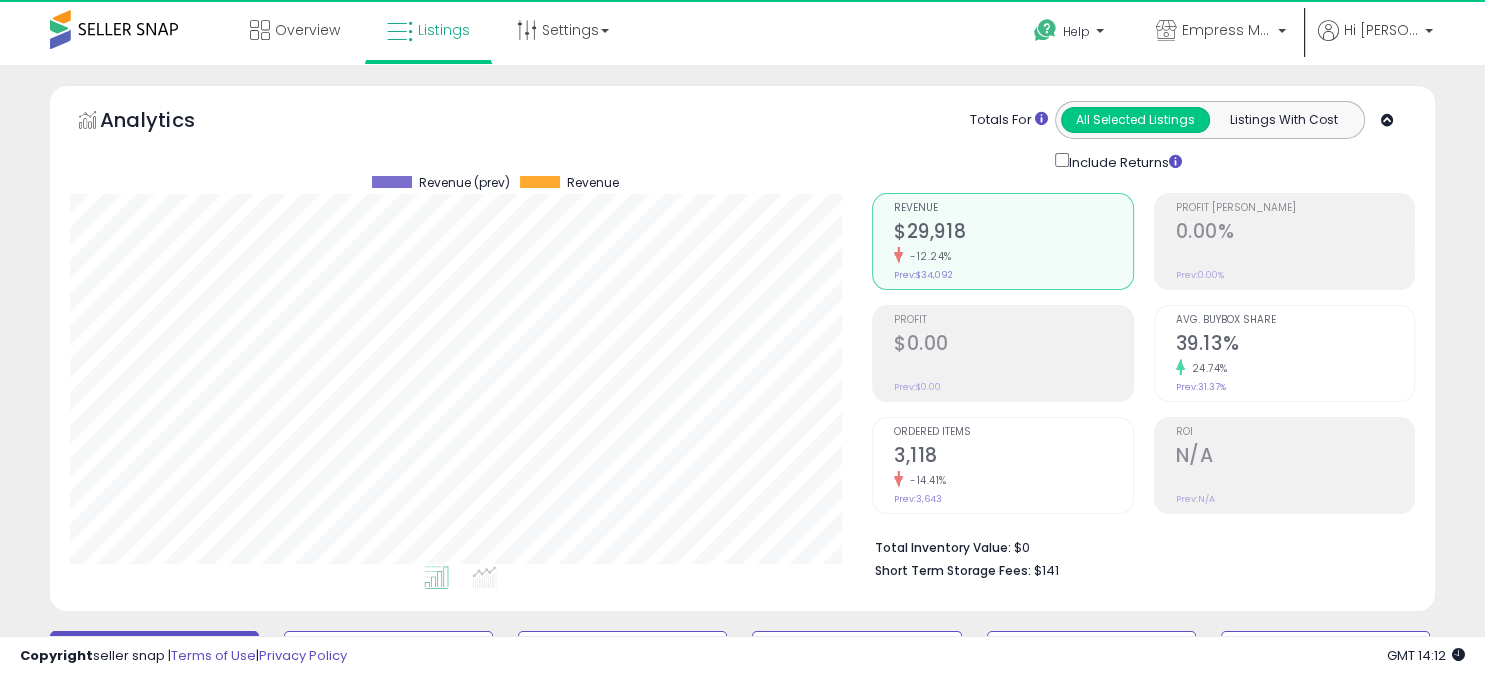 scroll, scrollTop: 999590, scrollLeft: 999198, axis: both 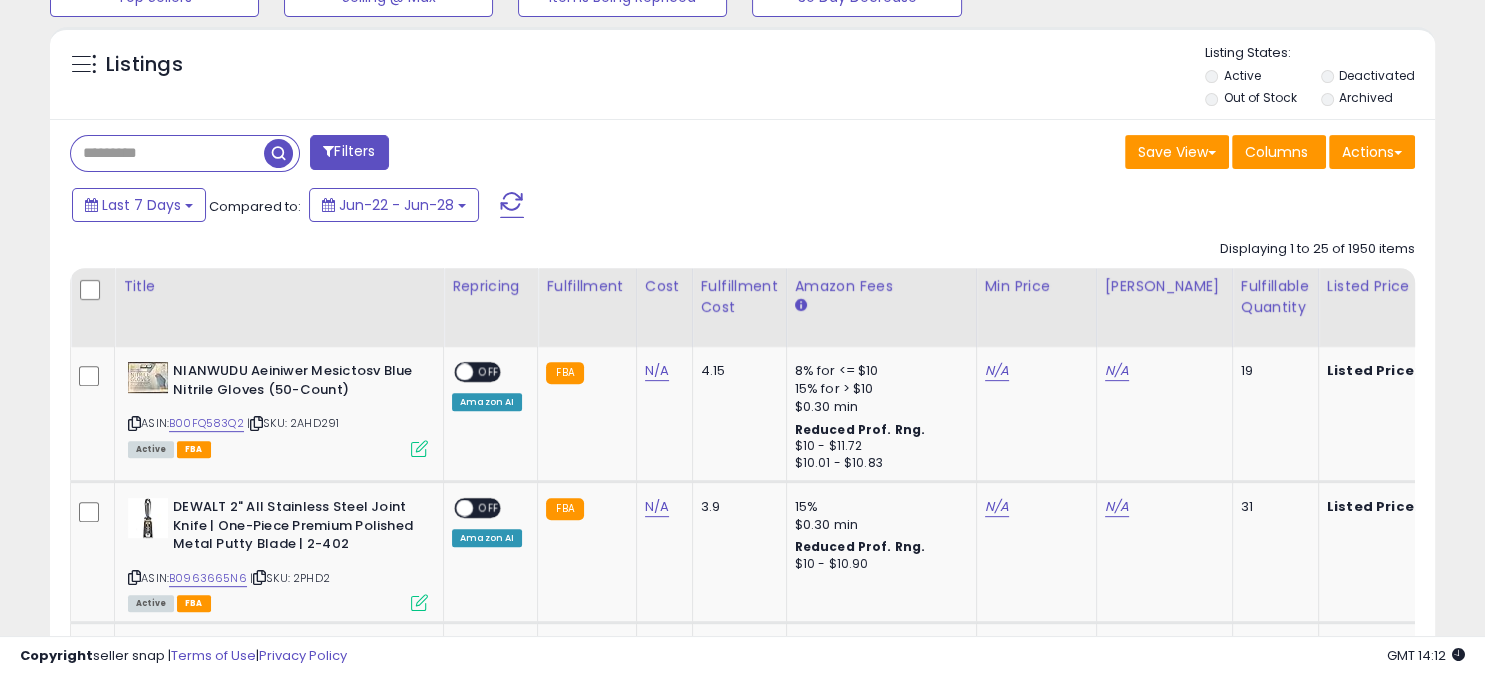 click on "Deactivated" at bounding box center [1377, 78] 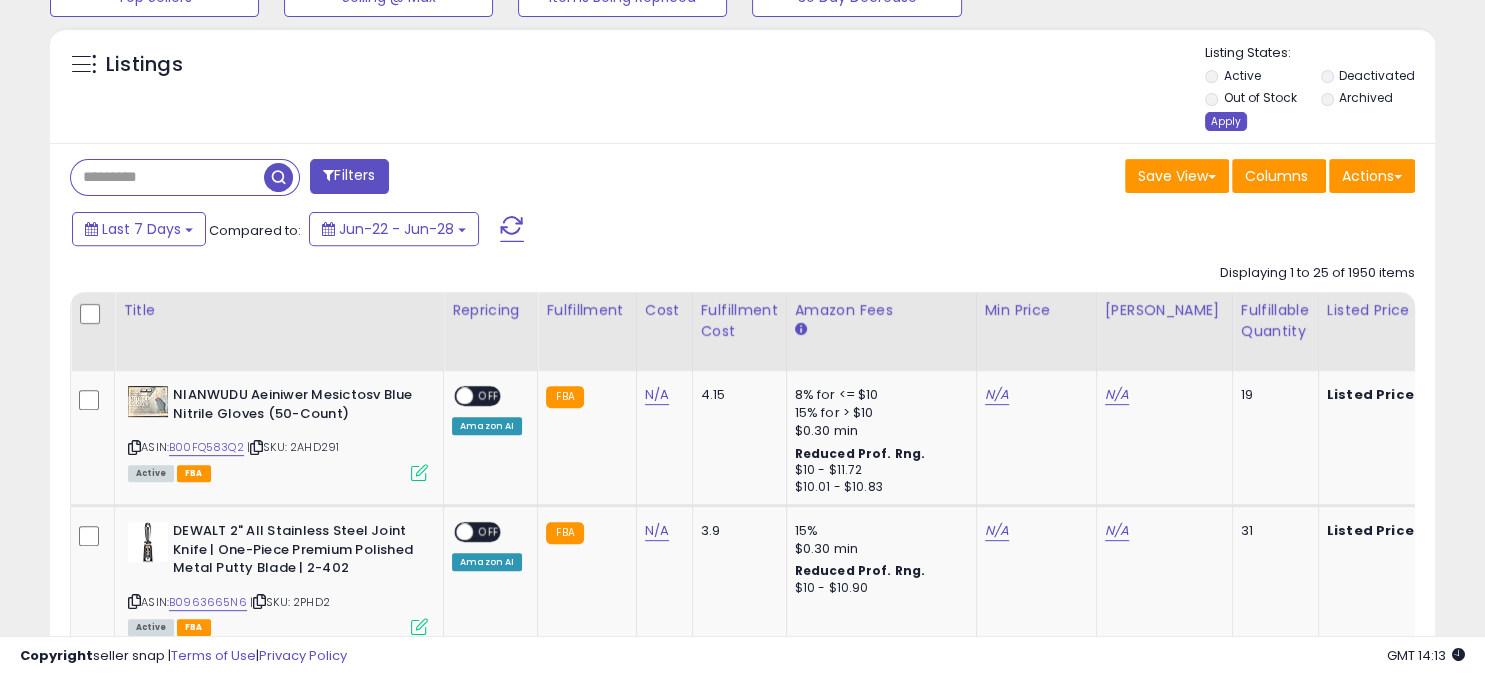 click on "Apply" at bounding box center [1226, 121] 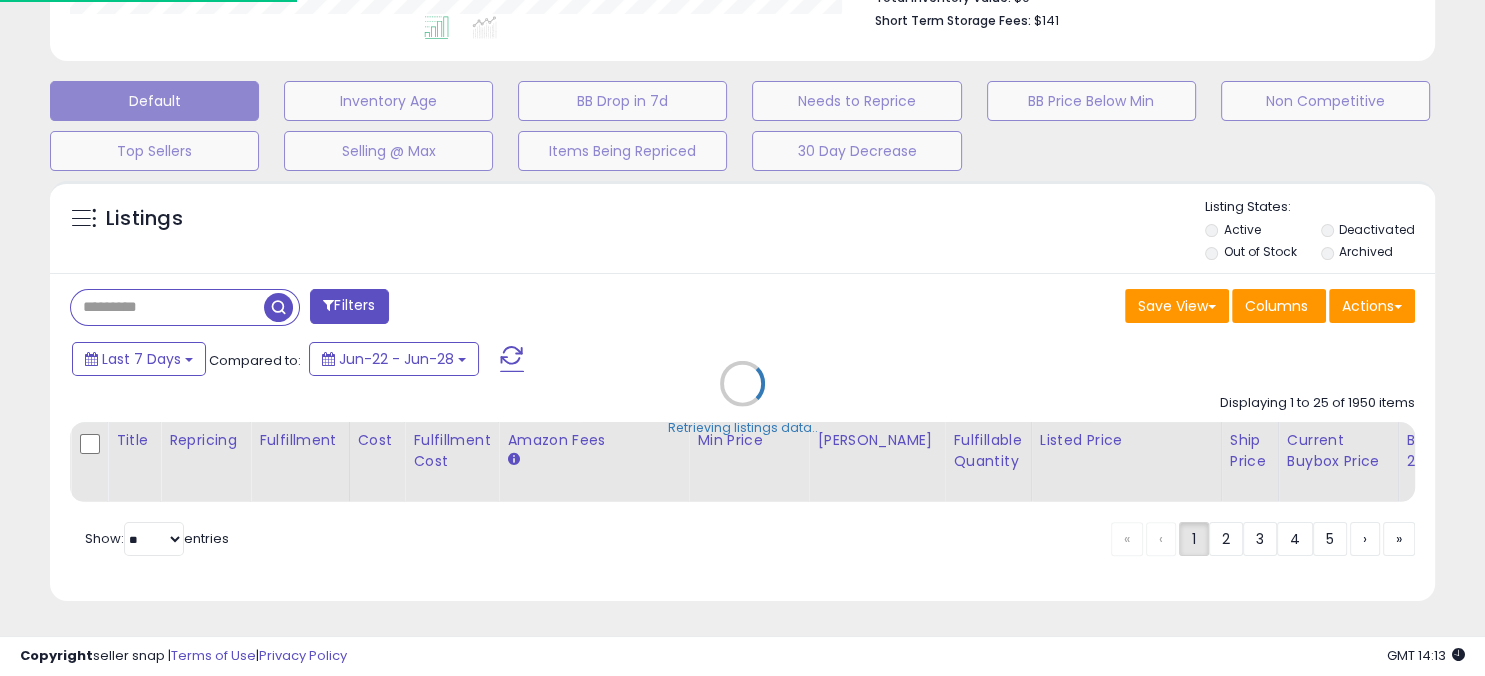 scroll, scrollTop: 547, scrollLeft: 0, axis: vertical 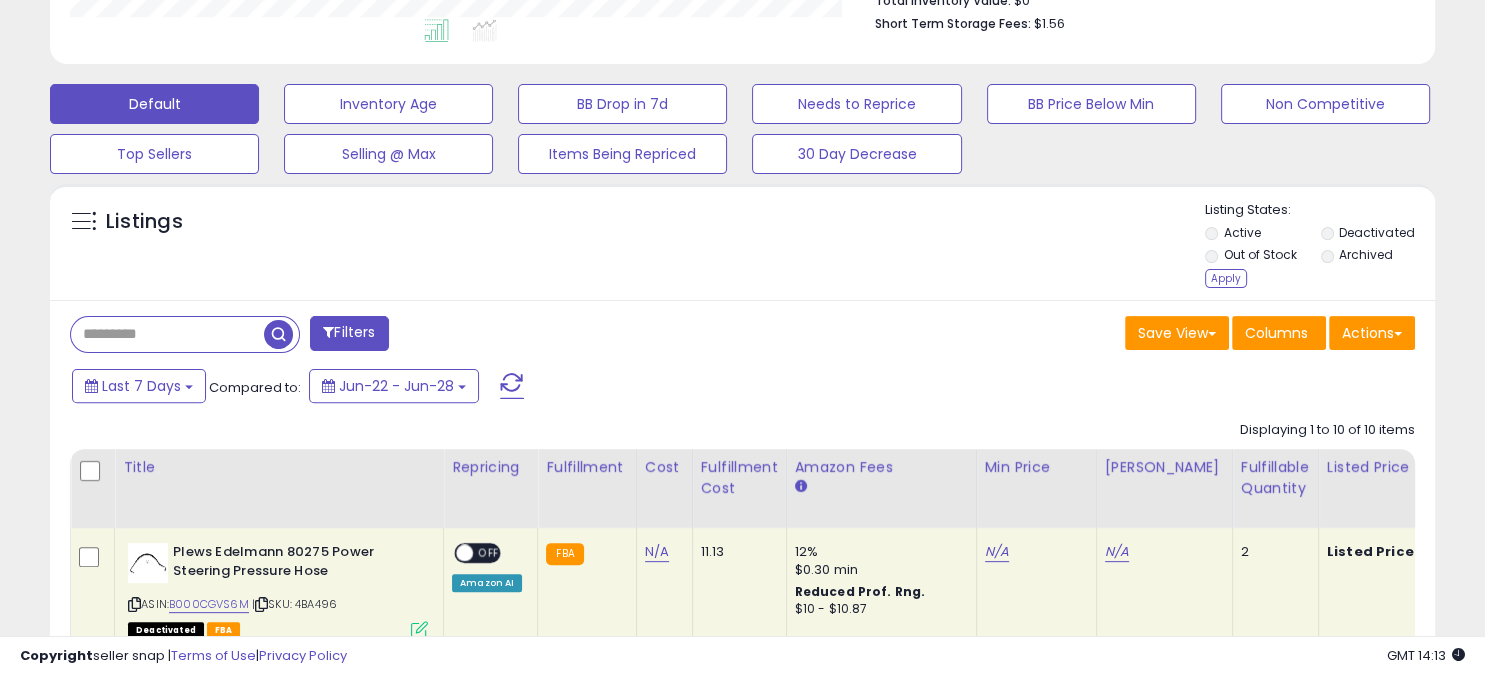 click on "Listings" at bounding box center [742, 247] 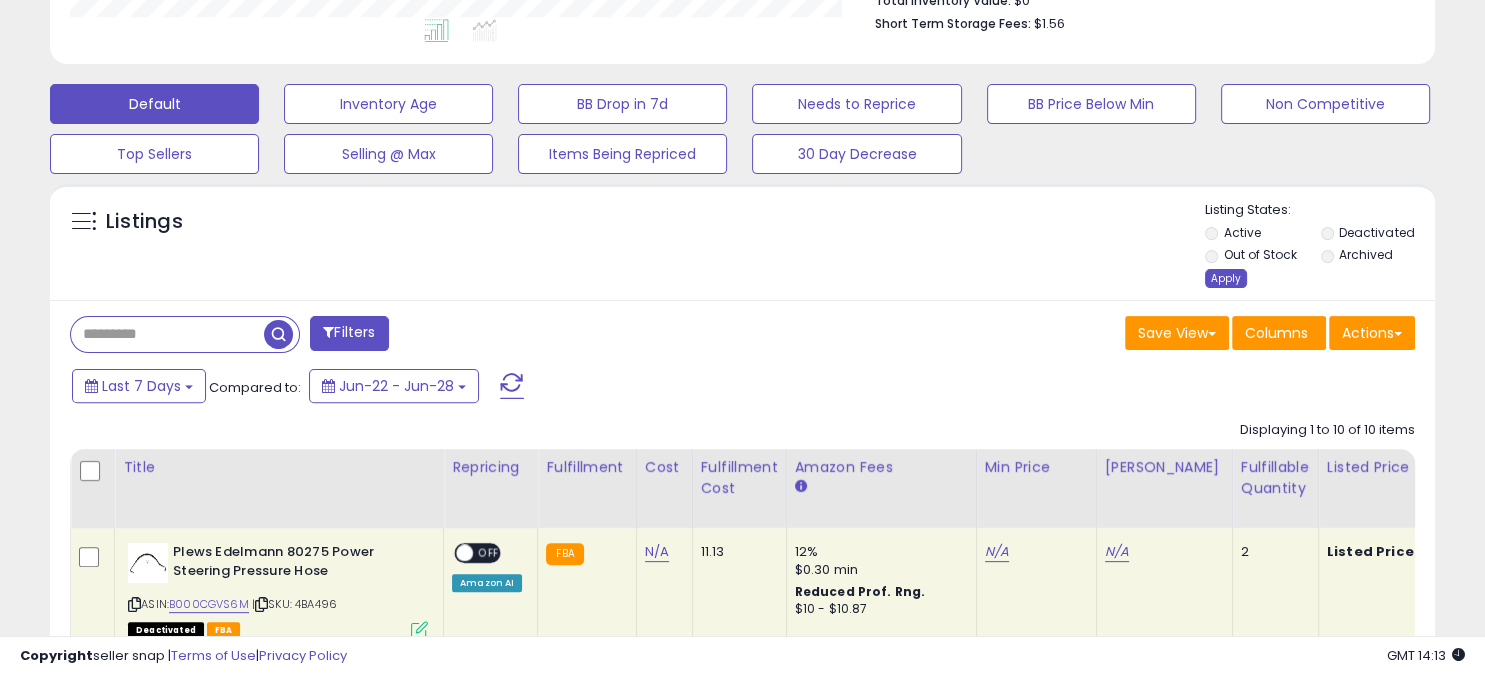 click on "Apply" at bounding box center [1226, 278] 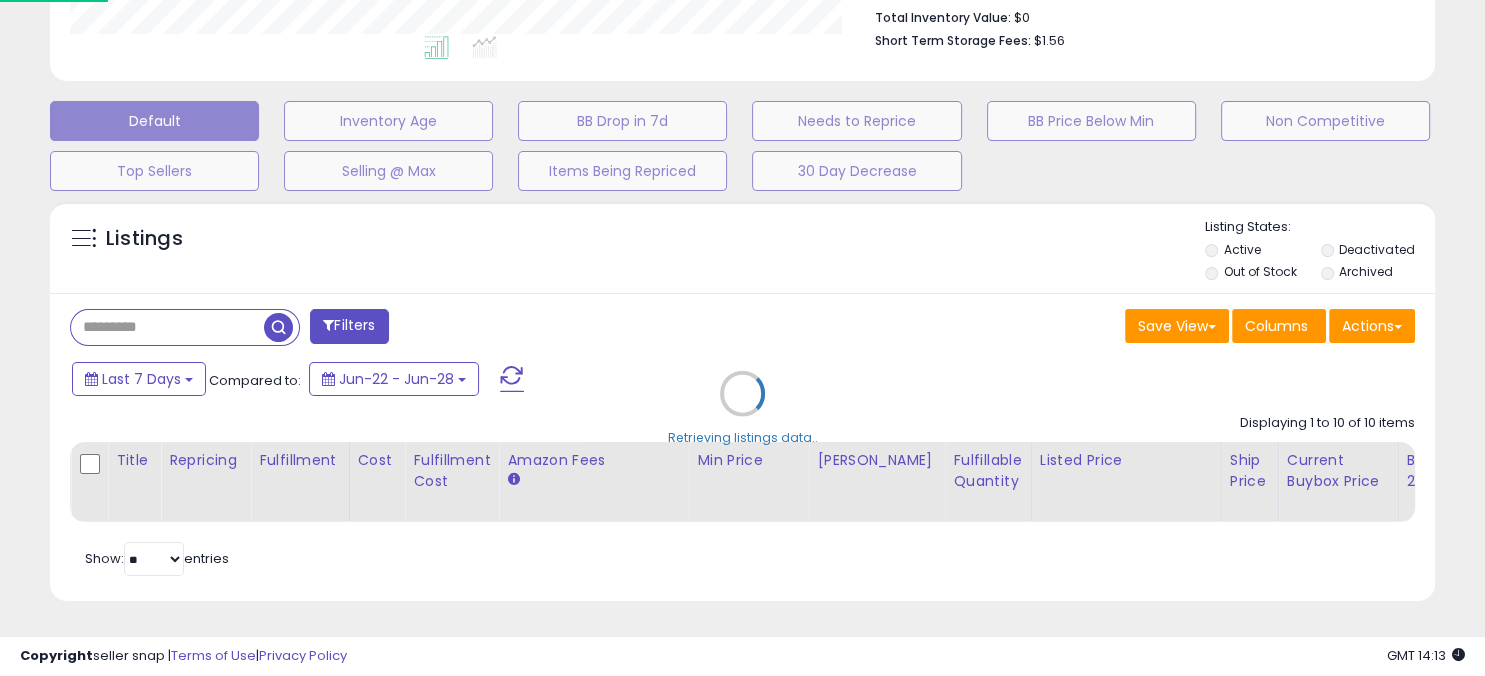 scroll, scrollTop: 528, scrollLeft: 0, axis: vertical 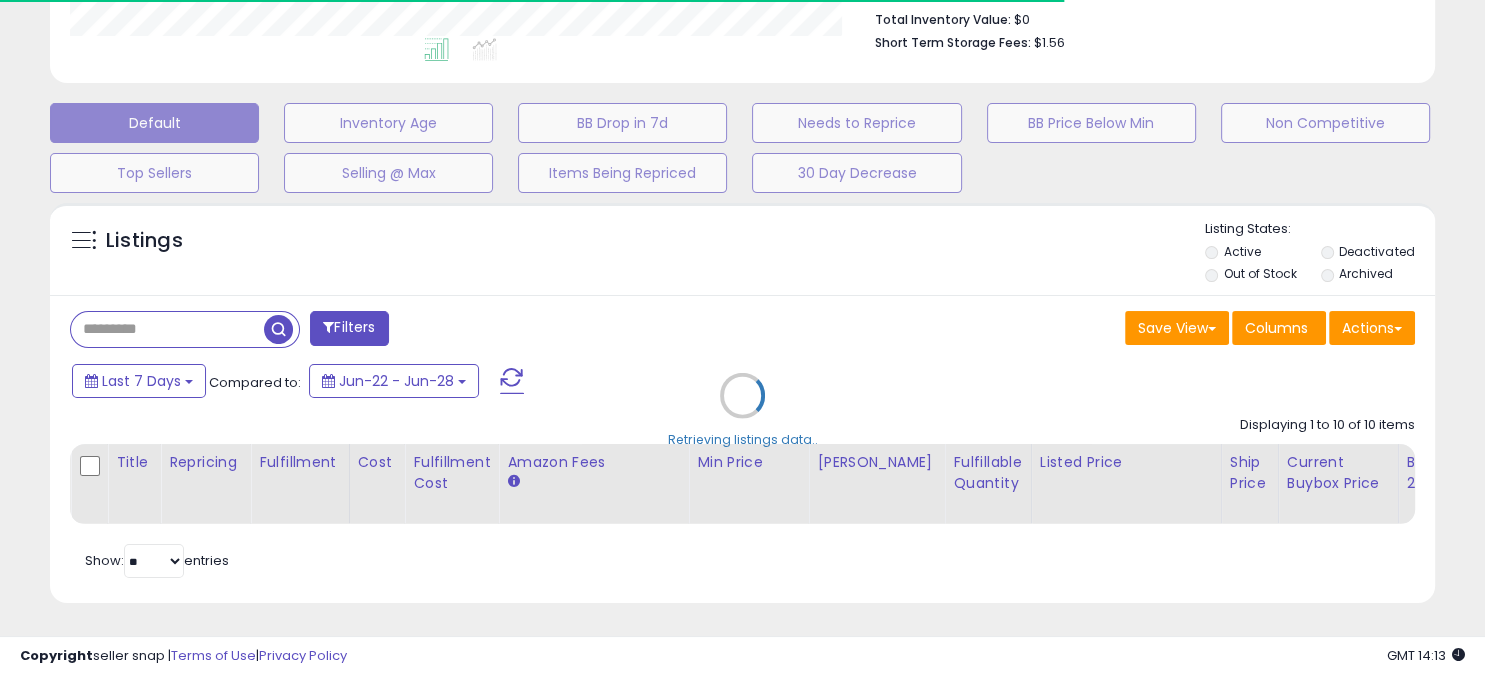 click on "Retrieving listings data.." at bounding box center (742, 410) 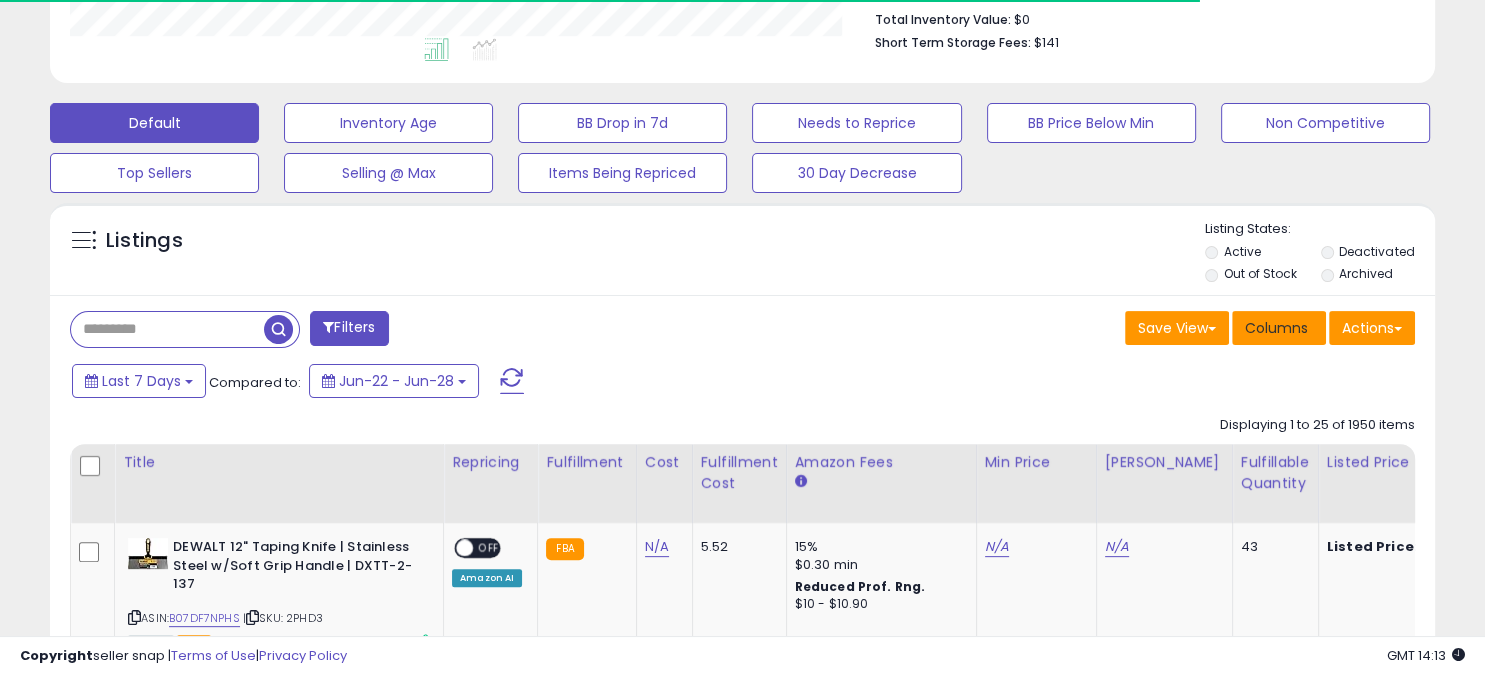 click on "Columns" at bounding box center (1276, 328) 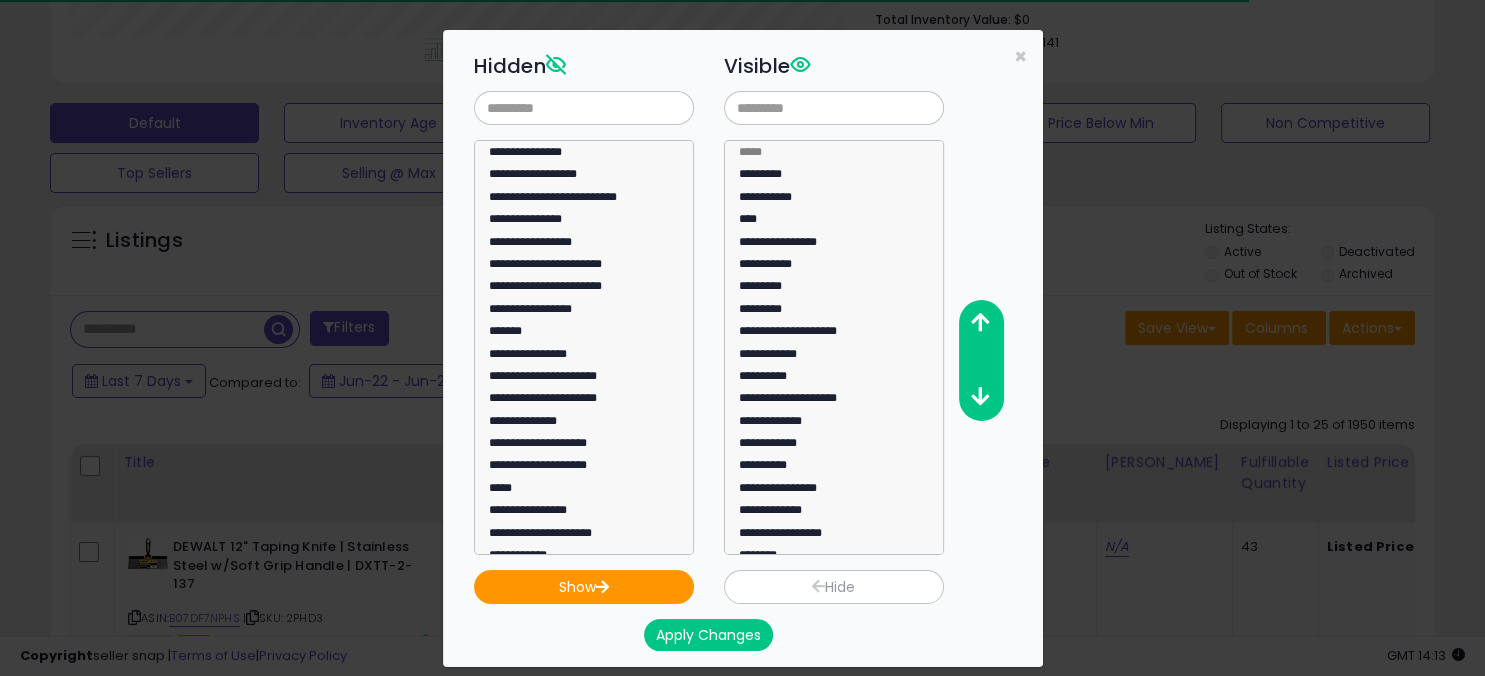 scroll, scrollTop: 999590, scrollLeft: 999198, axis: both 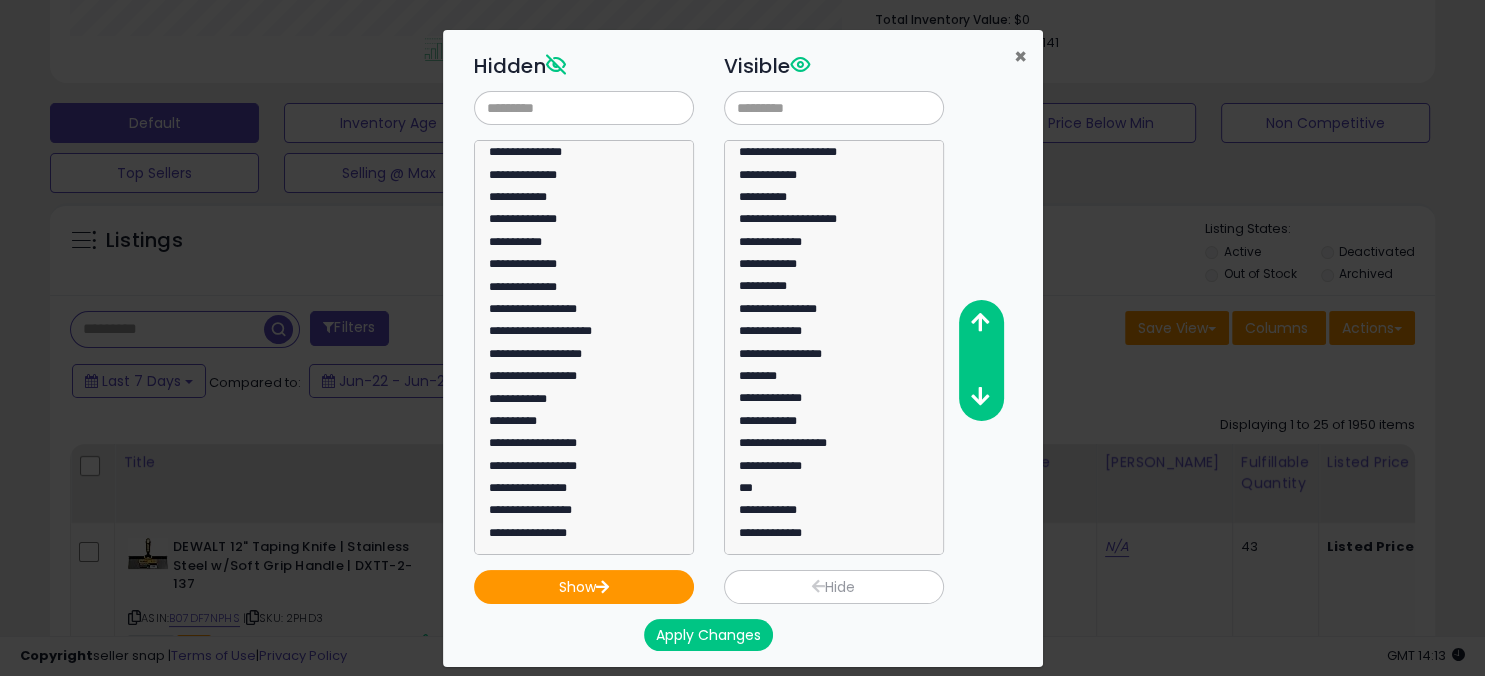 click on "×" at bounding box center [1020, 56] 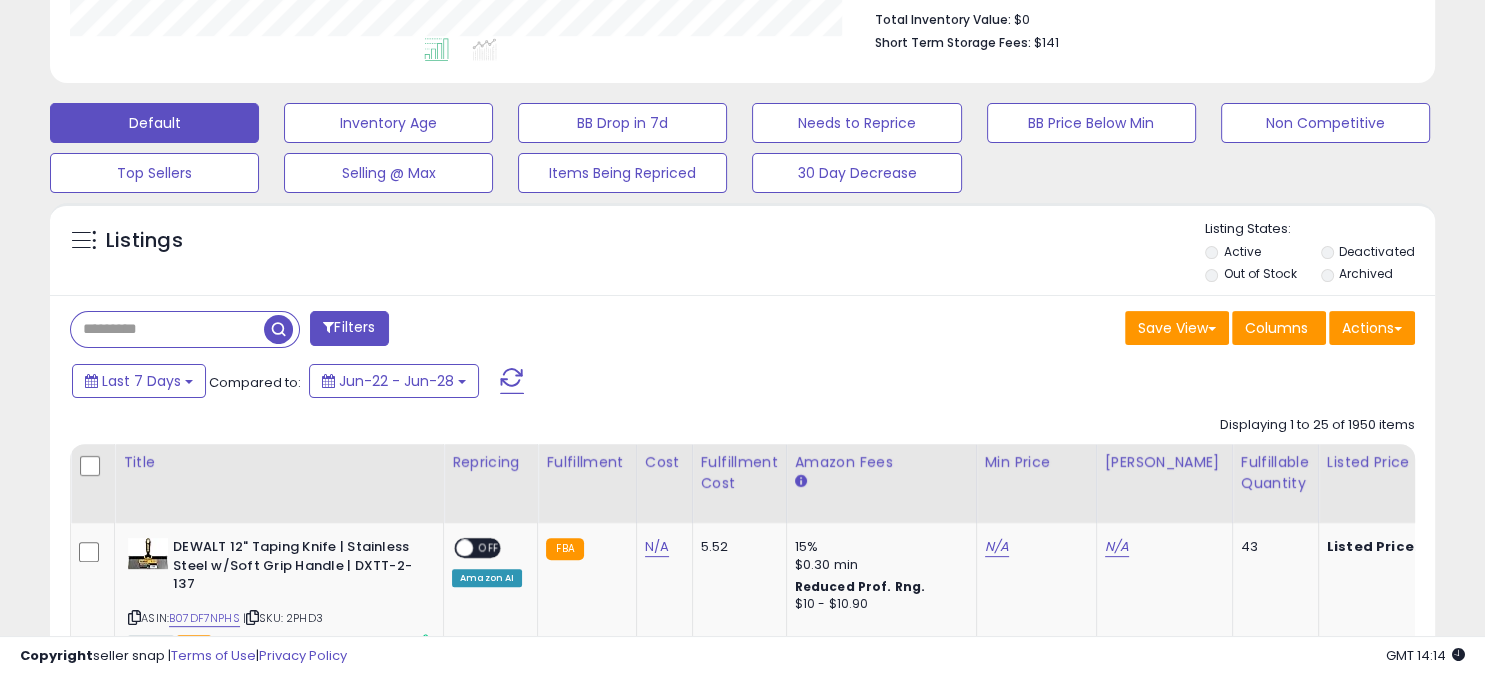 scroll, scrollTop: 880, scrollLeft: 0, axis: vertical 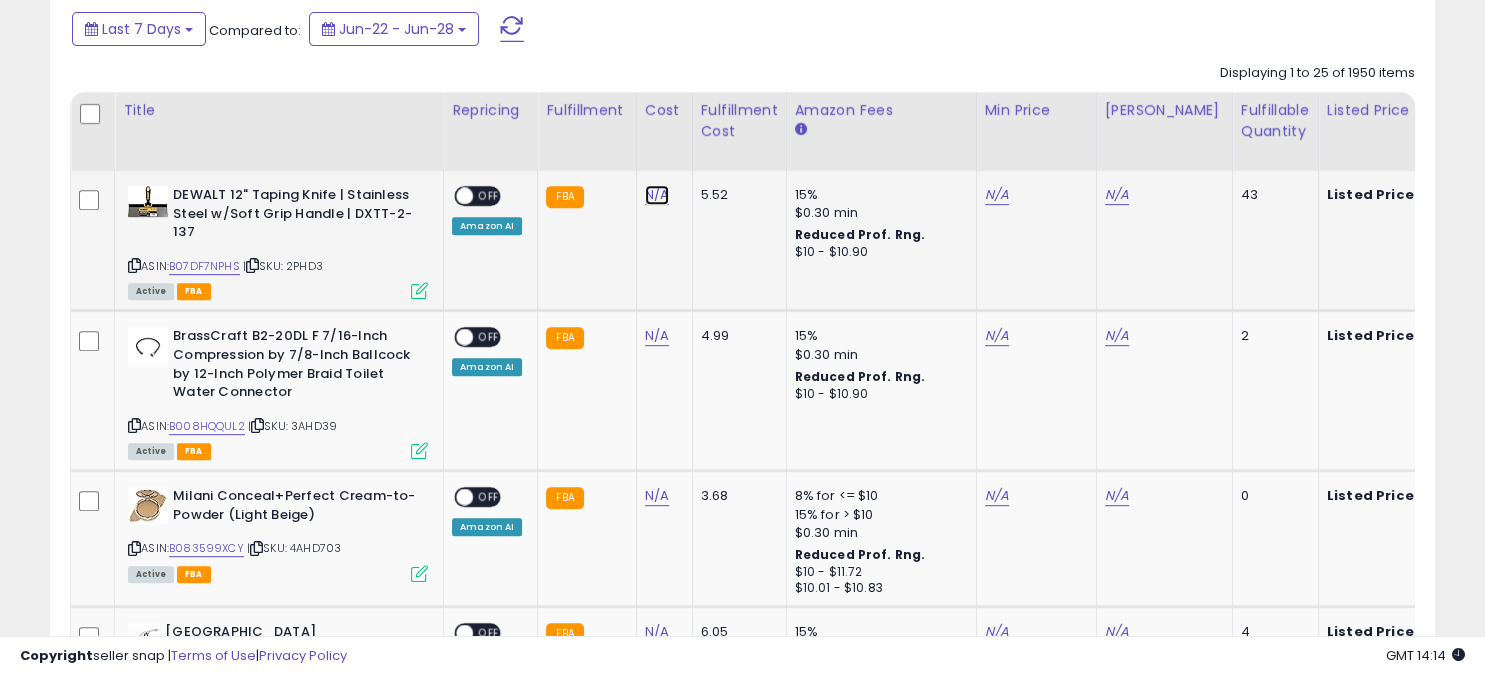 click on "N/A" at bounding box center [657, 195] 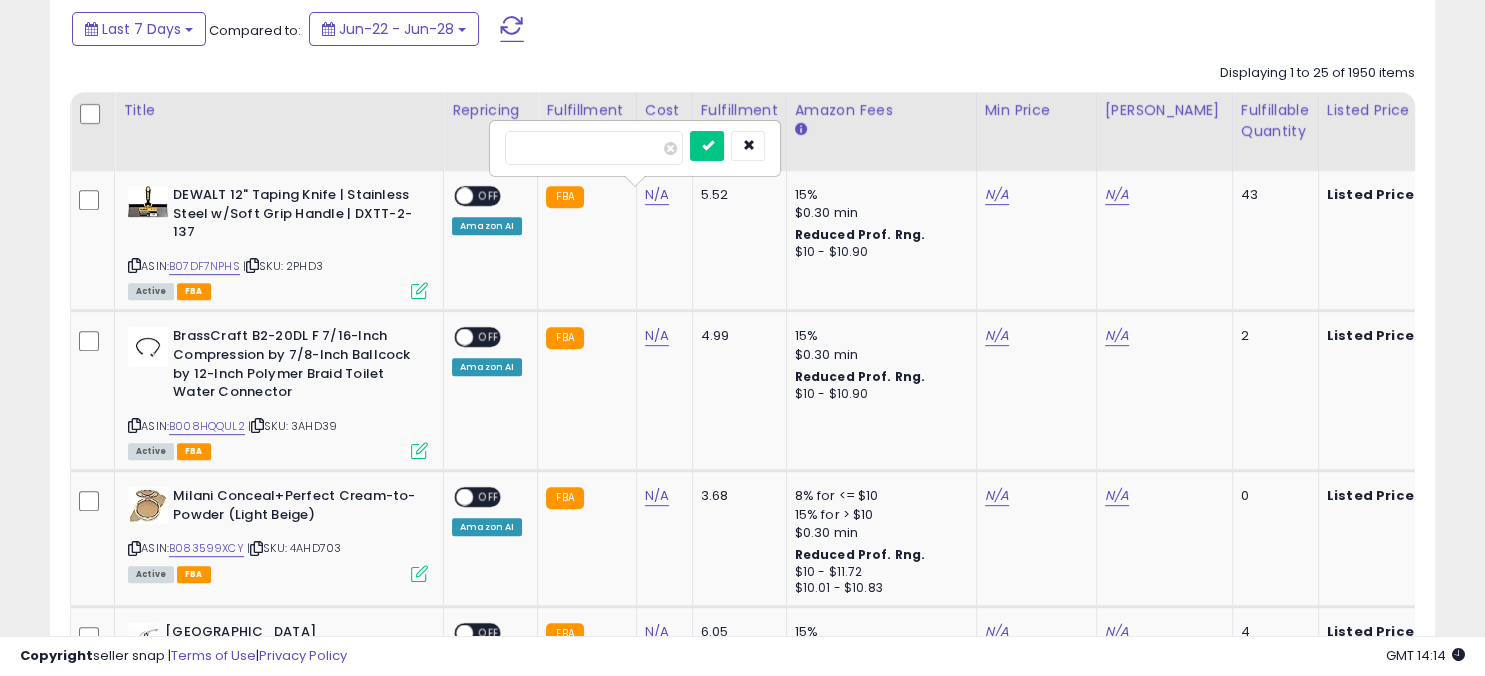 click on "Last 7 Days
Compared to:
Jun-22 - Jun-28" at bounding box center [571, 31] 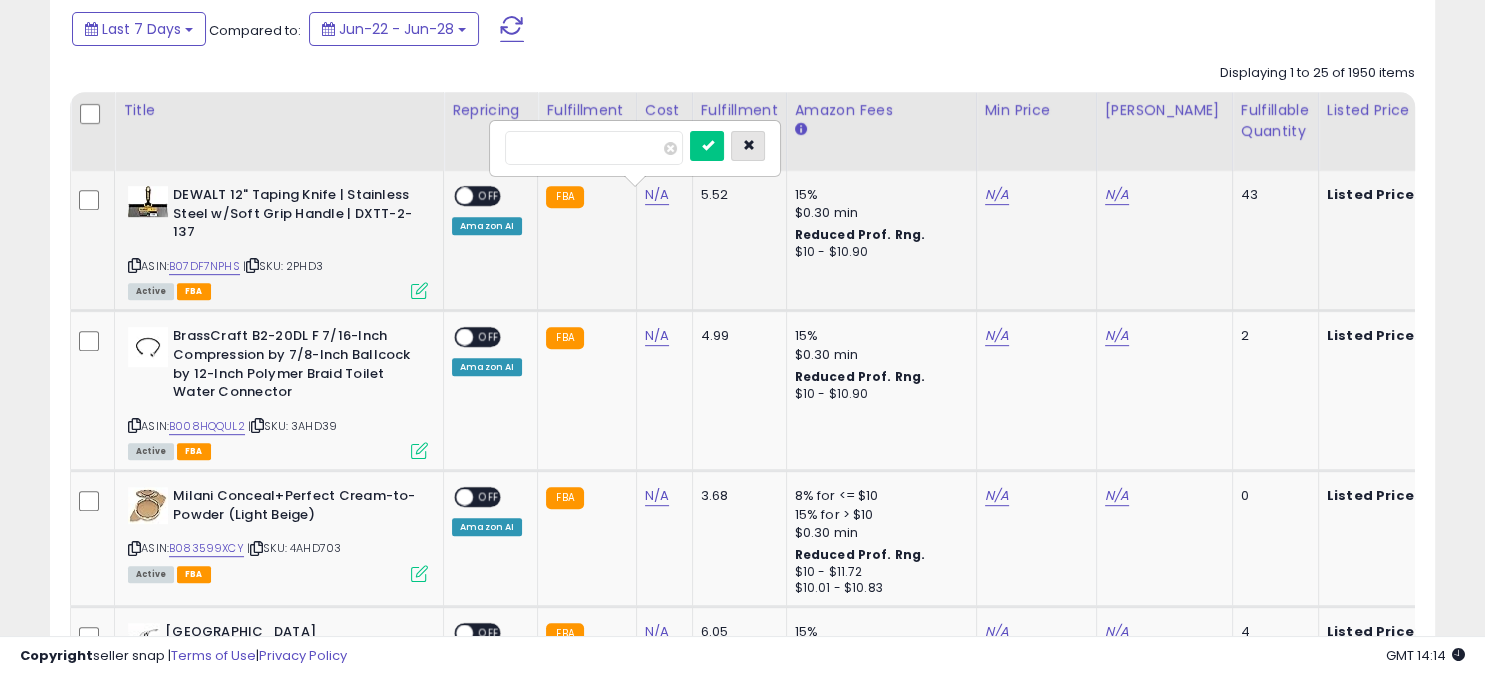 click at bounding box center (748, 146) 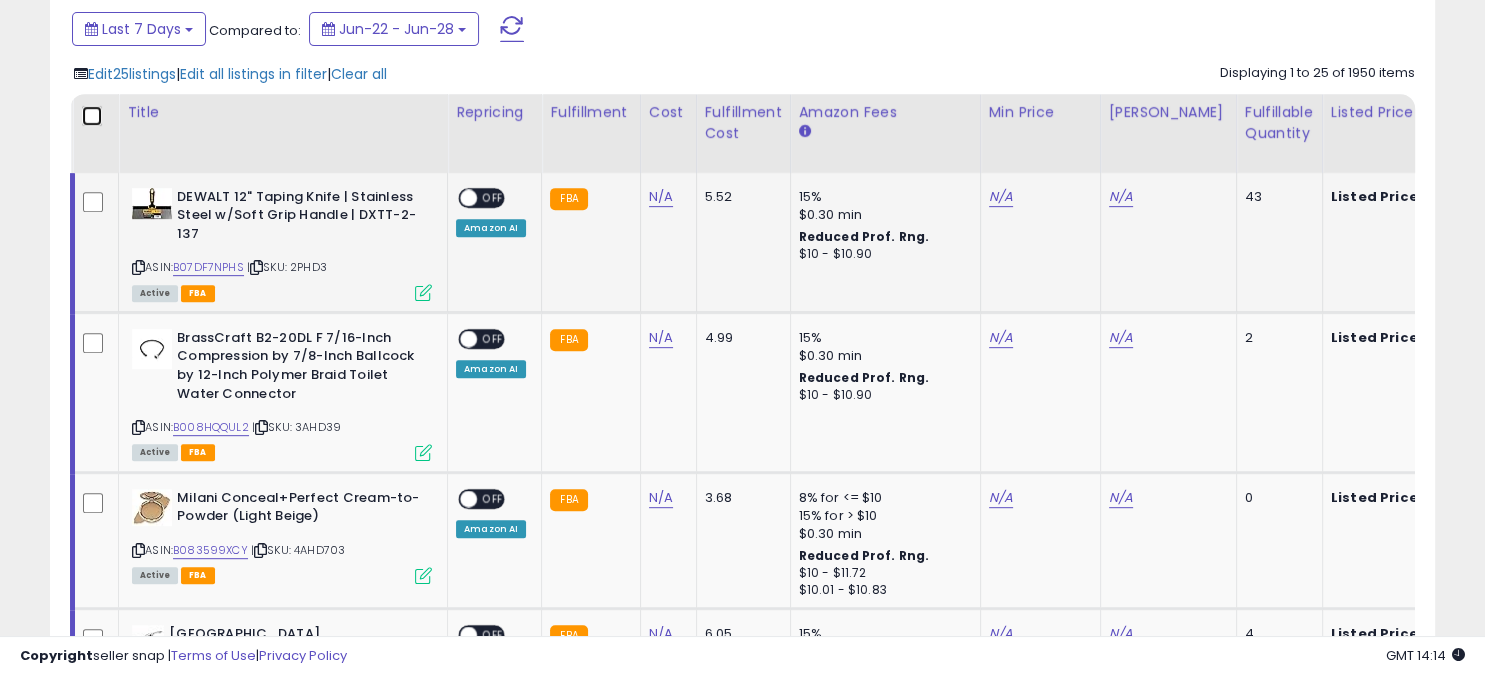 scroll, scrollTop: 528, scrollLeft: 0, axis: vertical 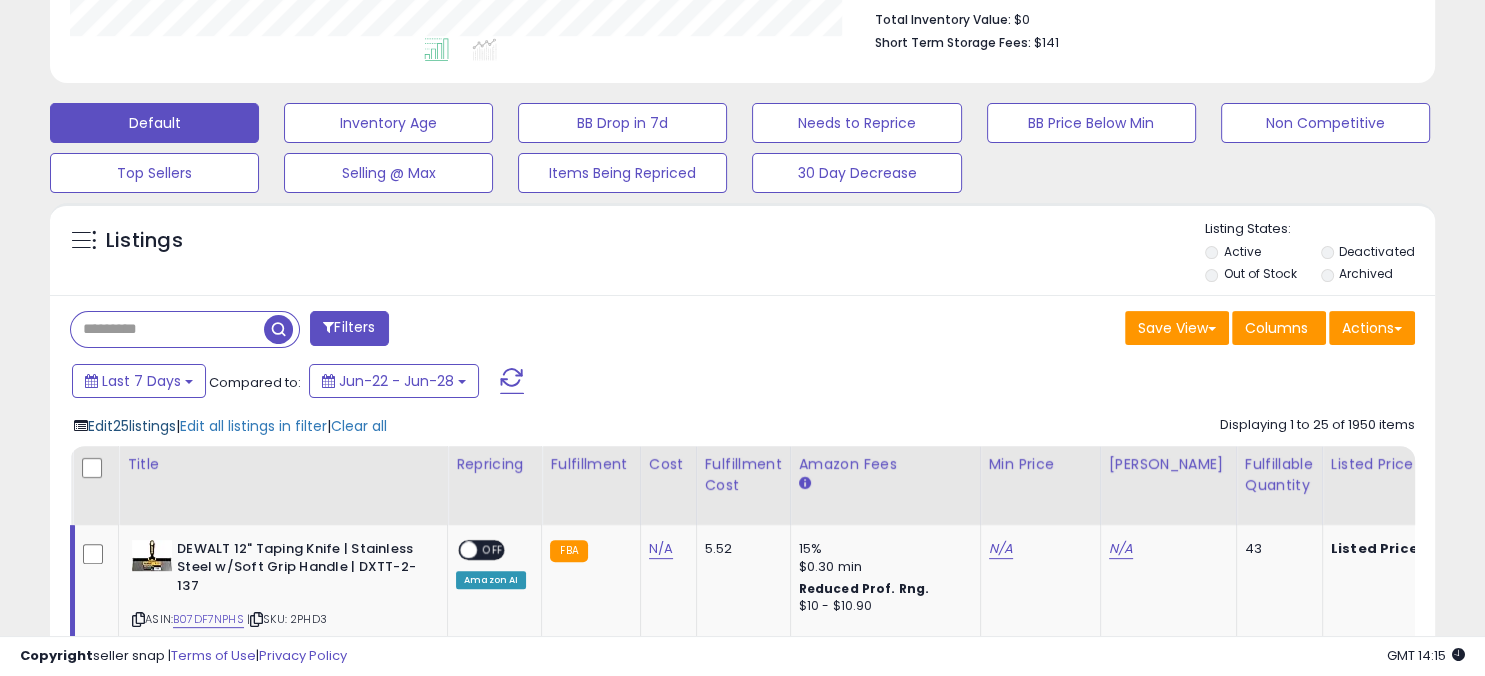 click on "Edit  25  listings" at bounding box center [132, 426] 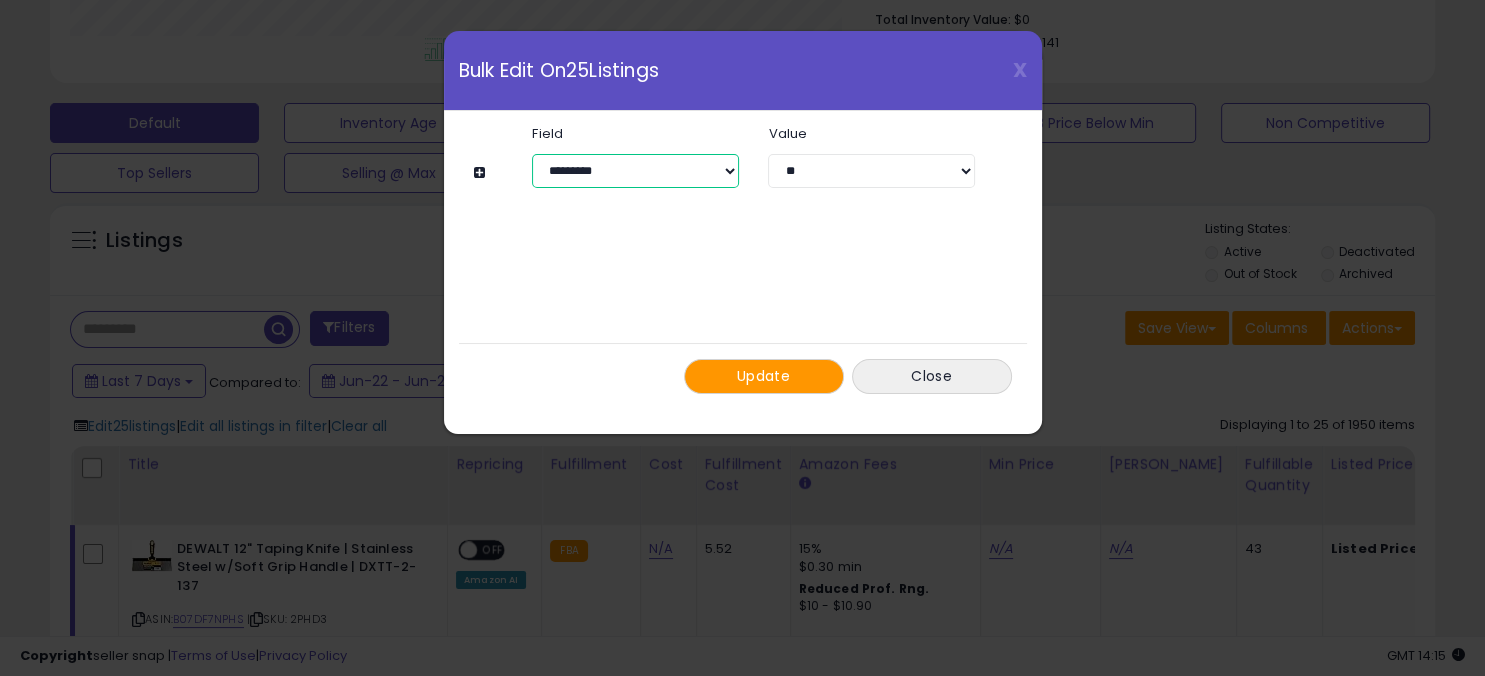 click on "**********" at bounding box center (635, 171) 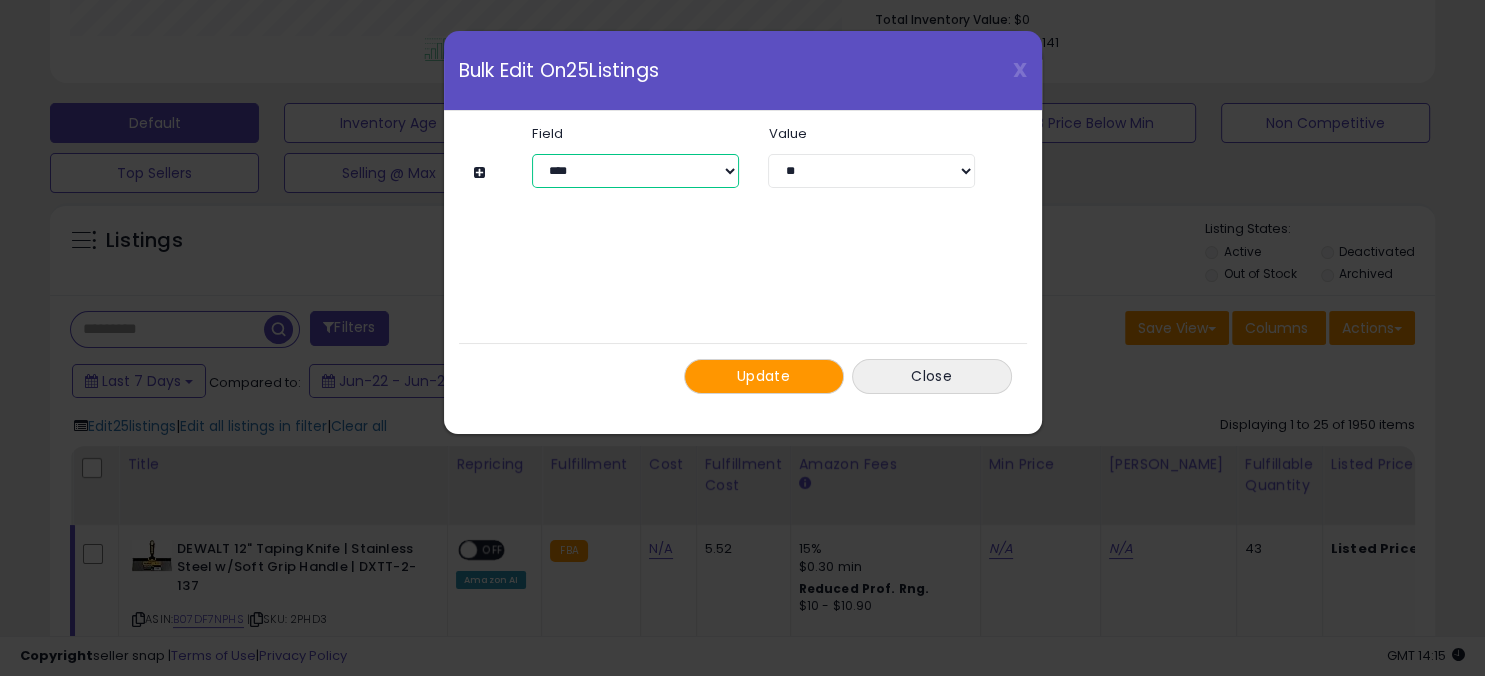 click on "****" 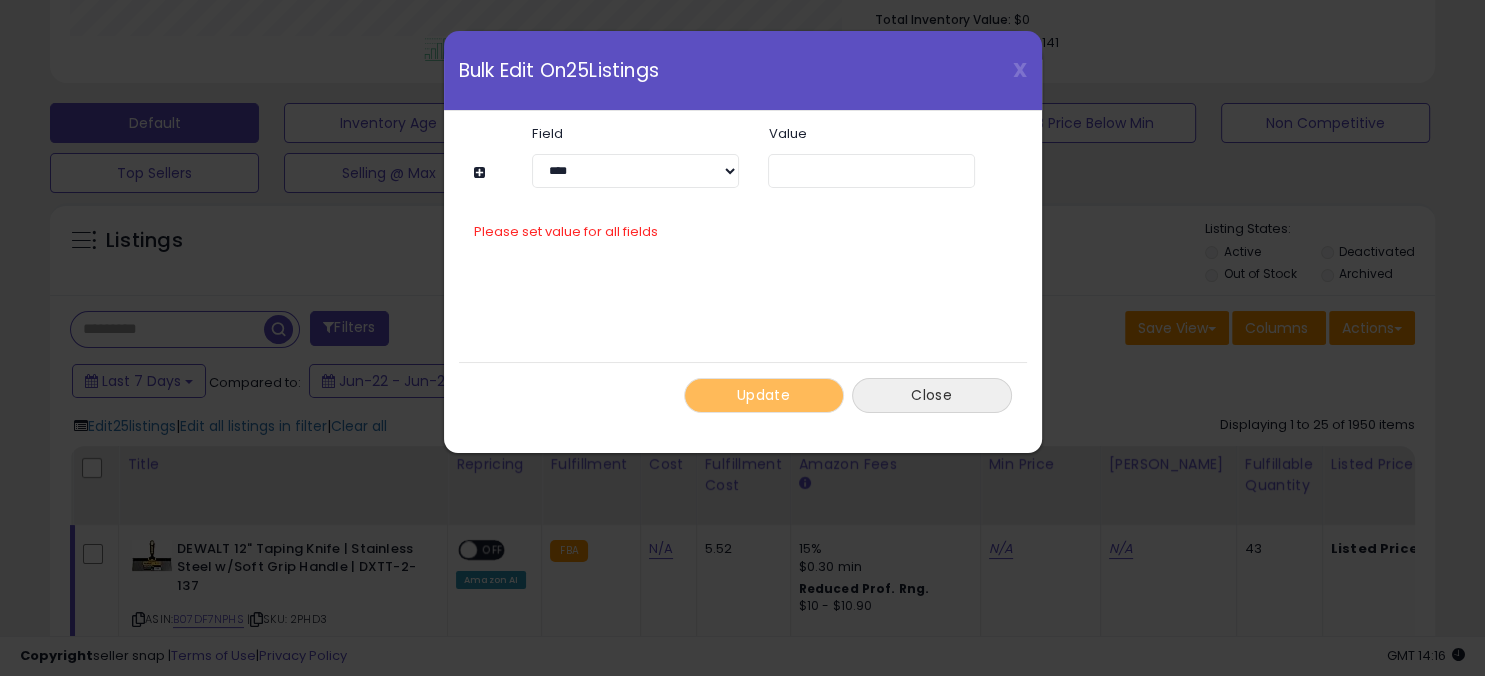 click on "Close" at bounding box center [932, 395] 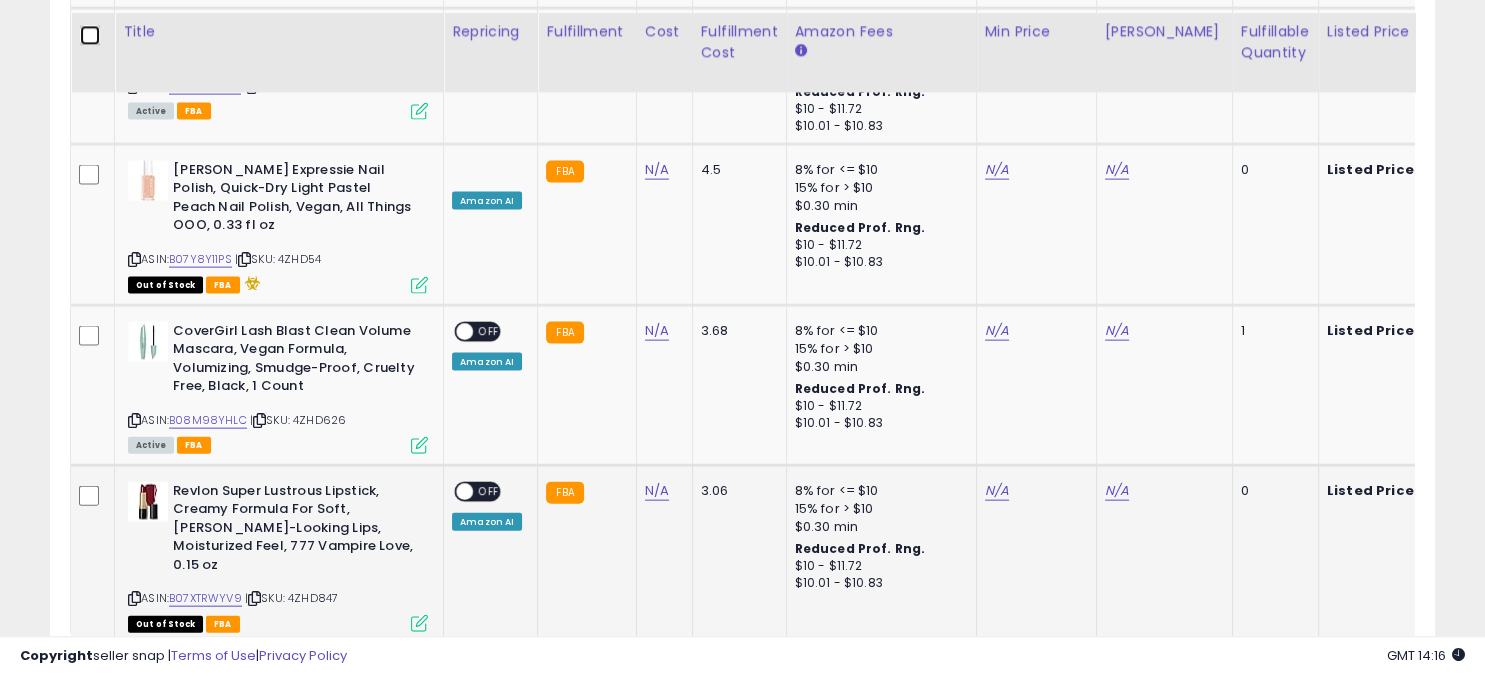 scroll, scrollTop: 4256, scrollLeft: 0, axis: vertical 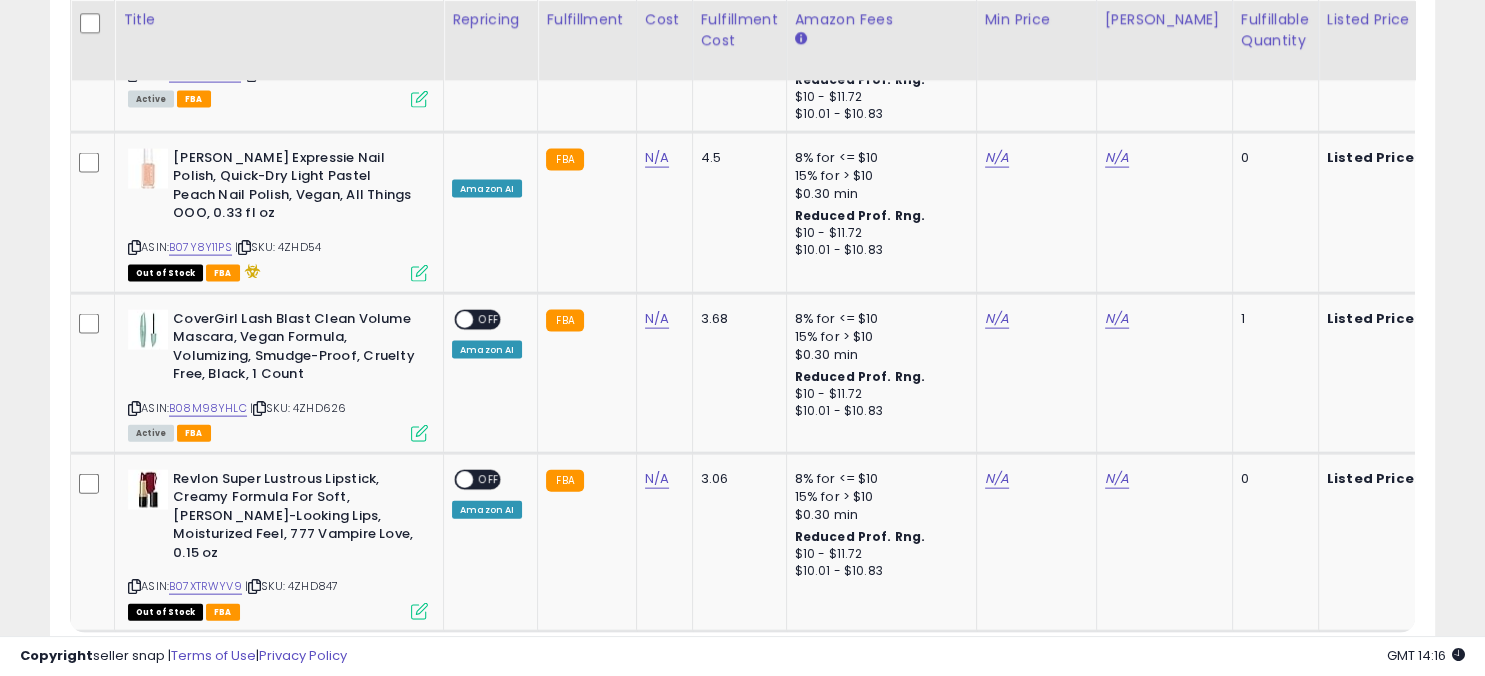 click on "**
**" at bounding box center (154, 670) 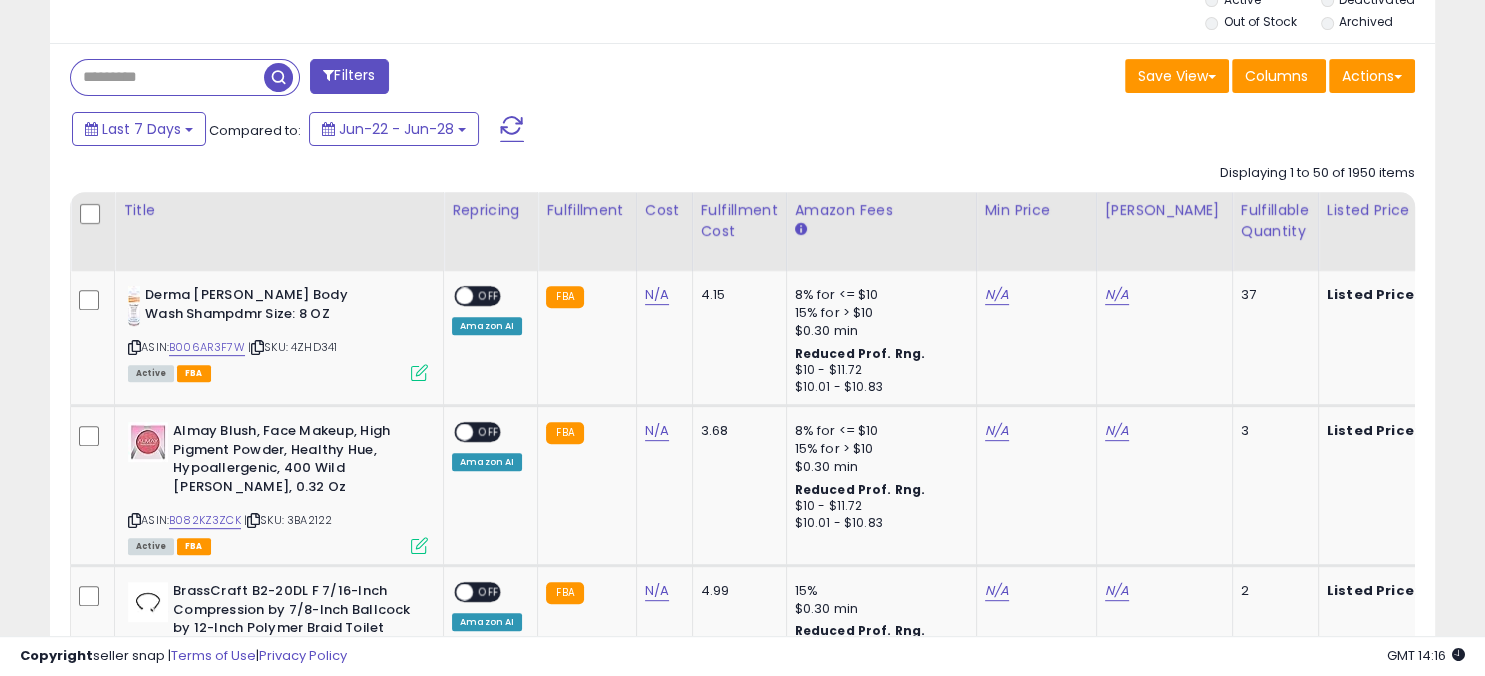 scroll, scrollTop: 899, scrollLeft: 0, axis: vertical 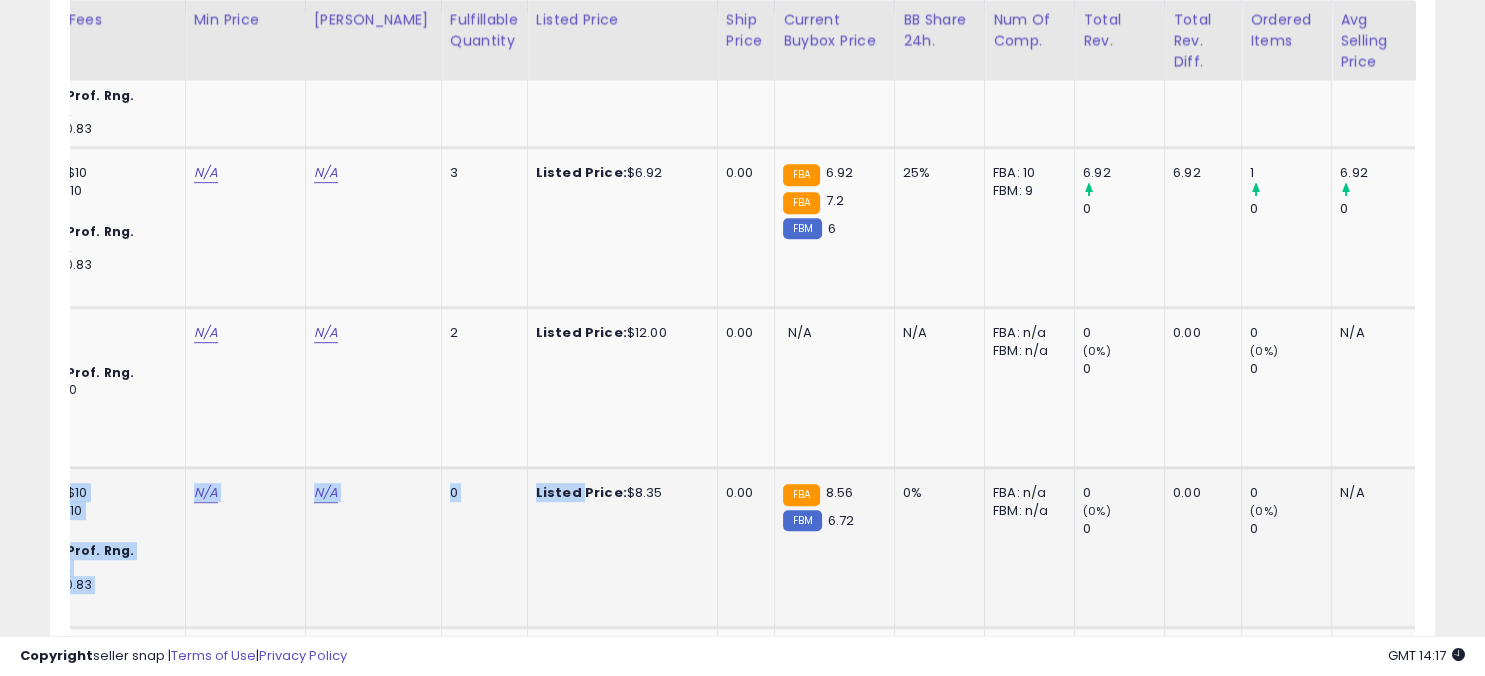 drag, startPoint x: 622, startPoint y: 632, endPoint x: 1038, endPoint y: 592, distance: 417.91864 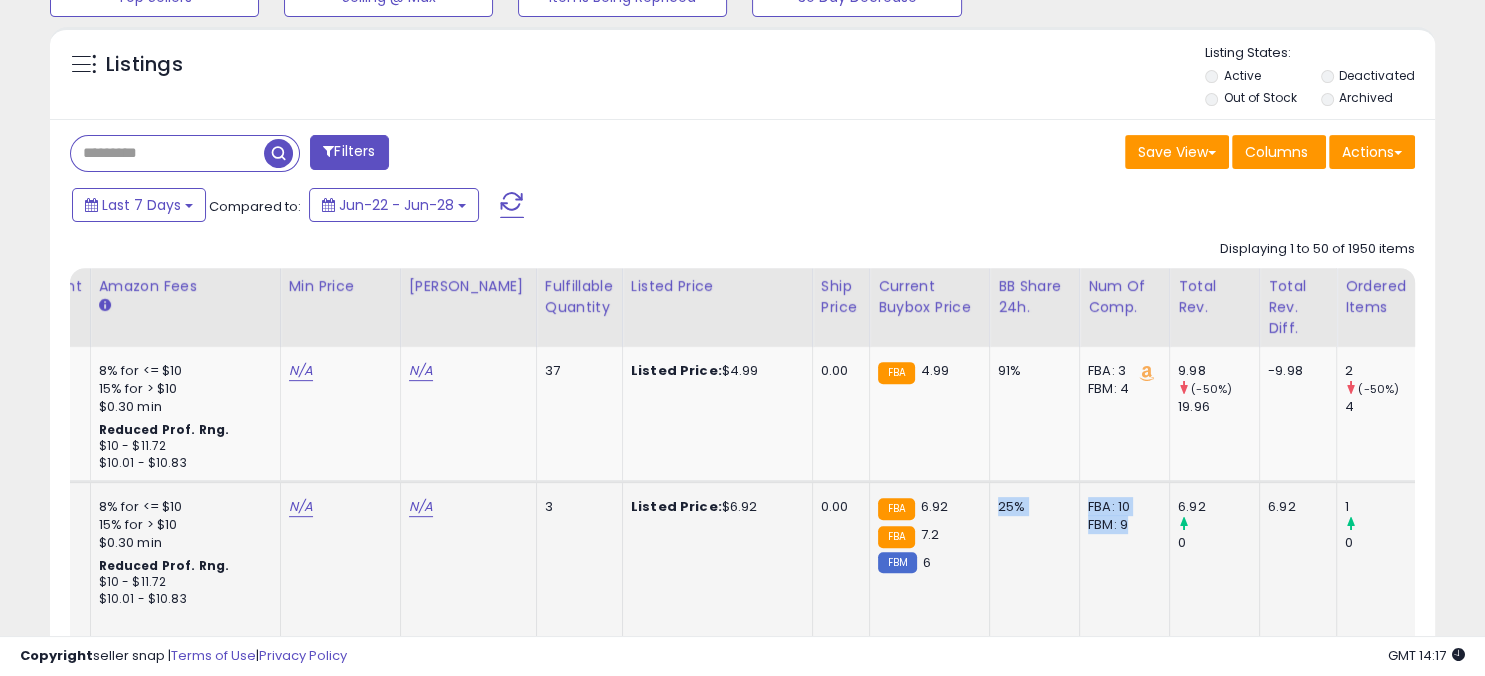 drag, startPoint x: 995, startPoint y: 631, endPoint x: 931, endPoint y: 594, distance: 73.92564 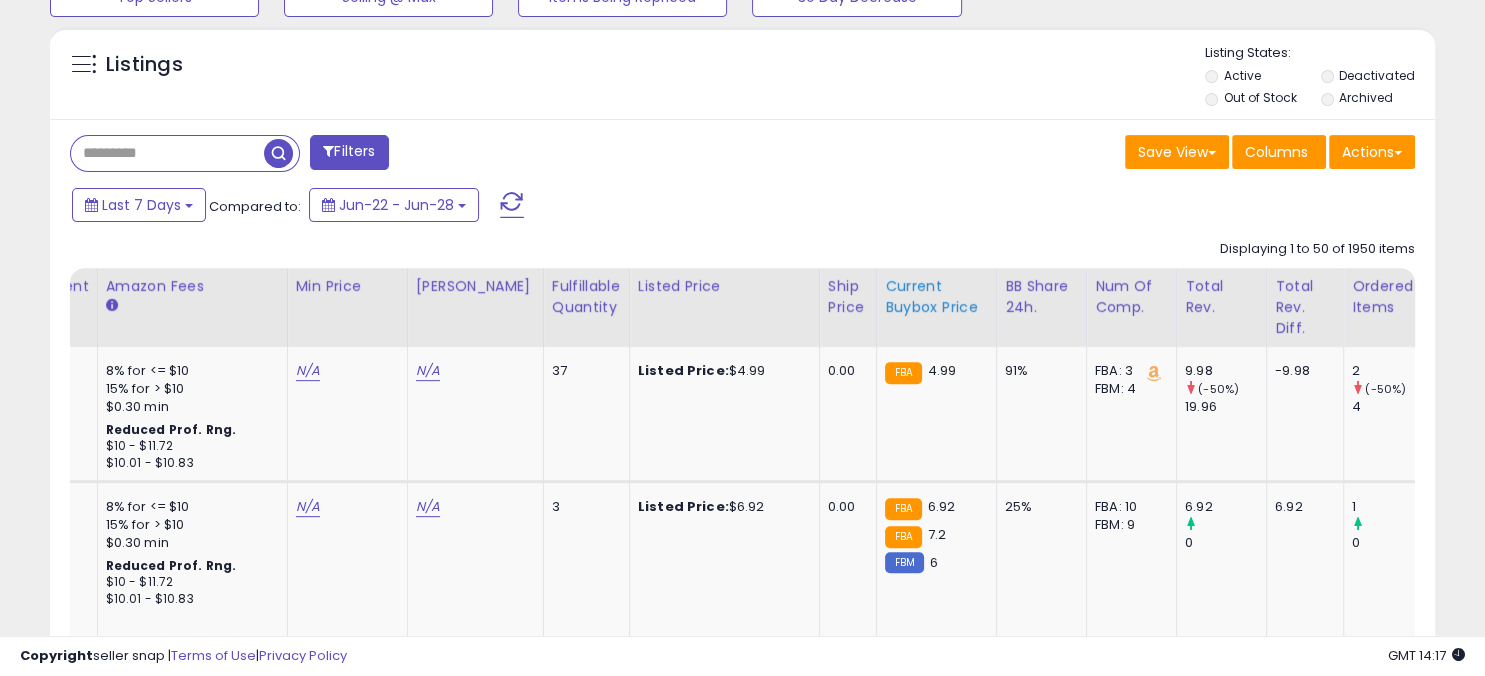 click on "Current Buybox Price" at bounding box center (936, 297) 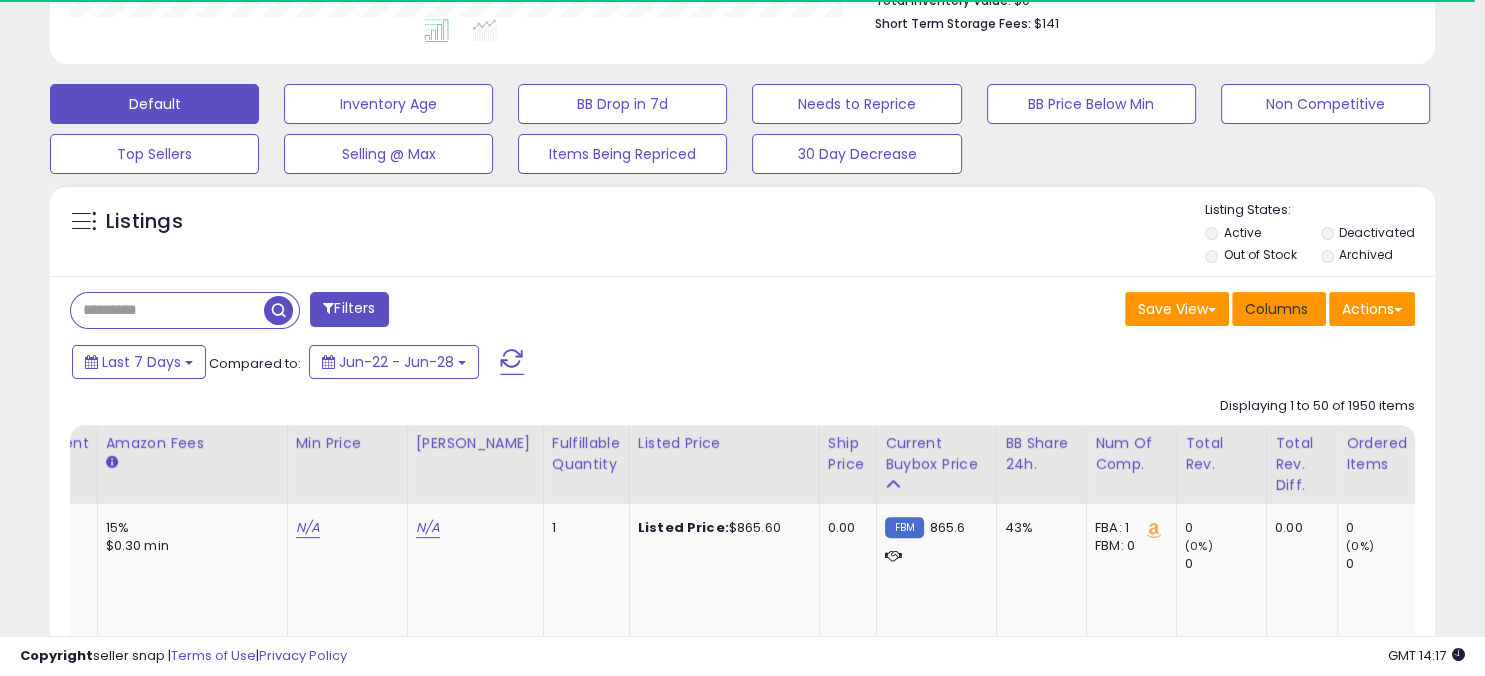 click on "Columns" at bounding box center [1276, 309] 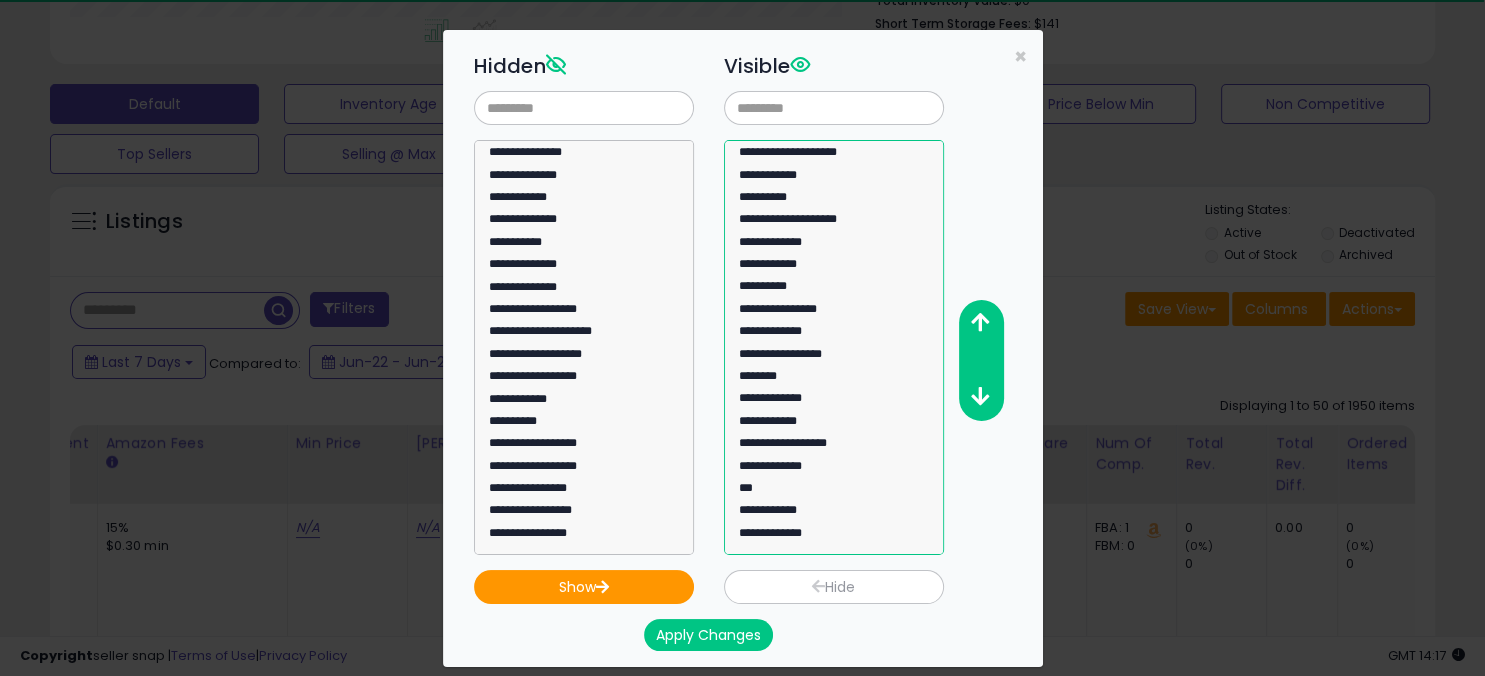 click on "**********" 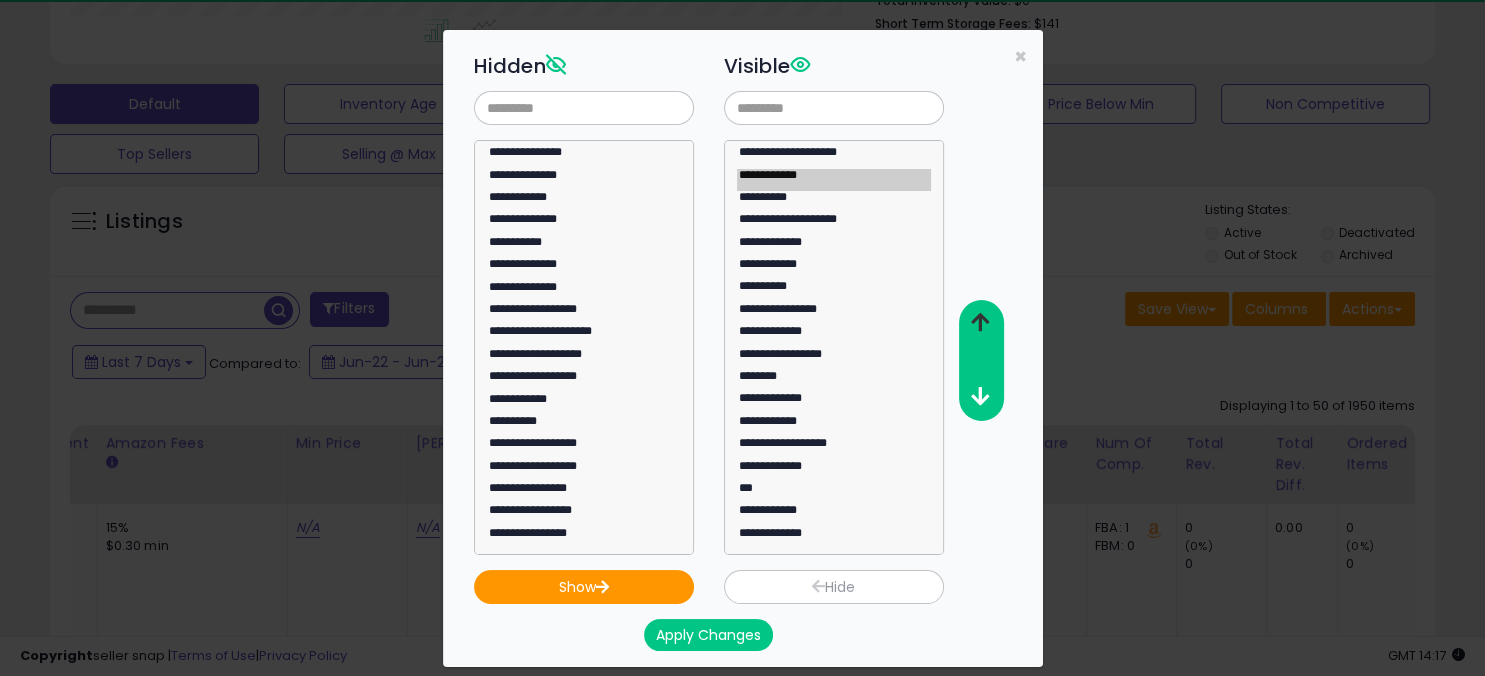 click at bounding box center (980, 322) 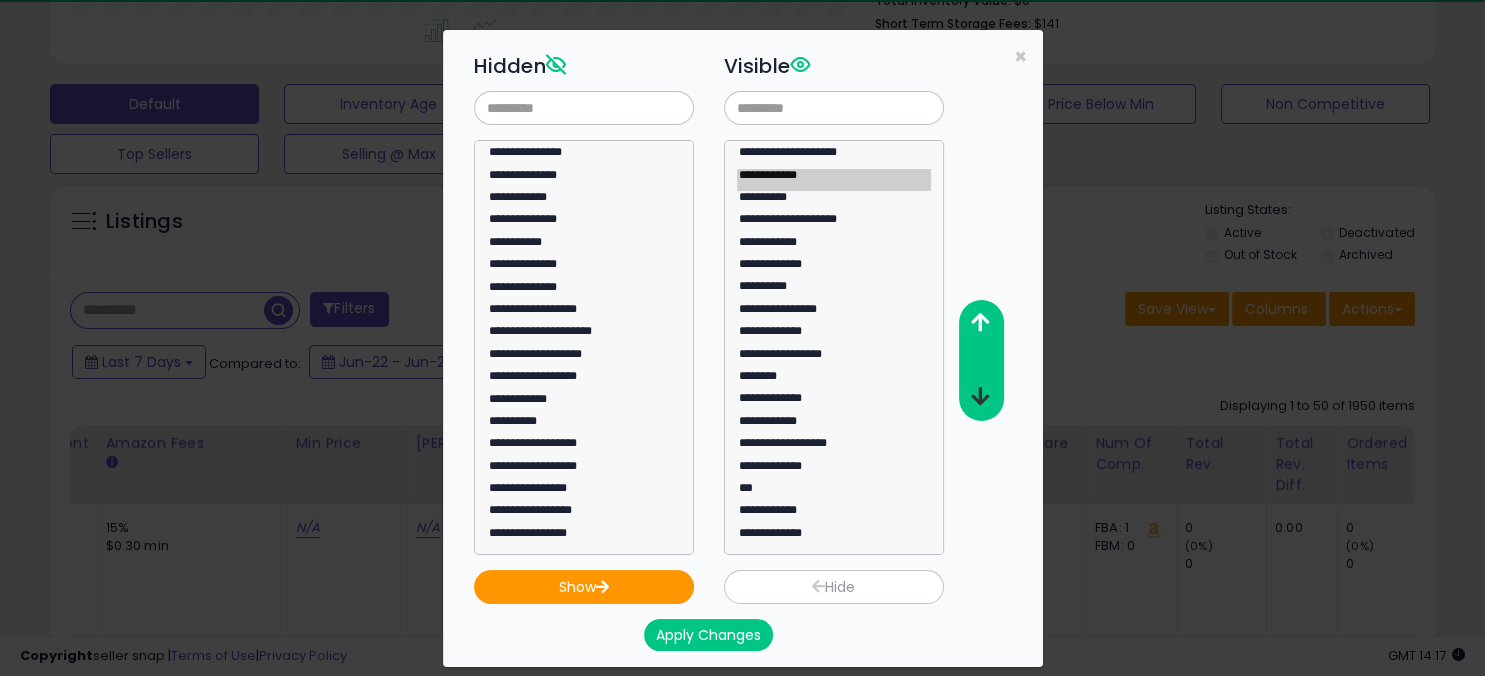 click at bounding box center (980, 396) 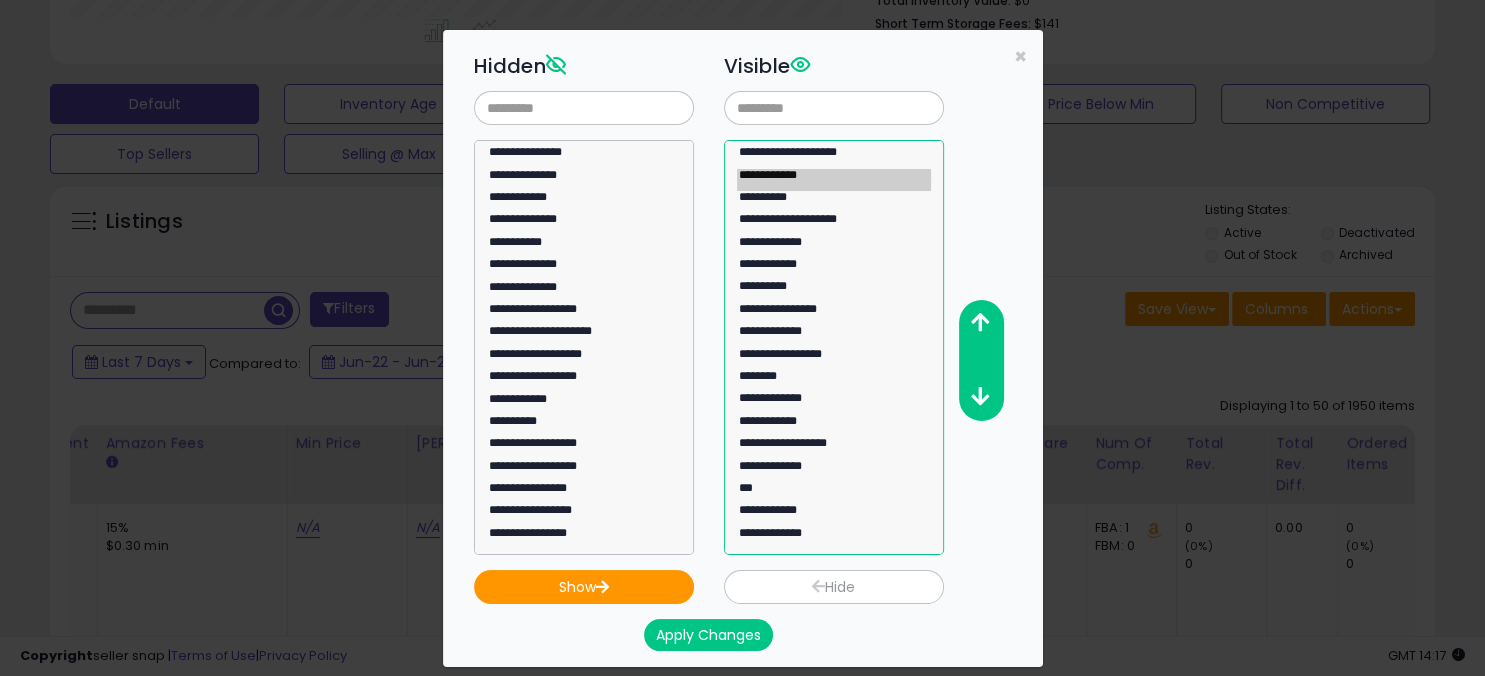 select on "**********" 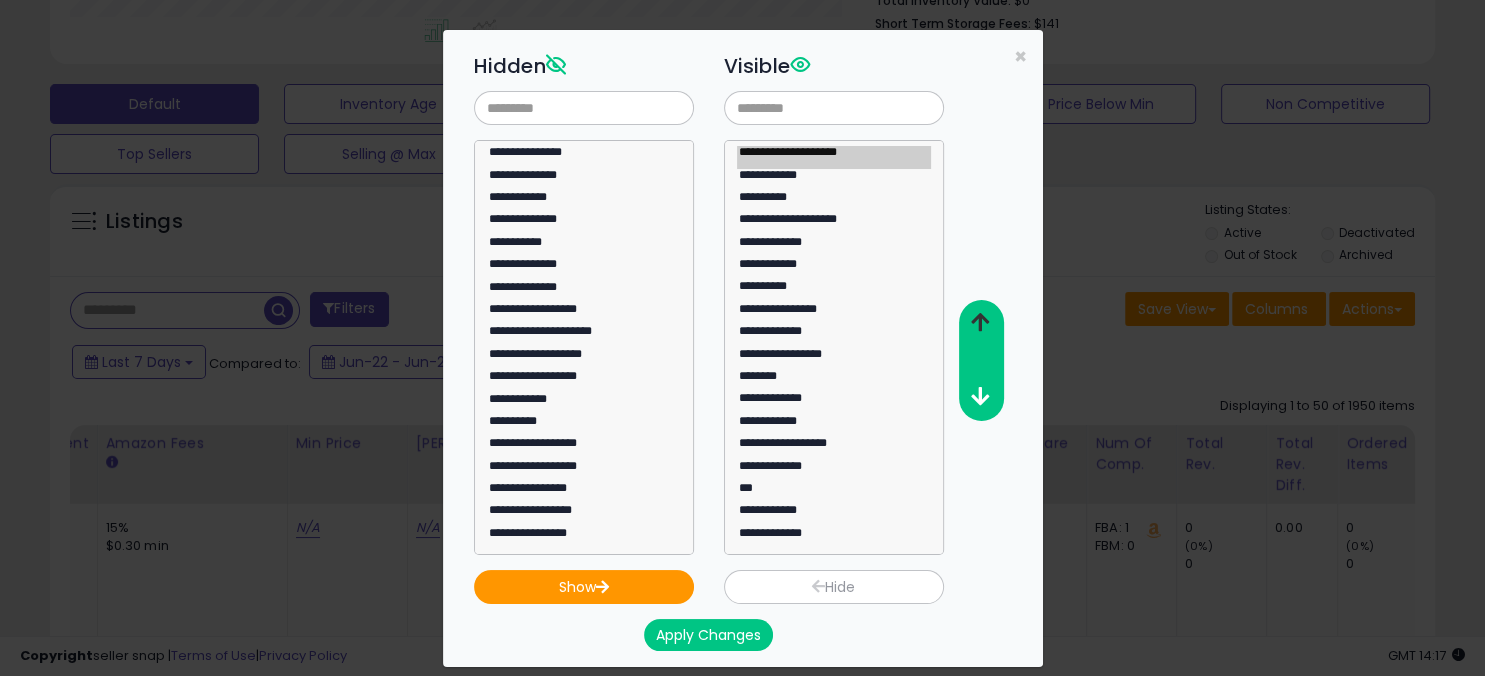 click at bounding box center [980, 322] 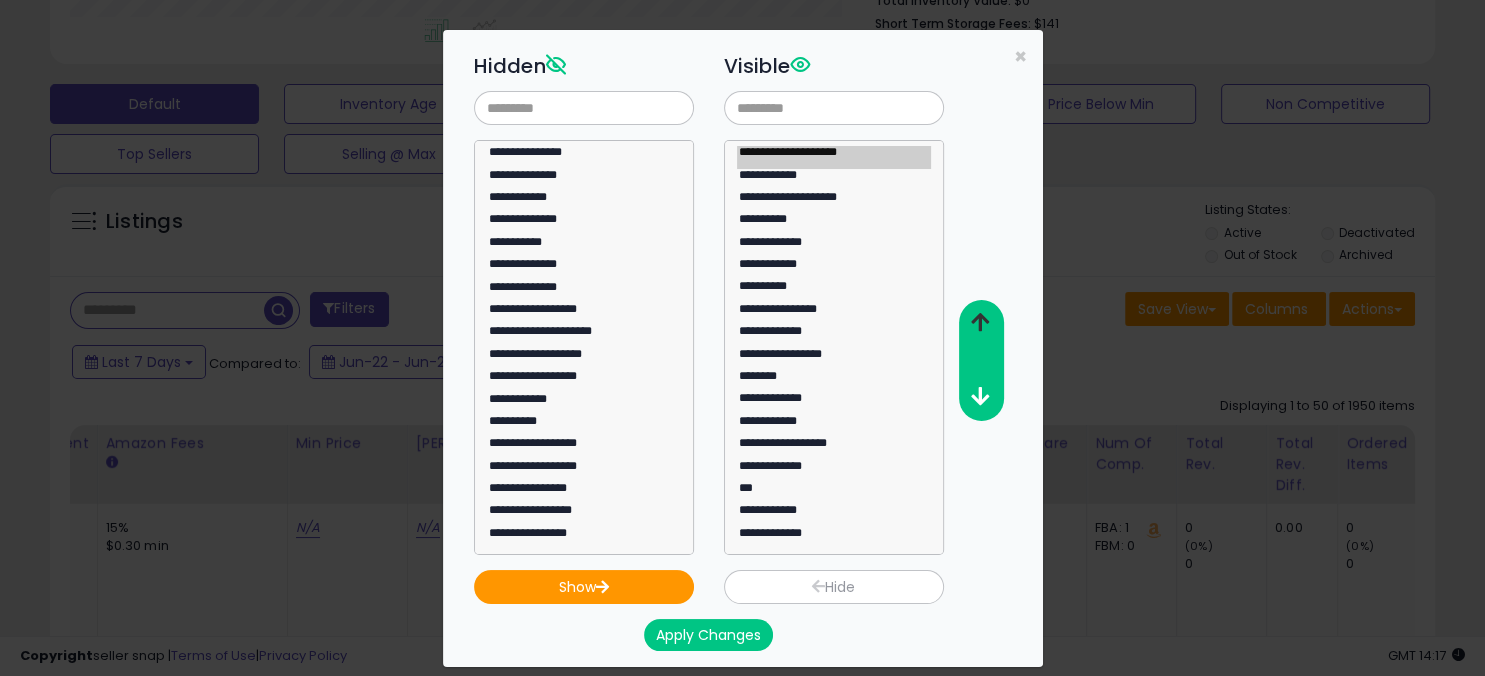 click at bounding box center (980, 322) 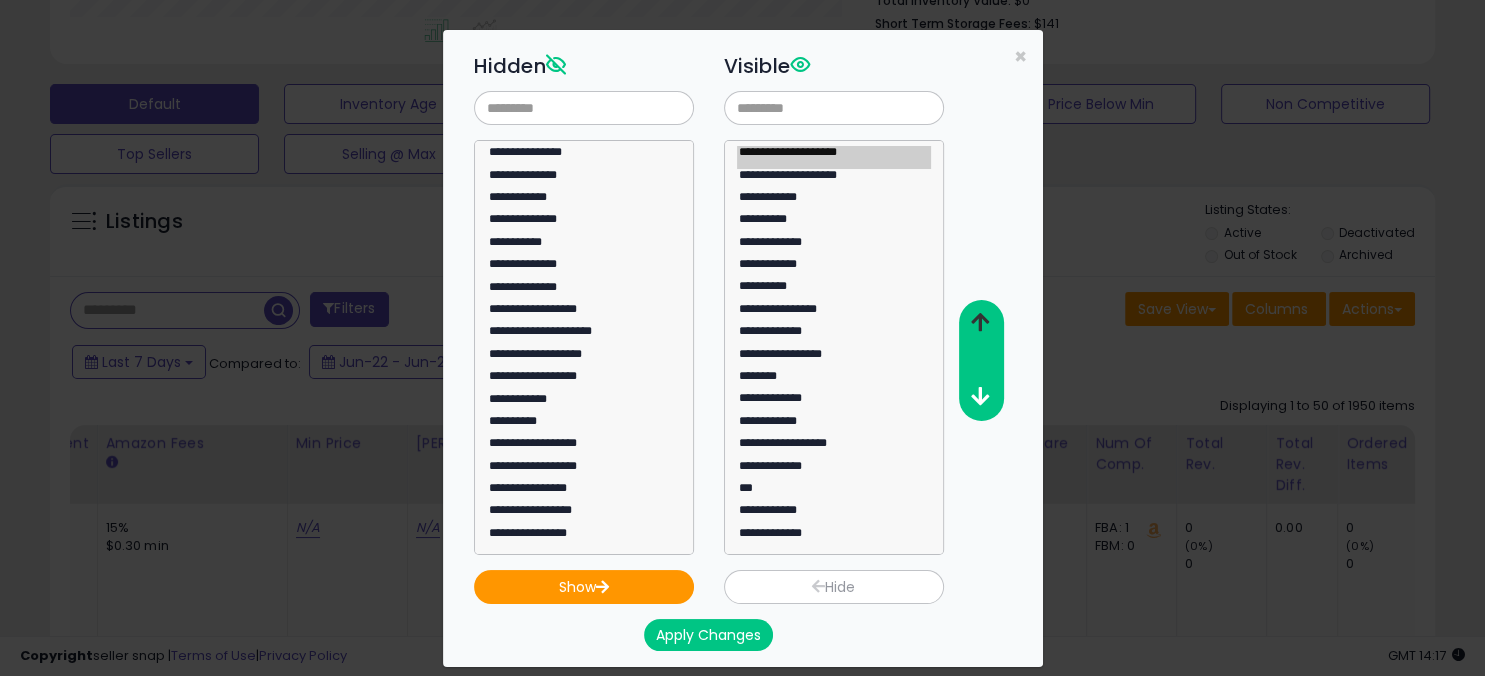 click at bounding box center (980, 322) 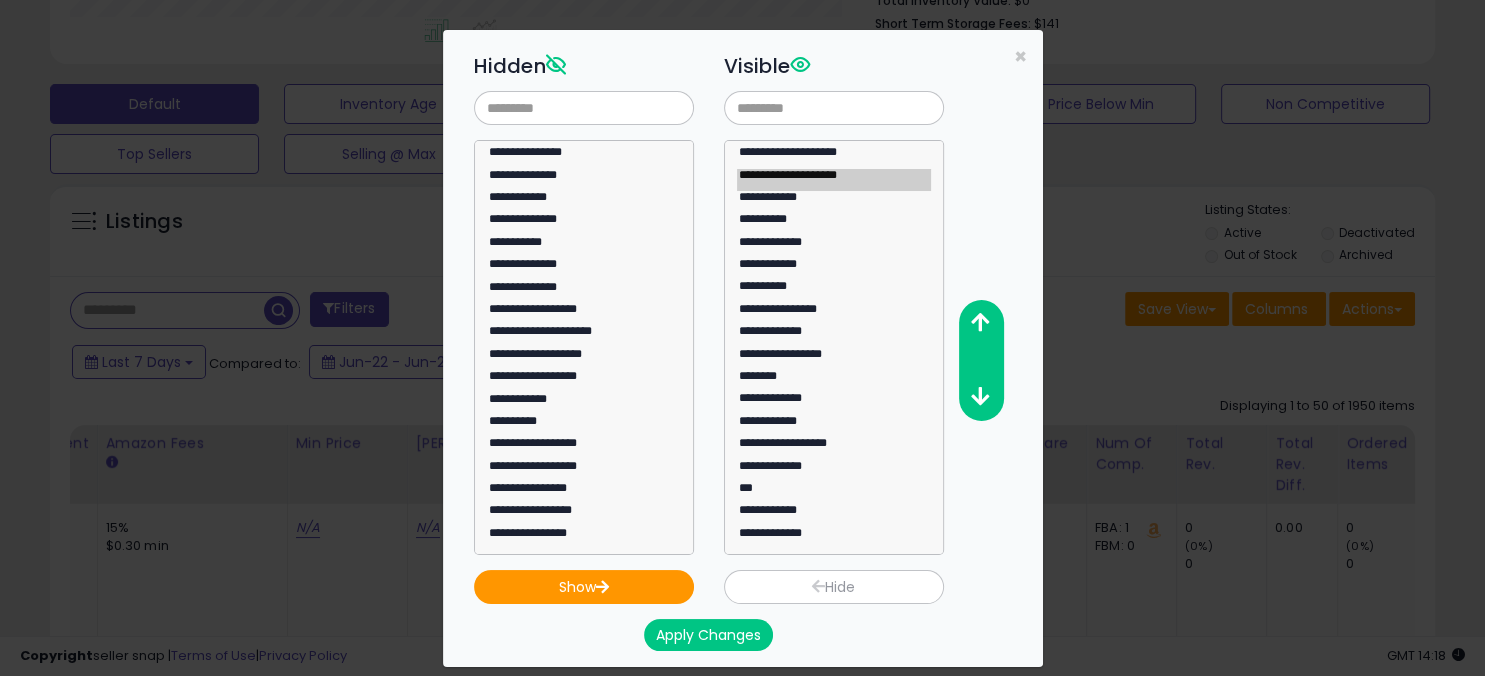 click on "Apply Changes" at bounding box center (708, 635) 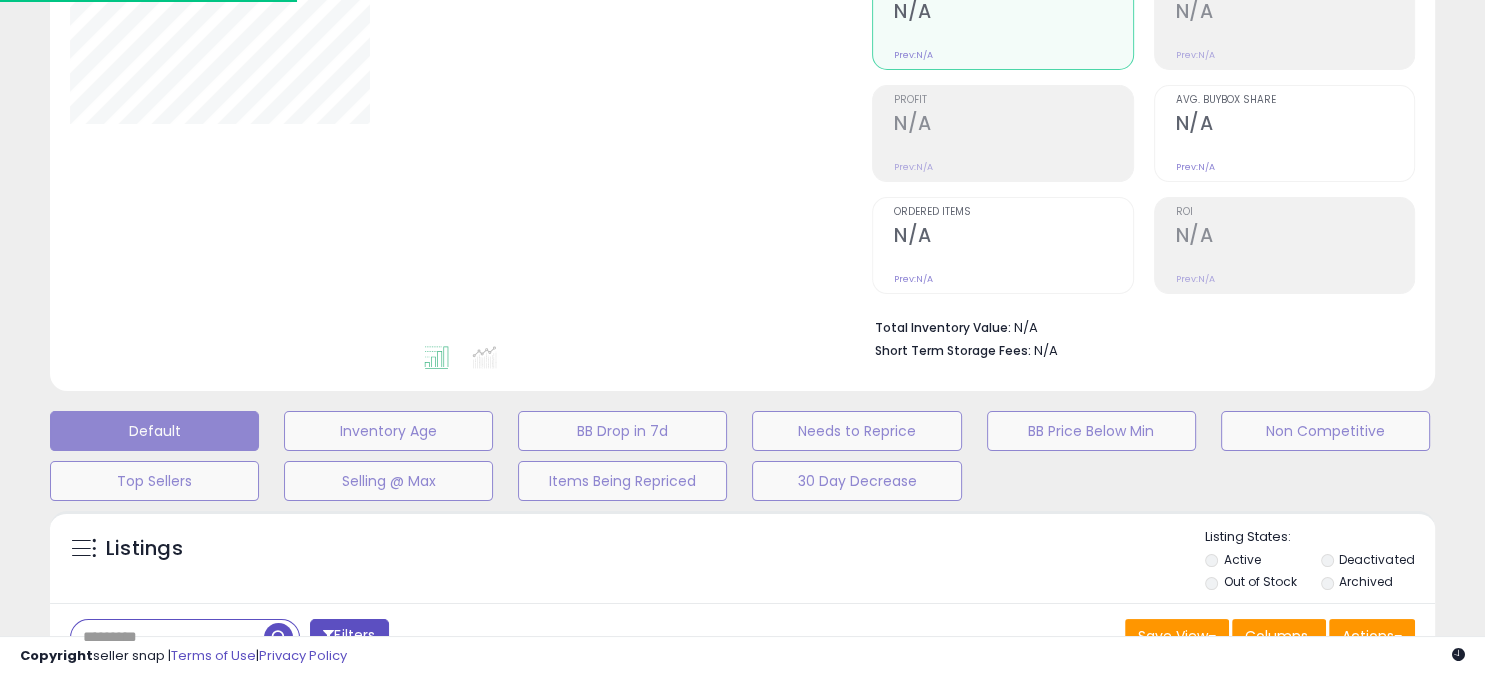 scroll, scrollTop: 547, scrollLeft: 0, axis: vertical 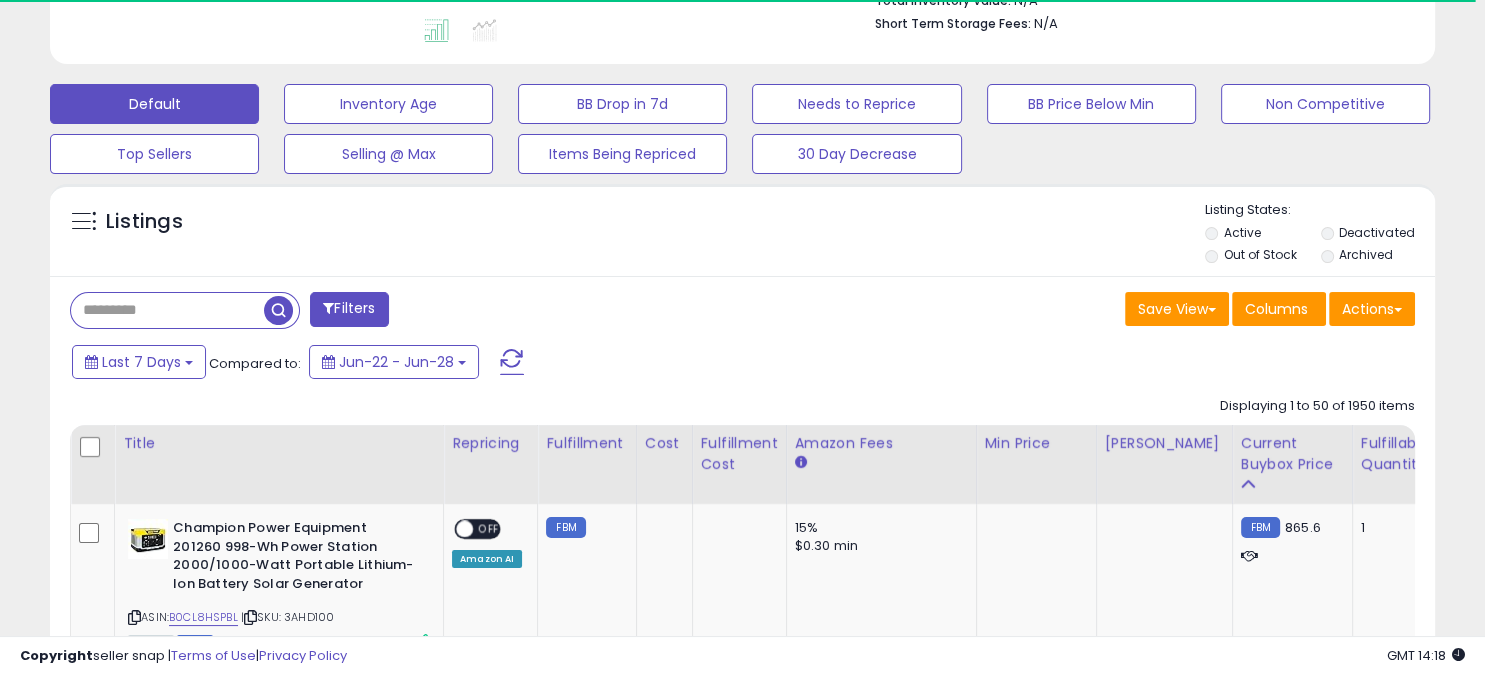 select on "**" 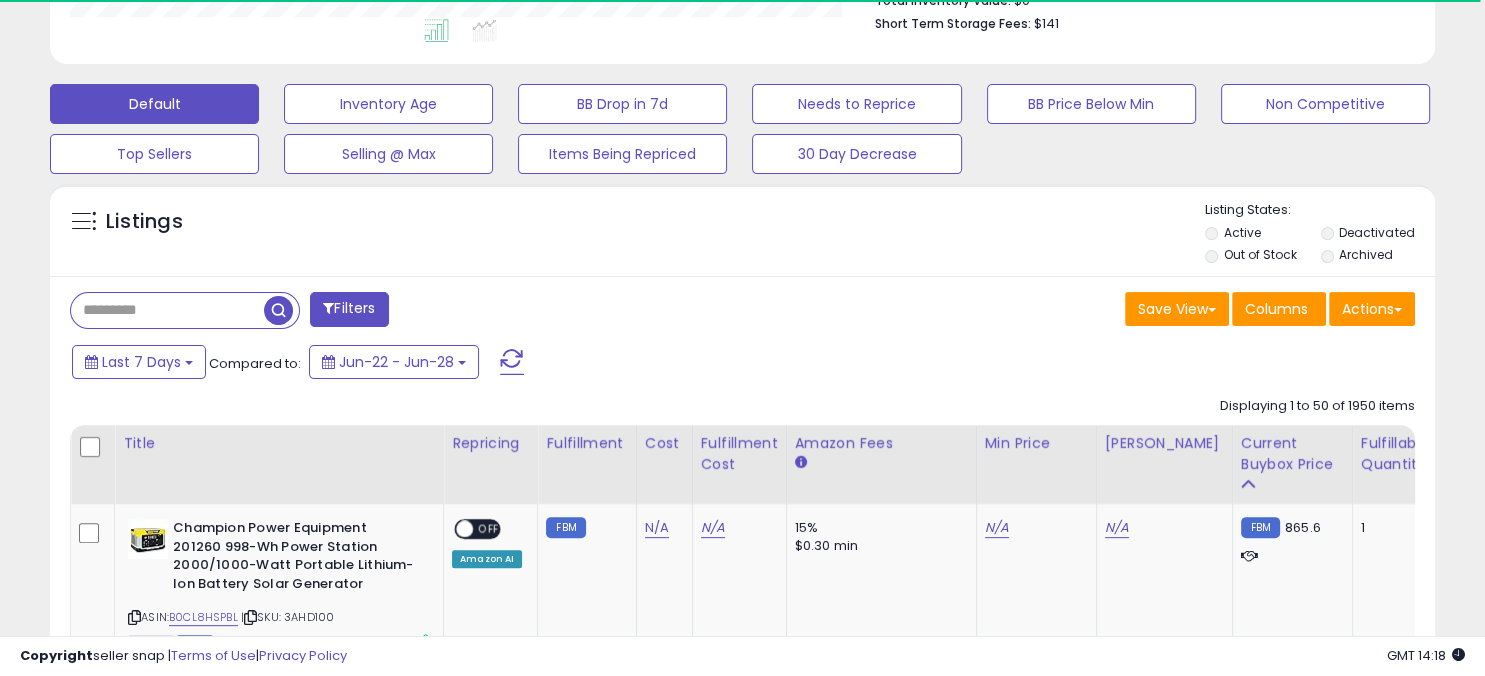 scroll, scrollTop: 999590, scrollLeft: 999198, axis: both 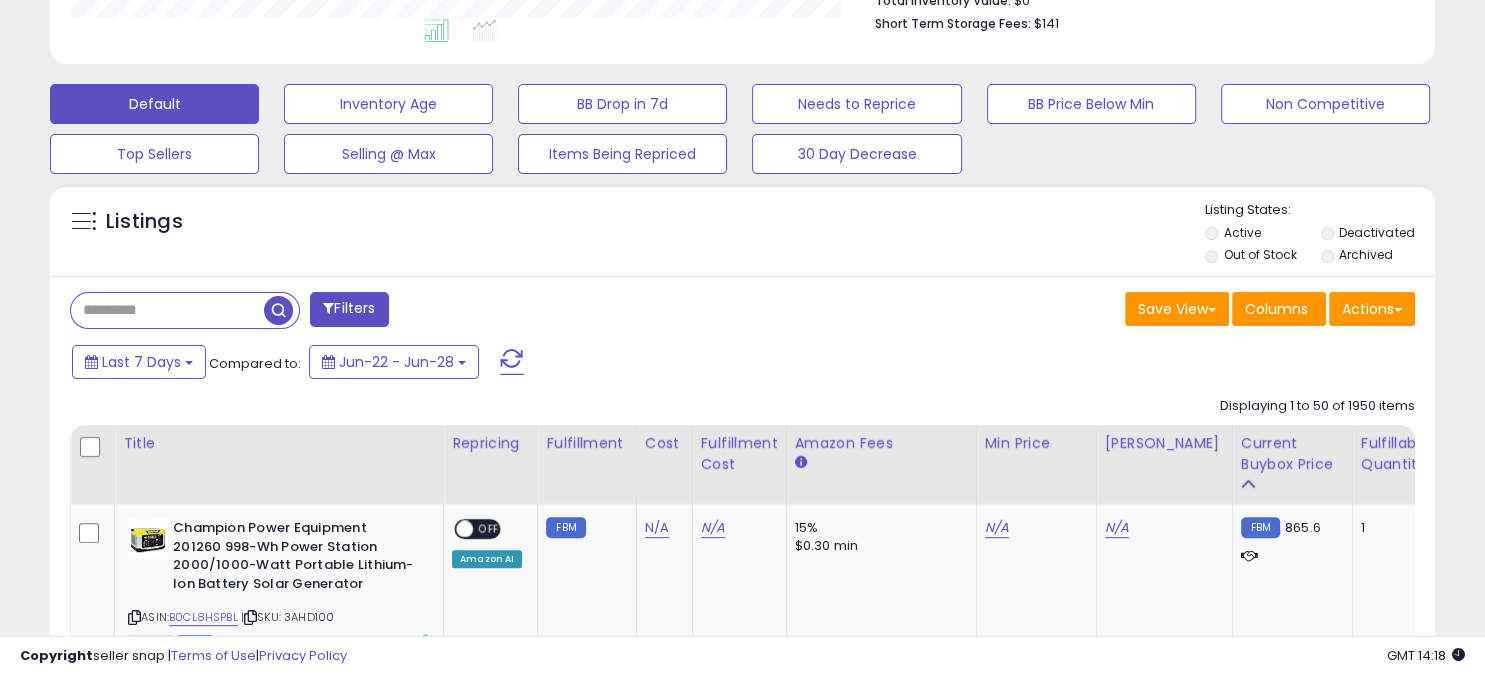 drag, startPoint x: 969, startPoint y: 486, endPoint x: 942, endPoint y: 494, distance: 28.160255 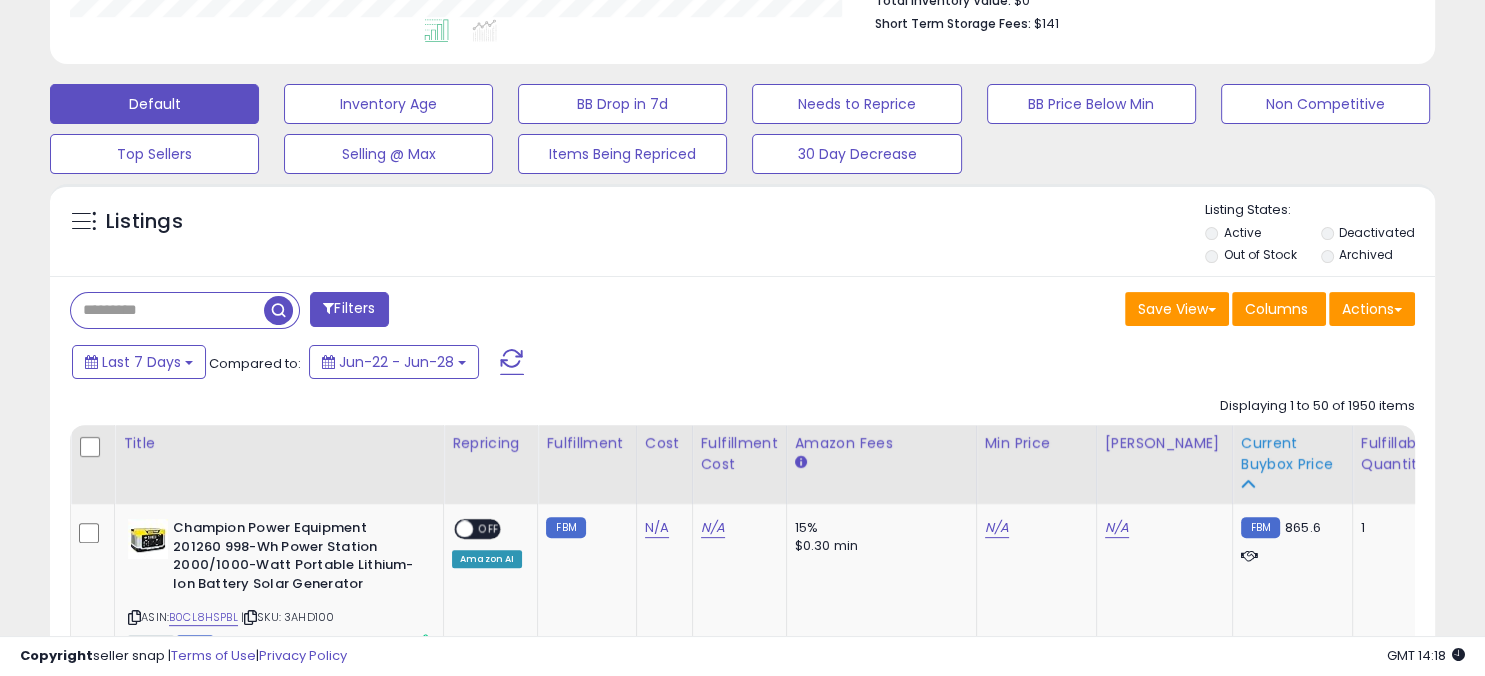 click on "Current Buybox Price" at bounding box center (1292, 454) 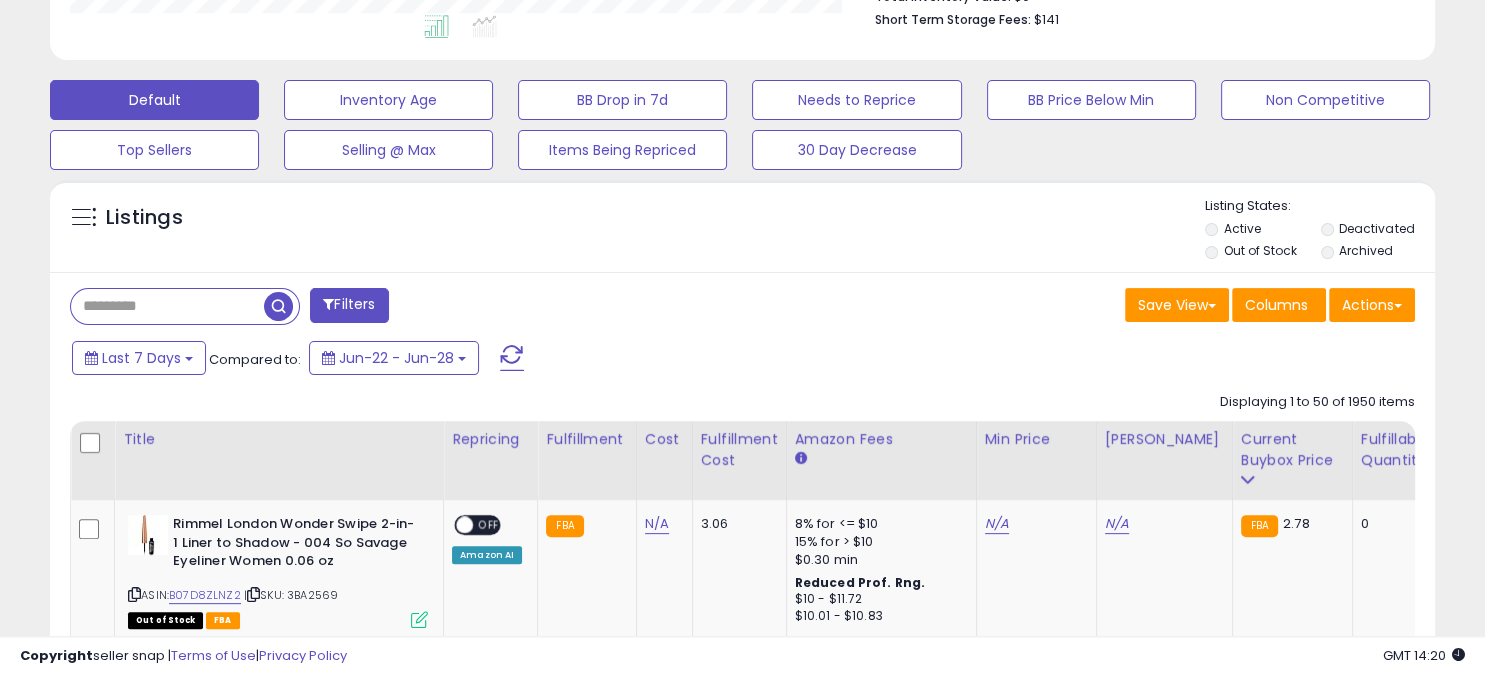 scroll, scrollTop: 547, scrollLeft: 0, axis: vertical 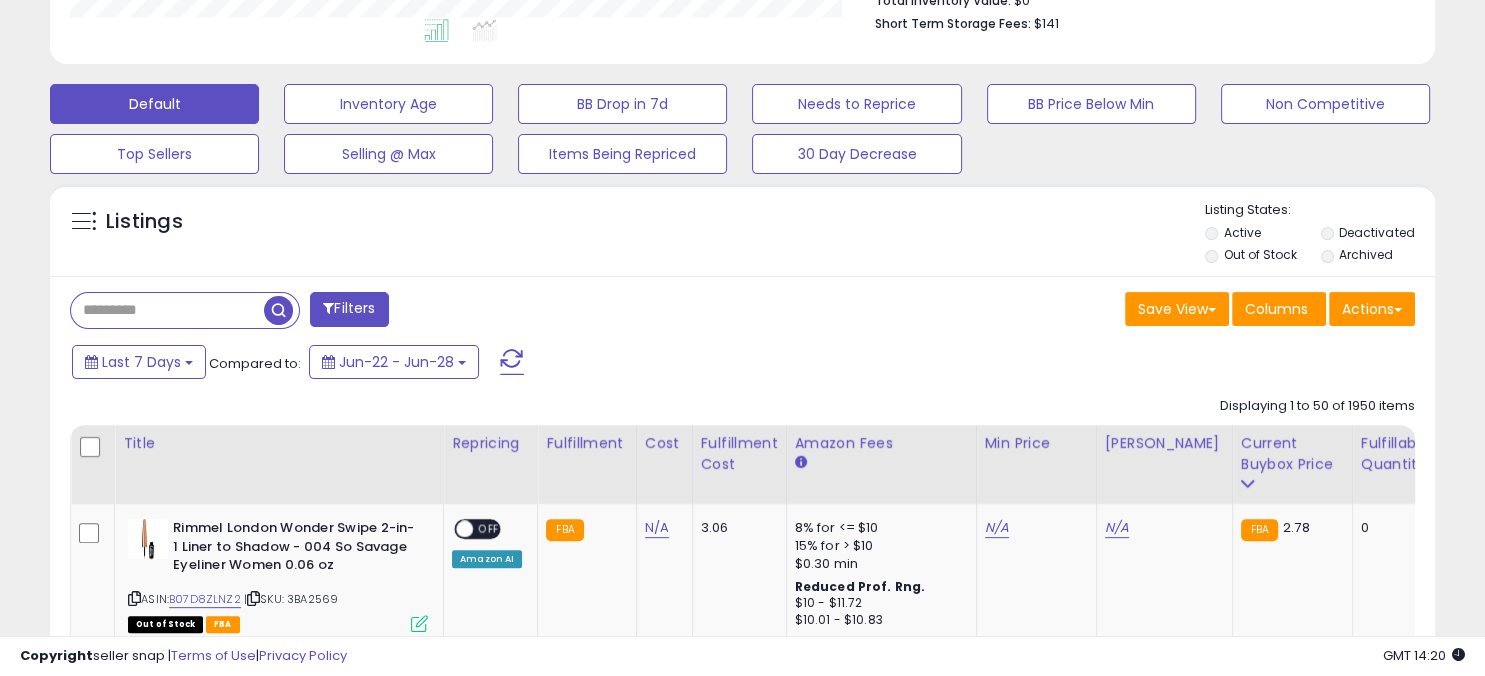 click at bounding box center [167, 310] 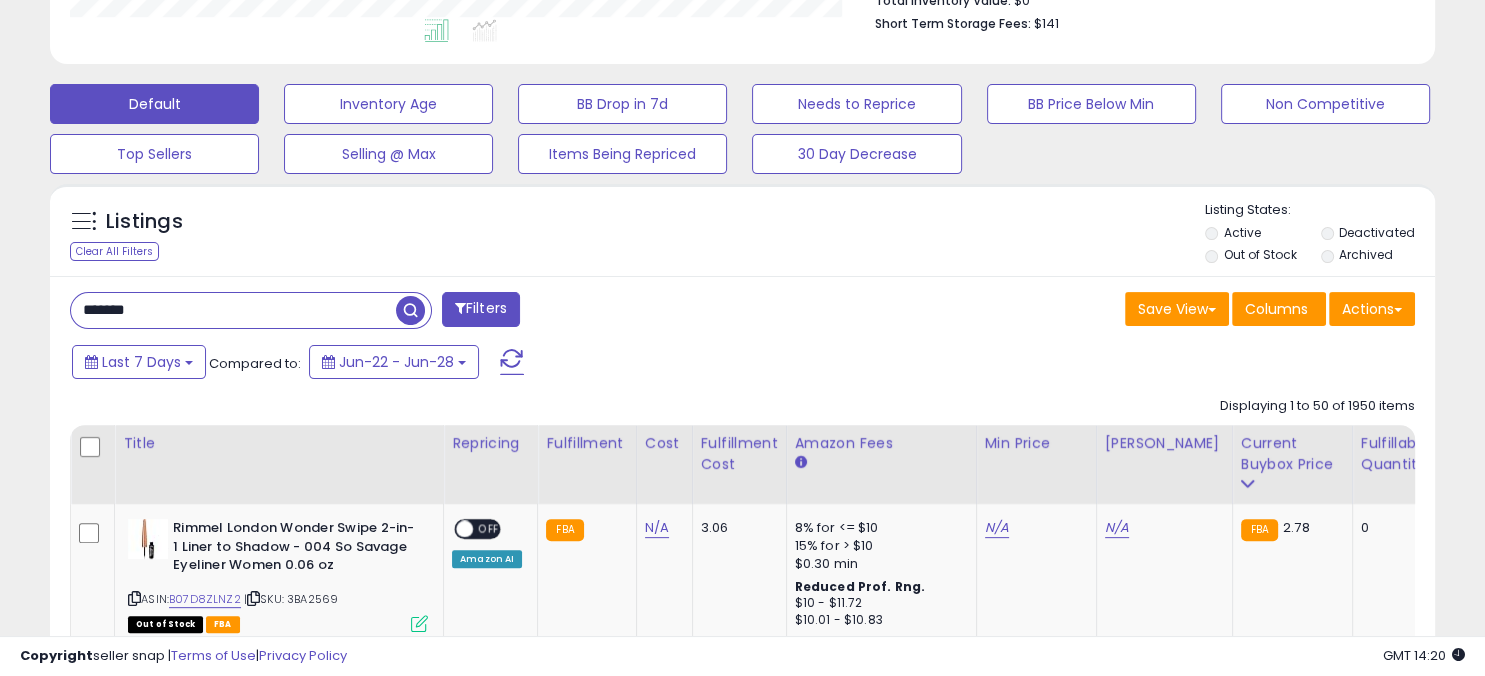 type on "*******" 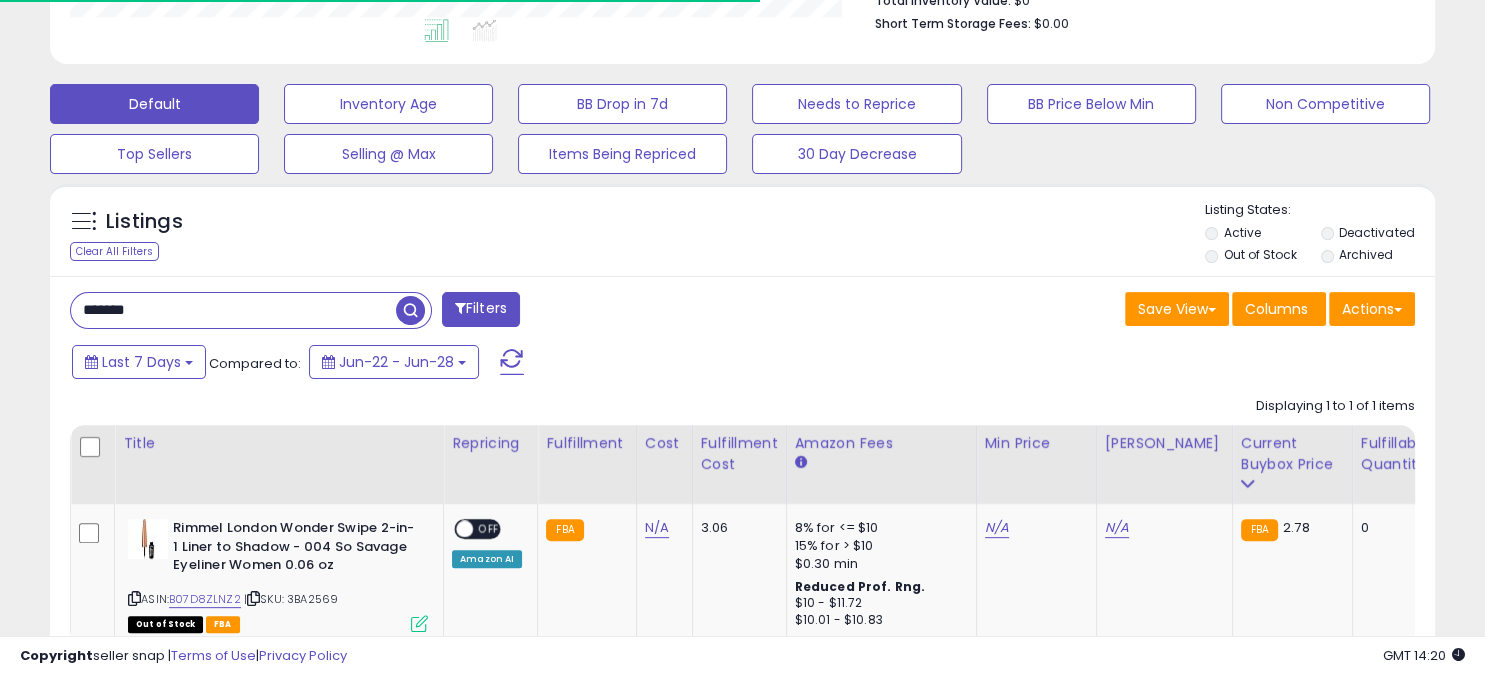 scroll, scrollTop: 999590, scrollLeft: 999198, axis: both 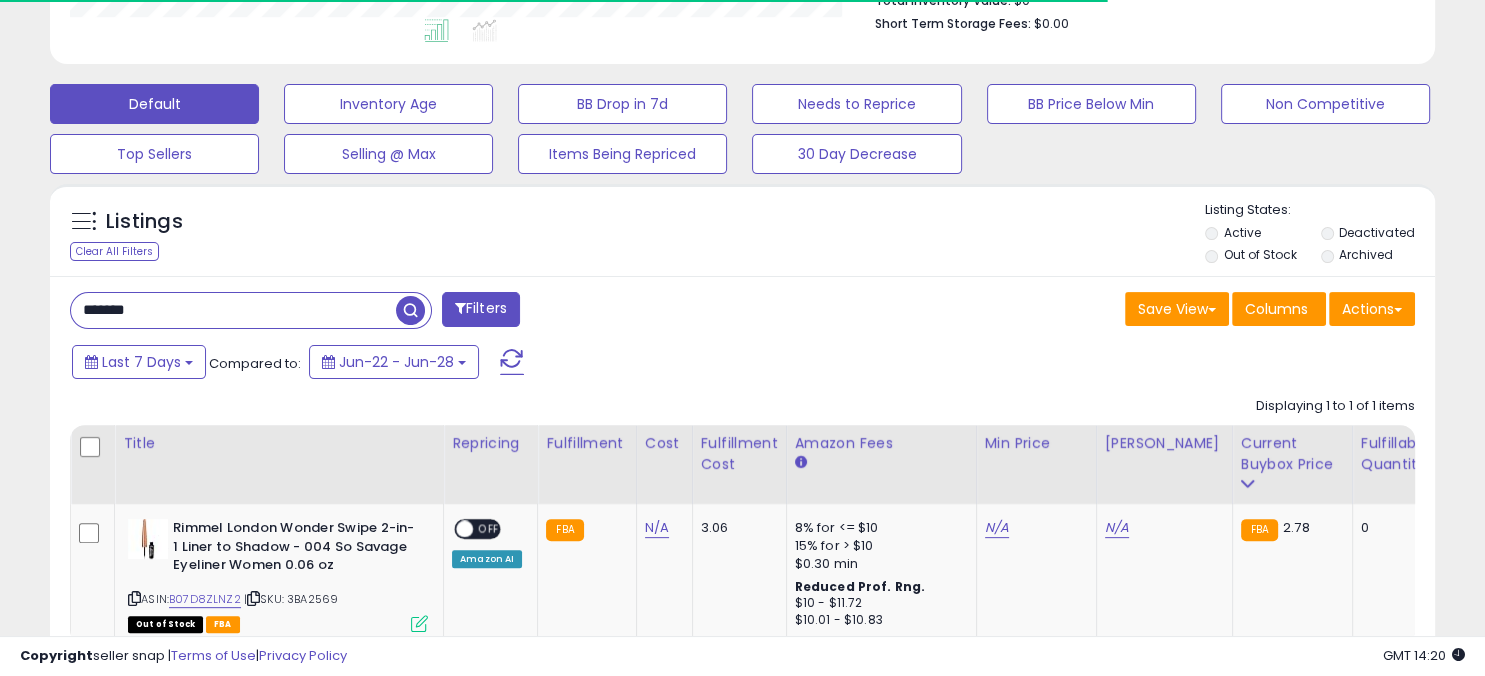drag, startPoint x: 295, startPoint y: 302, endPoint x: -18, endPoint y: 287, distance: 313.35922 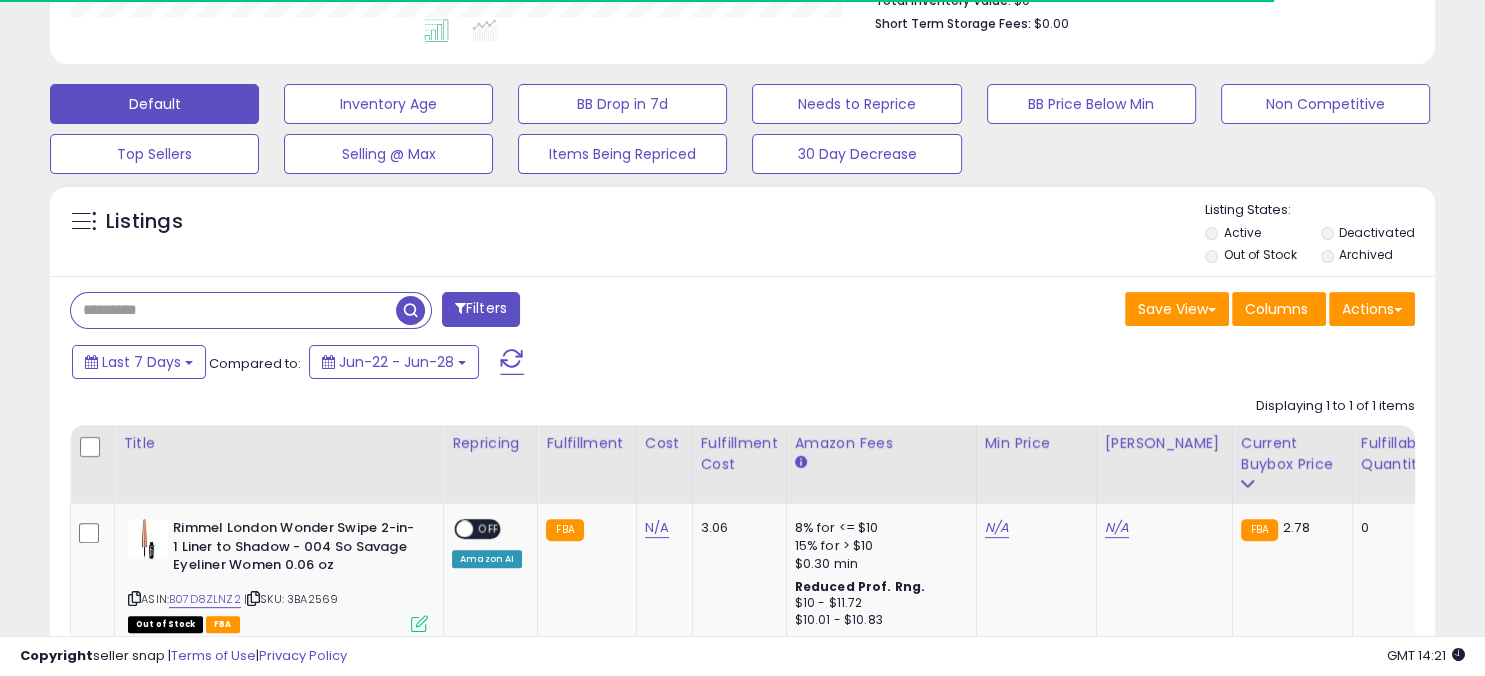 type 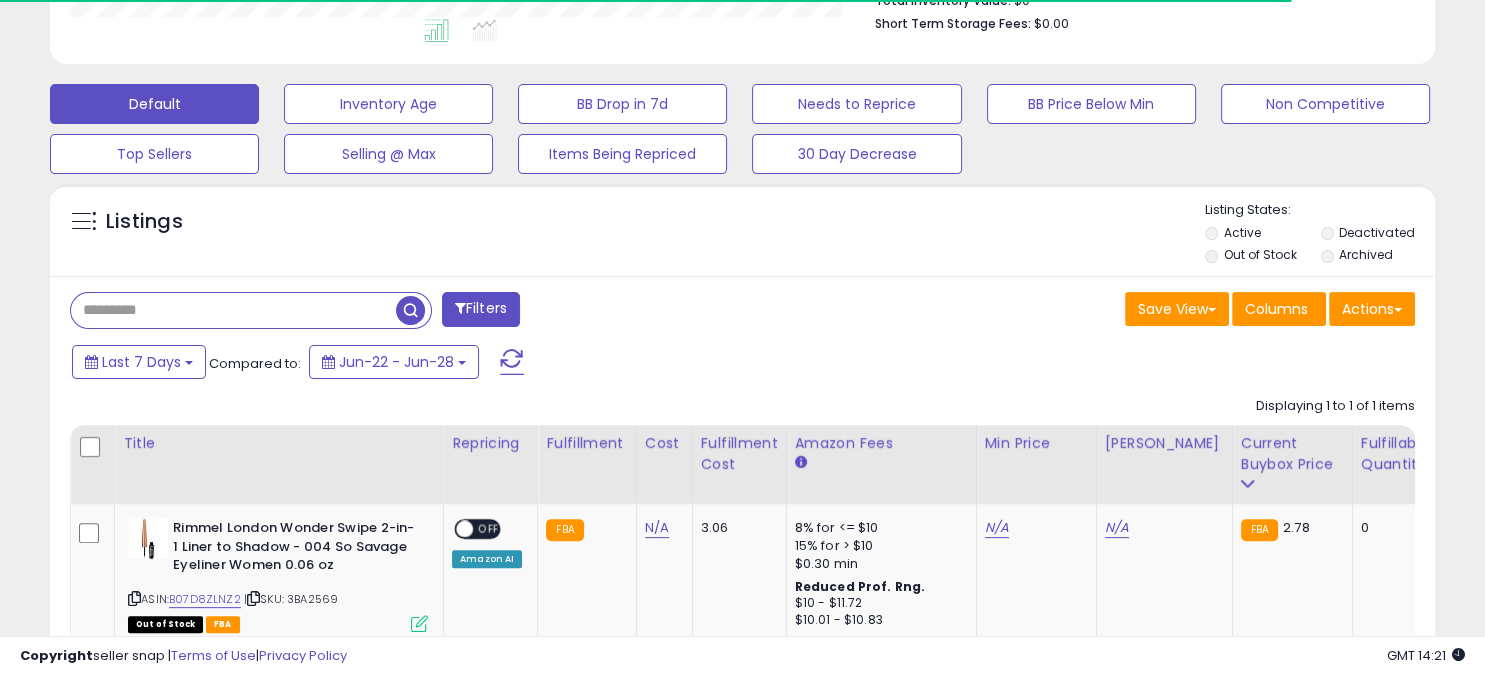 click on "Filters
Save View
Save As New View
Update Current View
Columns" at bounding box center [742, 500] 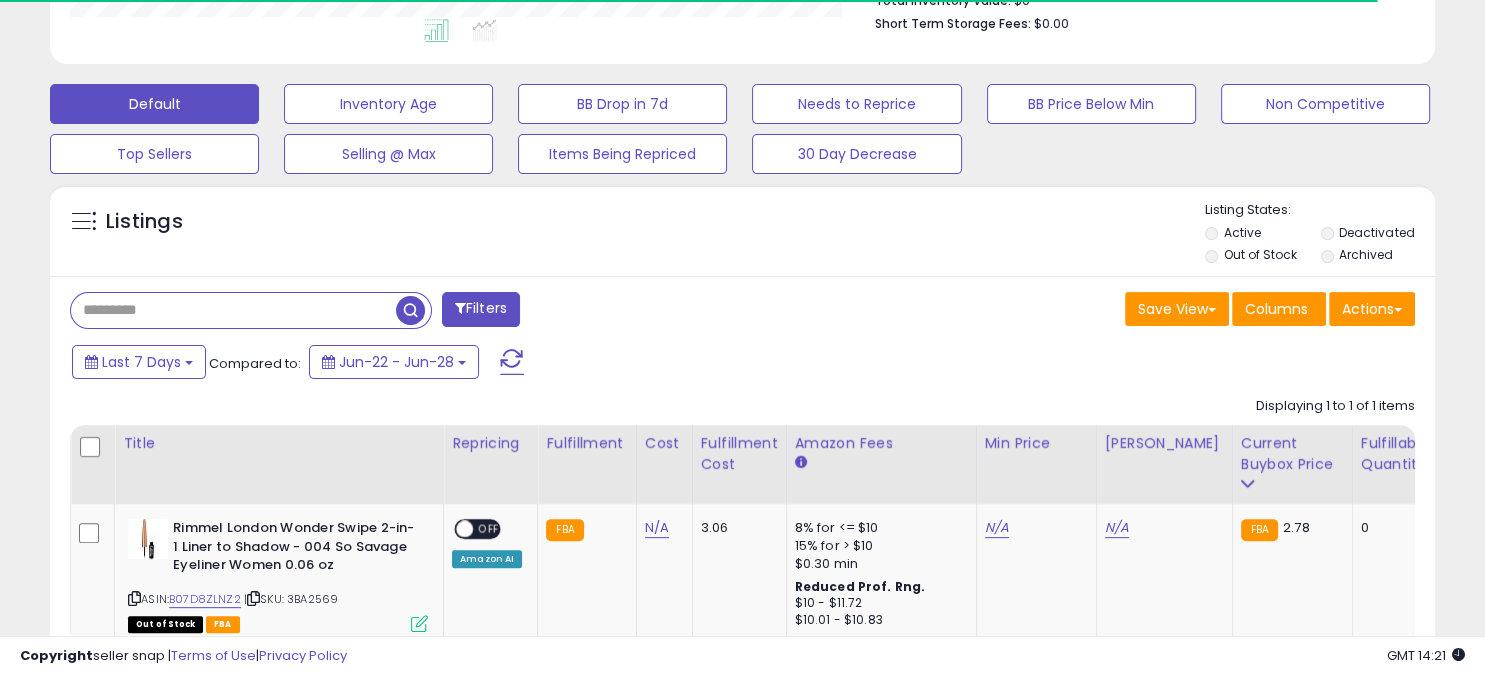 click at bounding box center (512, 362) 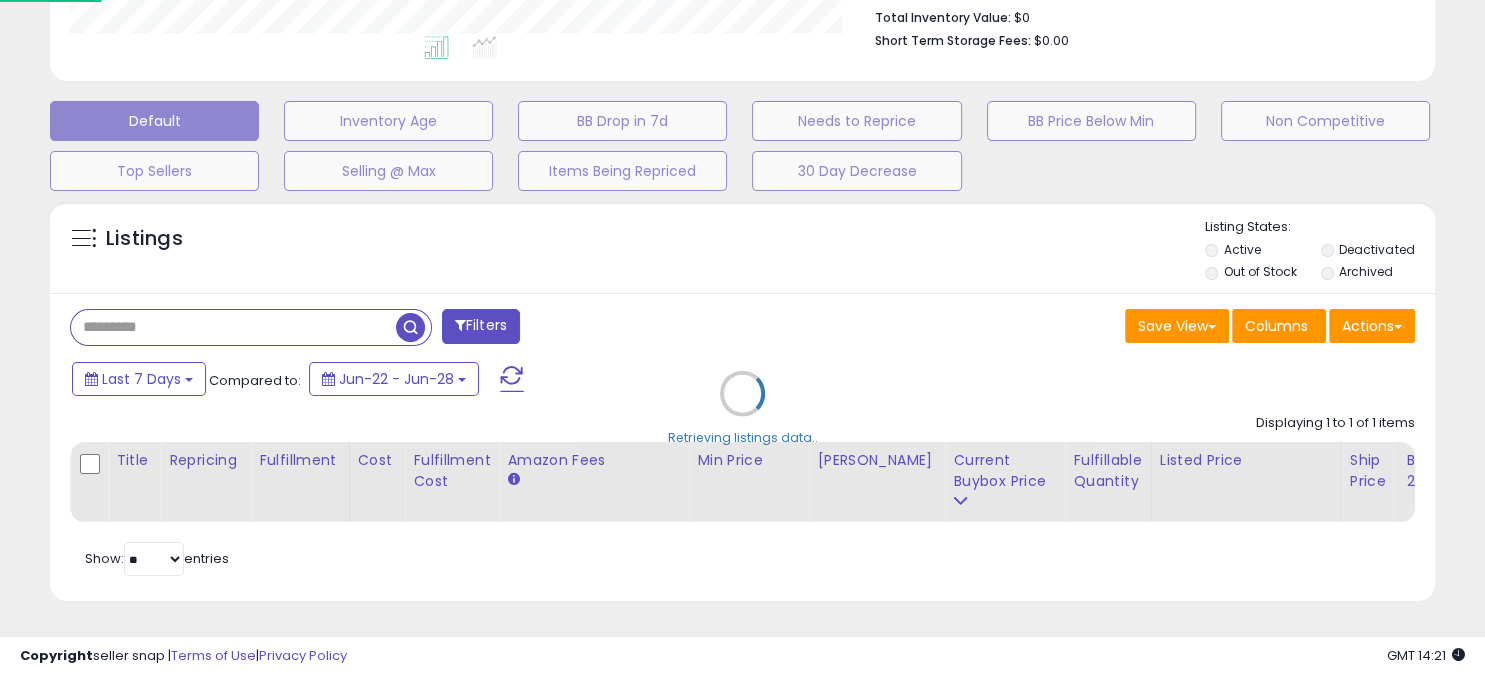 scroll, scrollTop: 528, scrollLeft: 0, axis: vertical 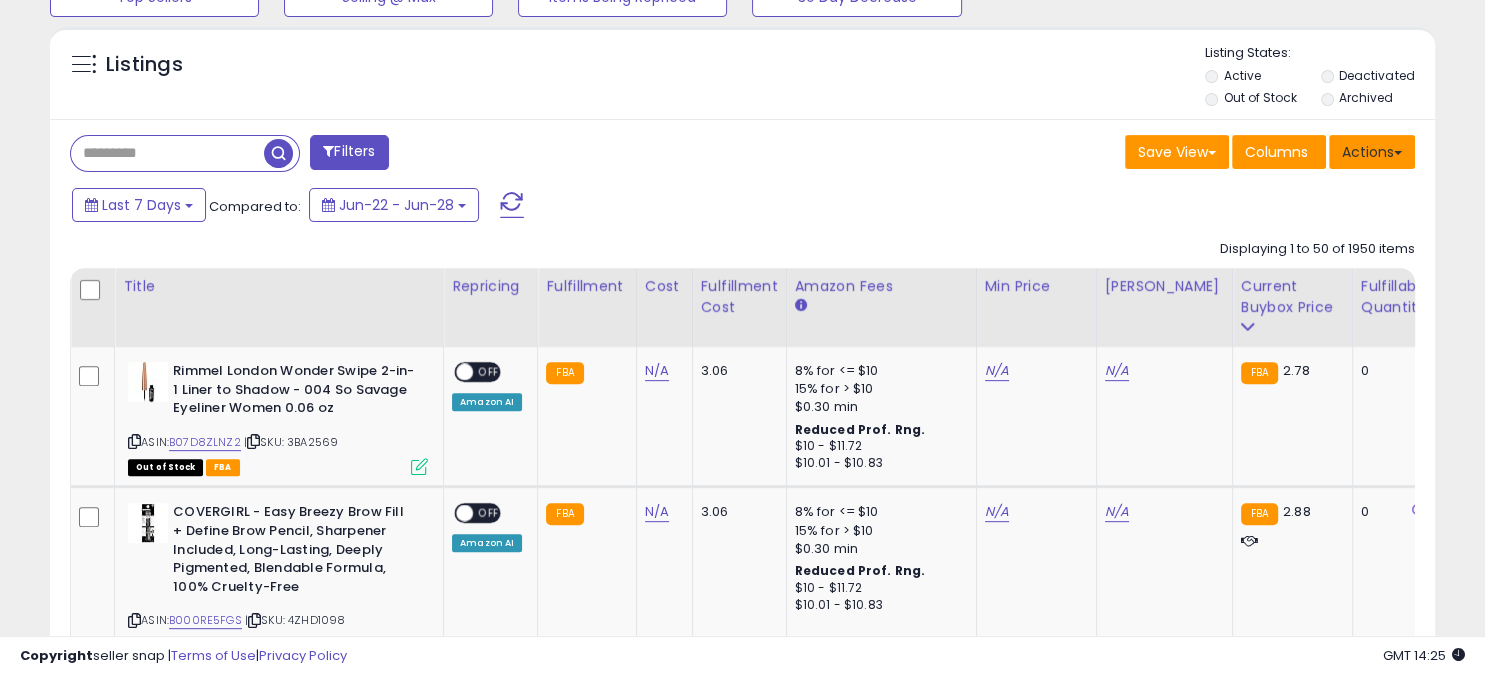 click at bounding box center [1398, 153] 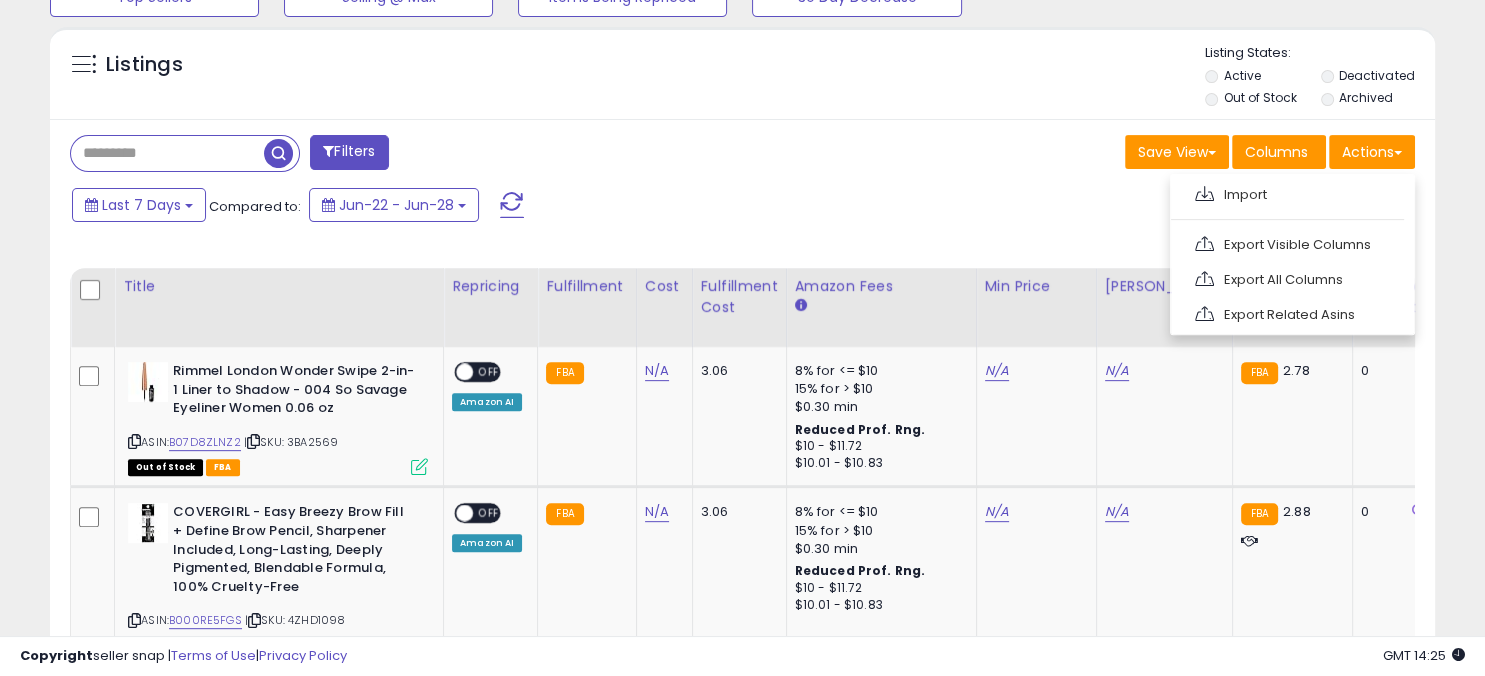 click on "Last 7 Days
Compared to:
Jun-22 - Jun-28" at bounding box center (739, 207) 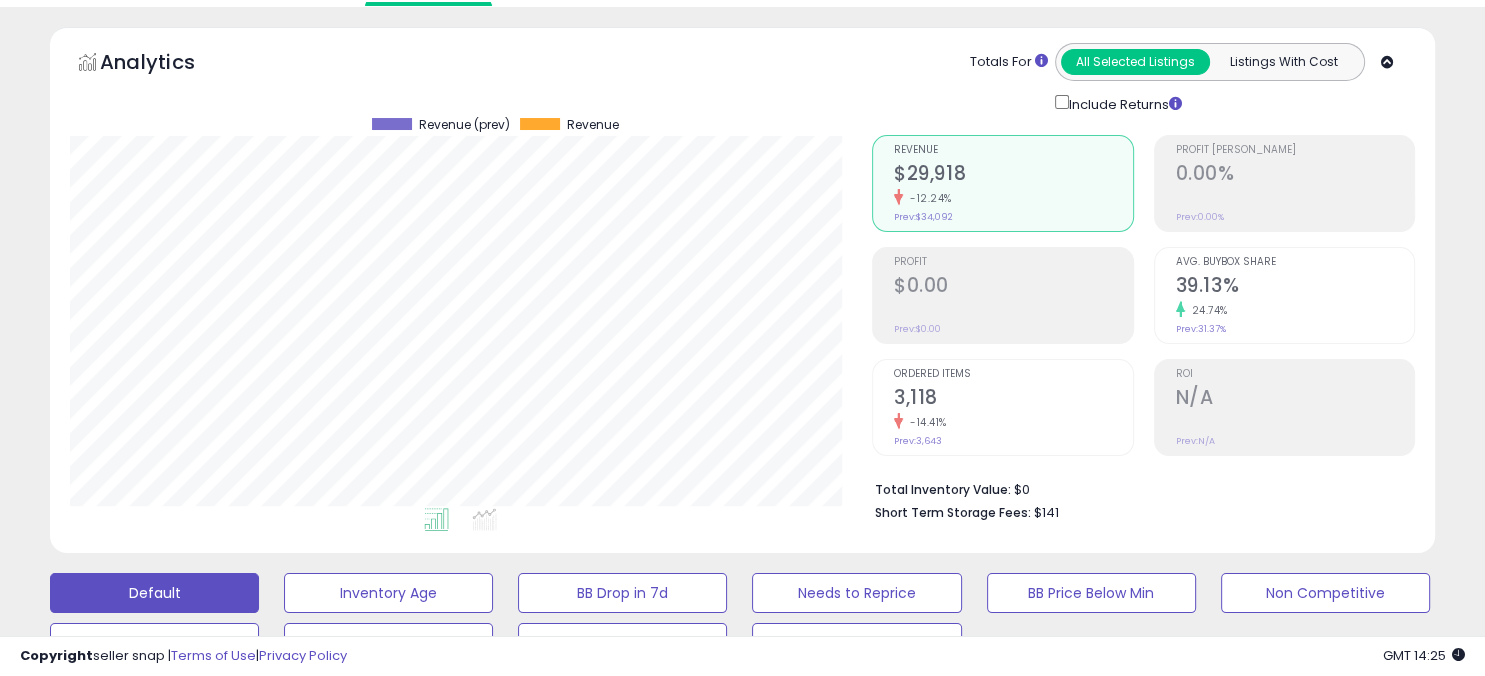 scroll, scrollTop: 0, scrollLeft: 0, axis: both 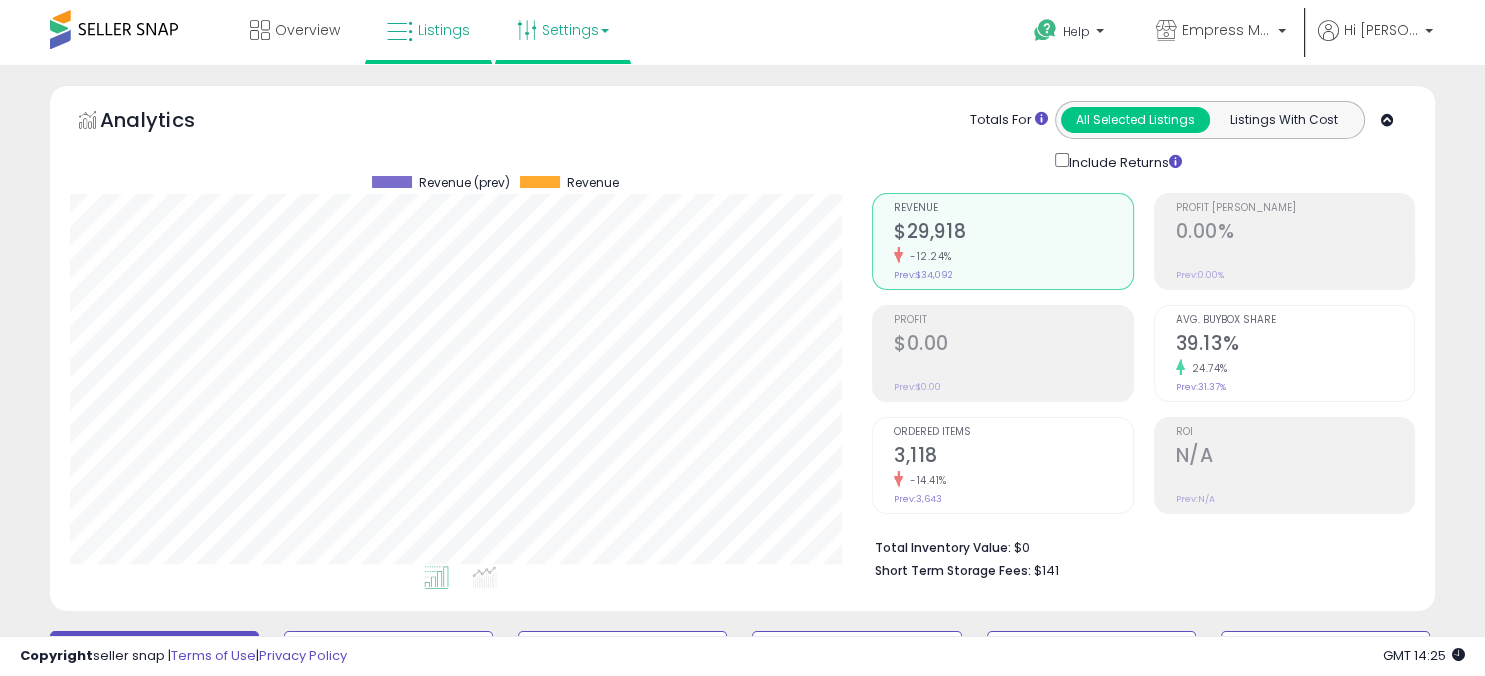 click on "Settings" at bounding box center [563, 30] 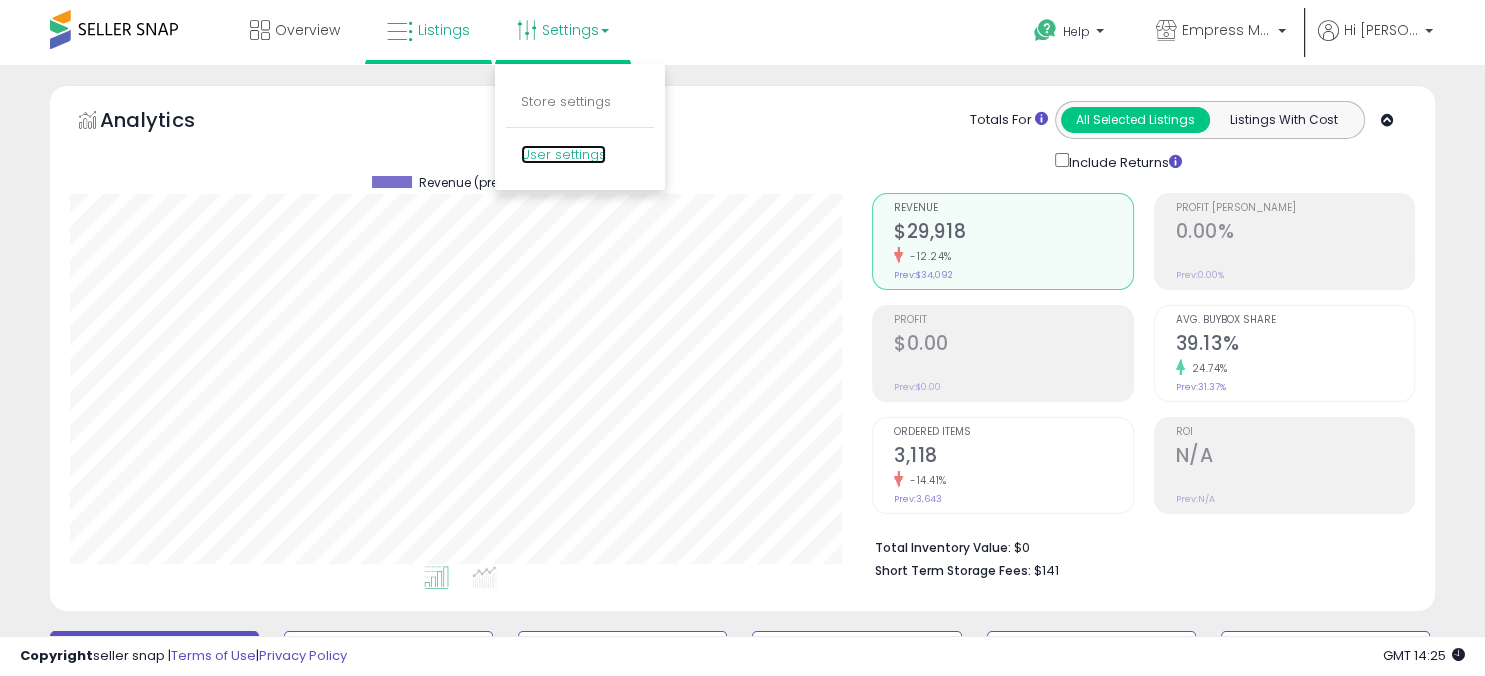 click on "User
settings" at bounding box center (563, 154) 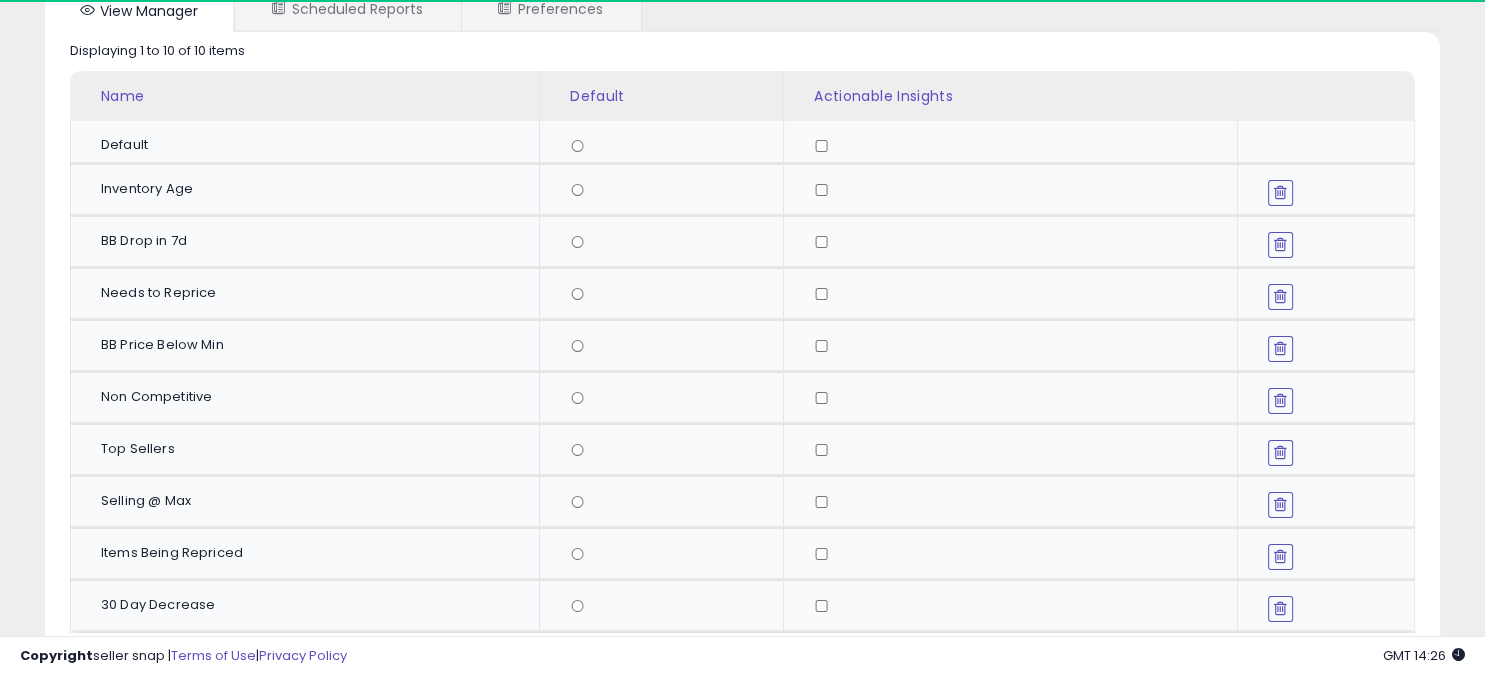 scroll, scrollTop: 0, scrollLeft: 0, axis: both 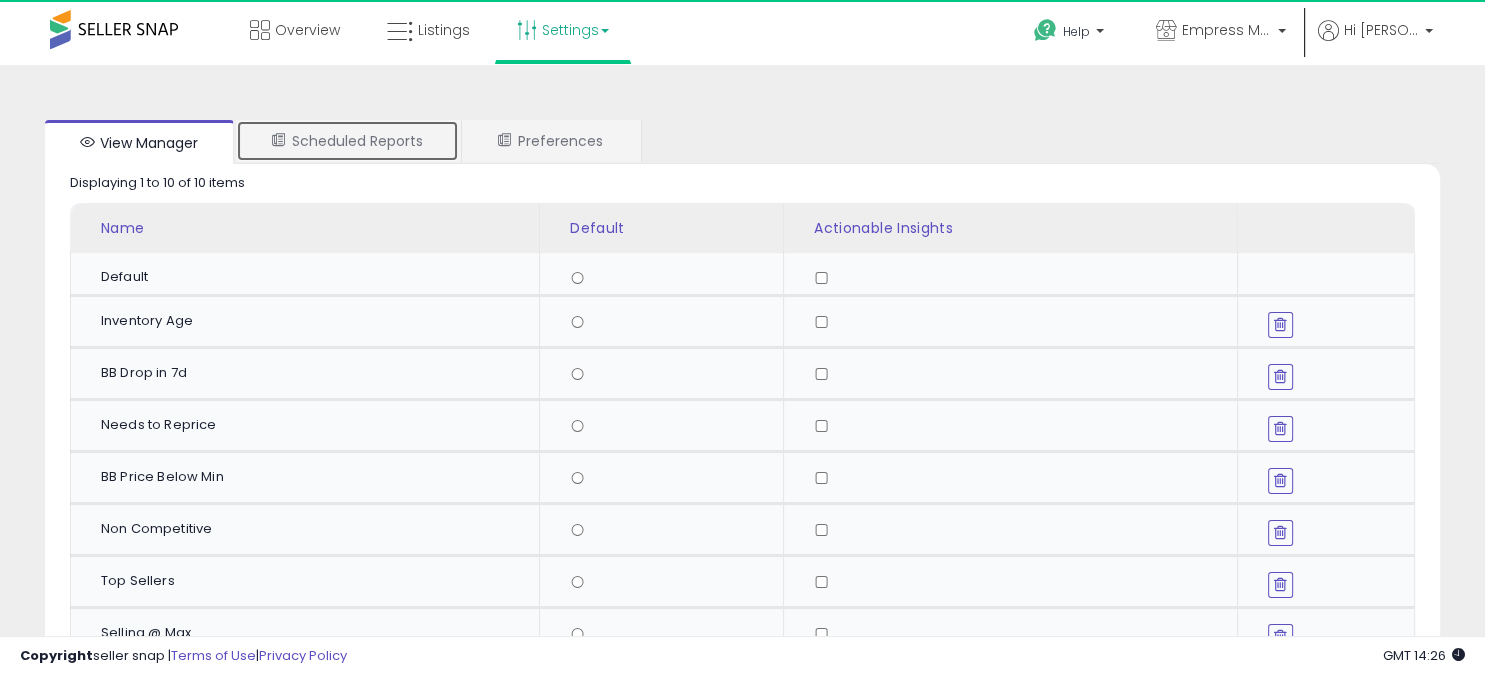 click on "Scheduled Reports" at bounding box center (347, 141) 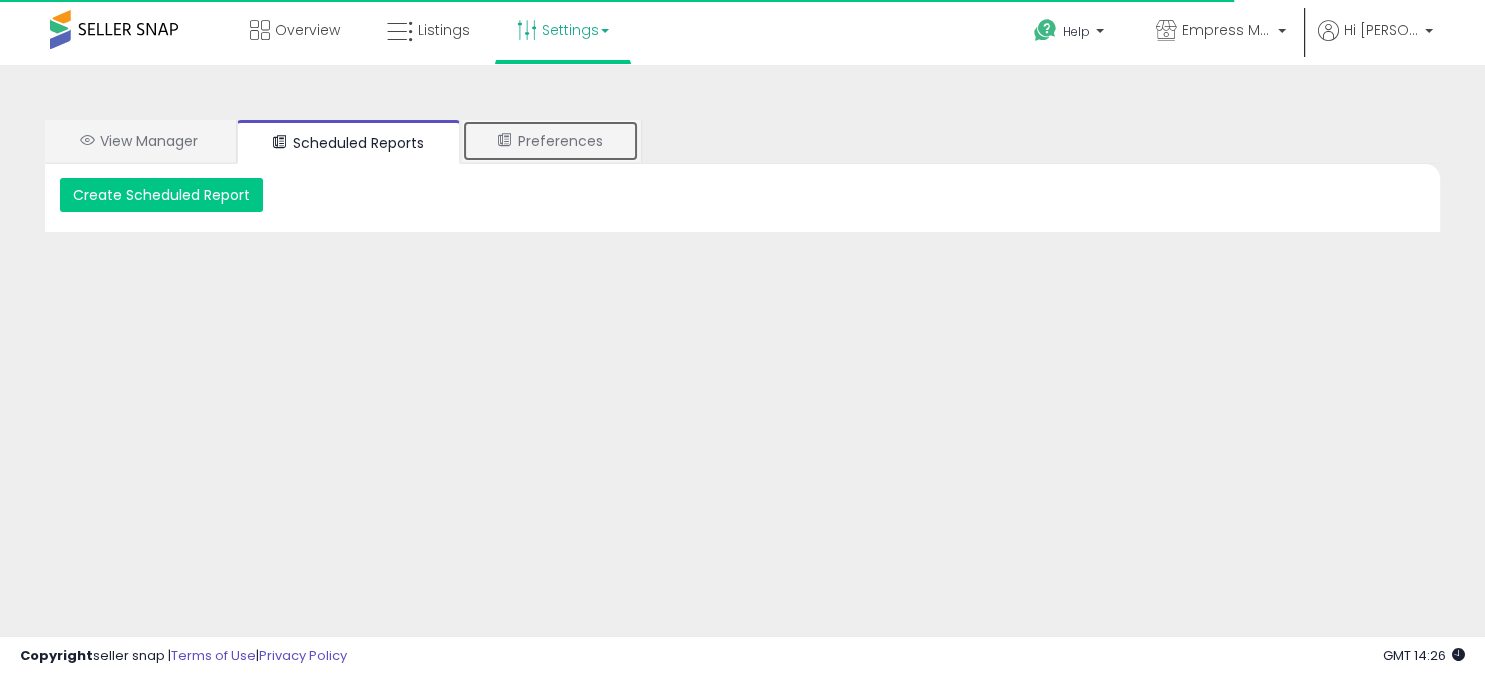 click on "Preferences" at bounding box center [550, 141] 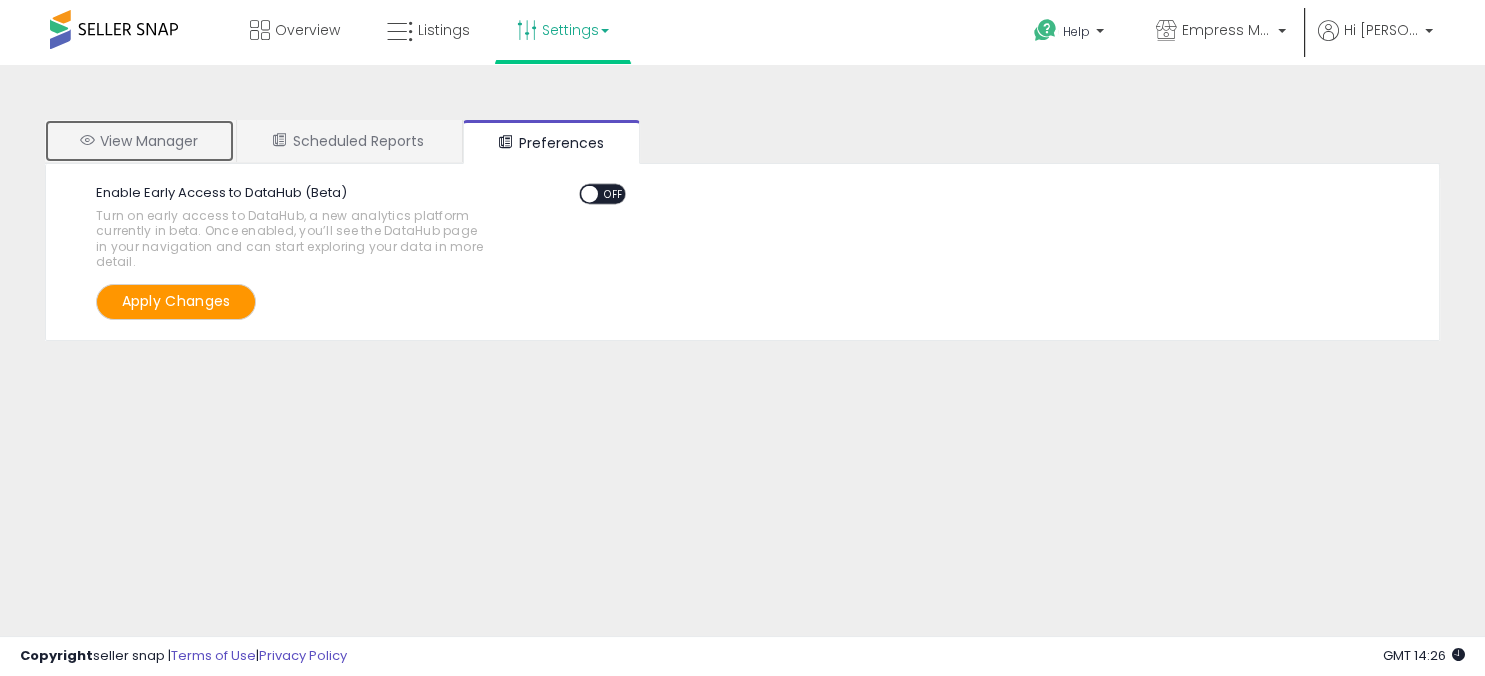 drag, startPoint x: 151, startPoint y: 143, endPoint x: 201, endPoint y: 137, distance: 50.358715 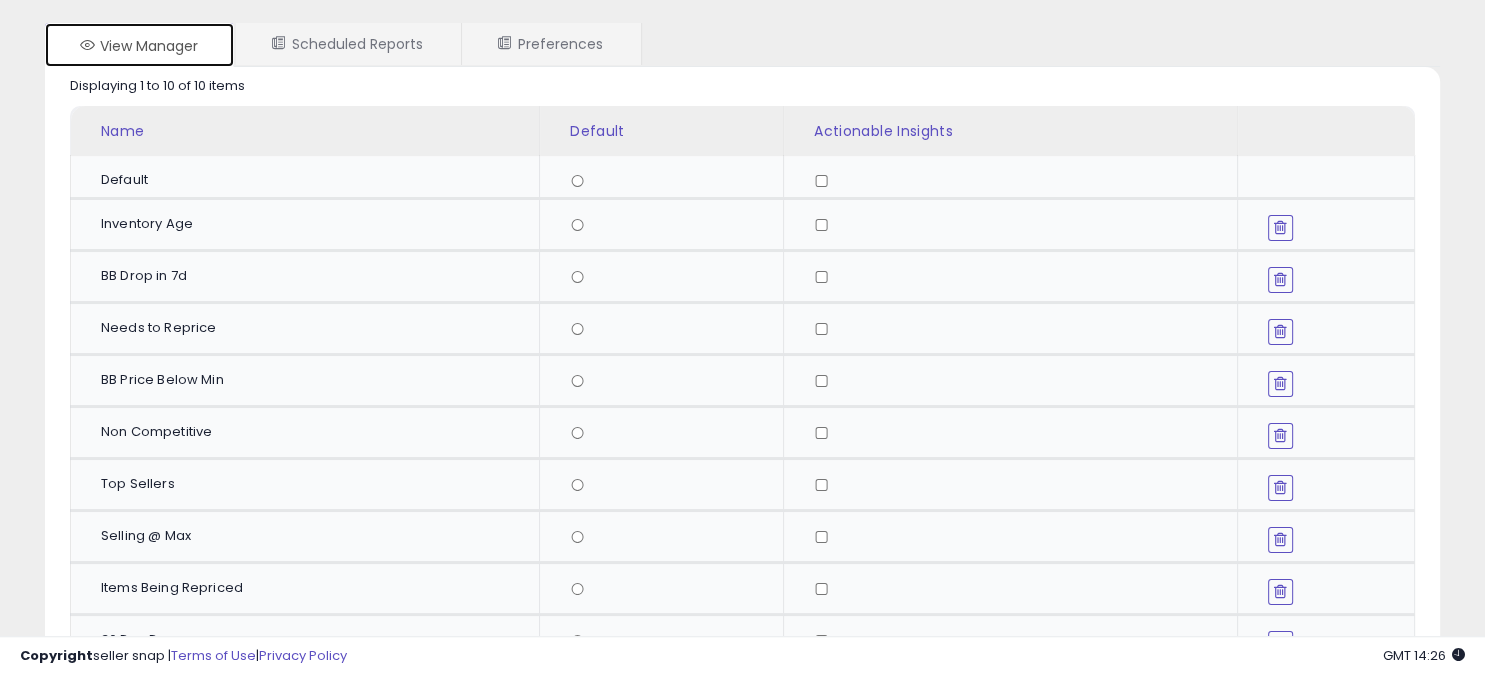 scroll, scrollTop: 0, scrollLeft: 0, axis: both 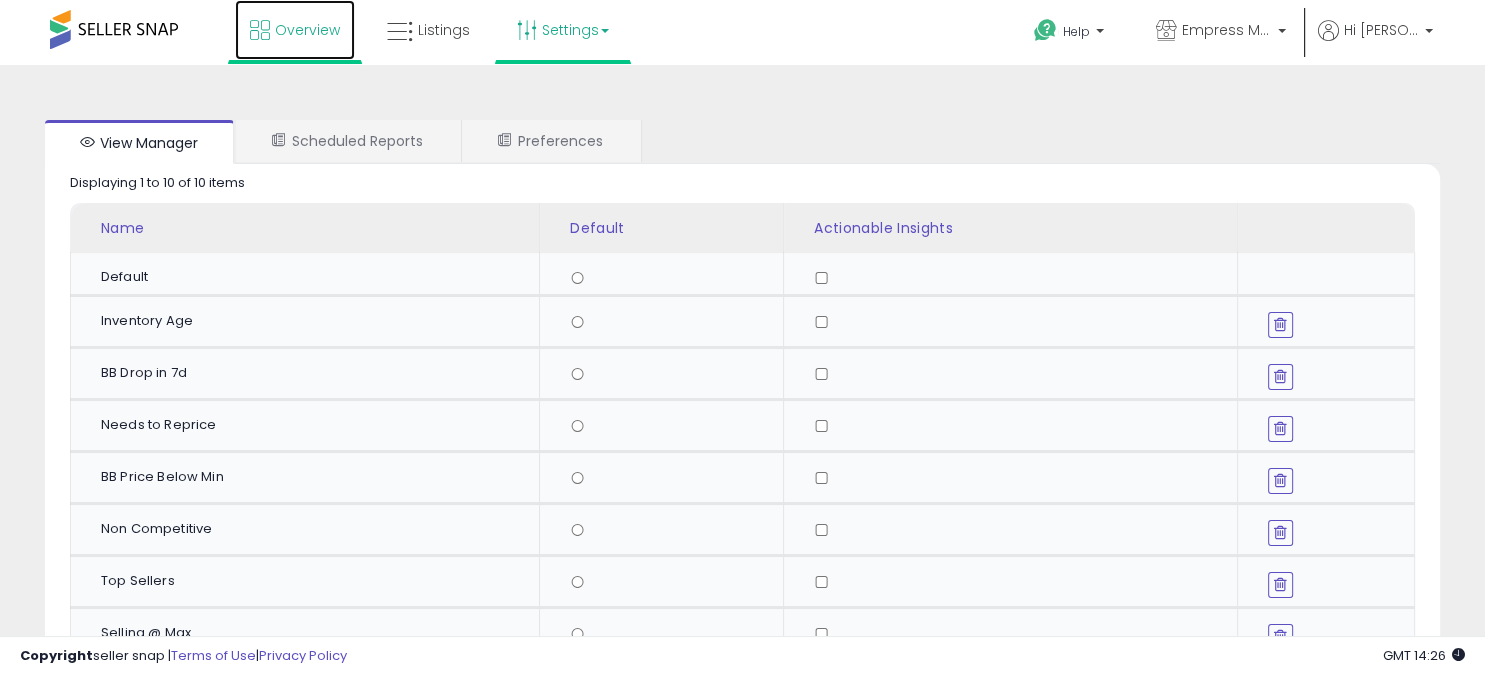 click on "Overview" at bounding box center (307, 30) 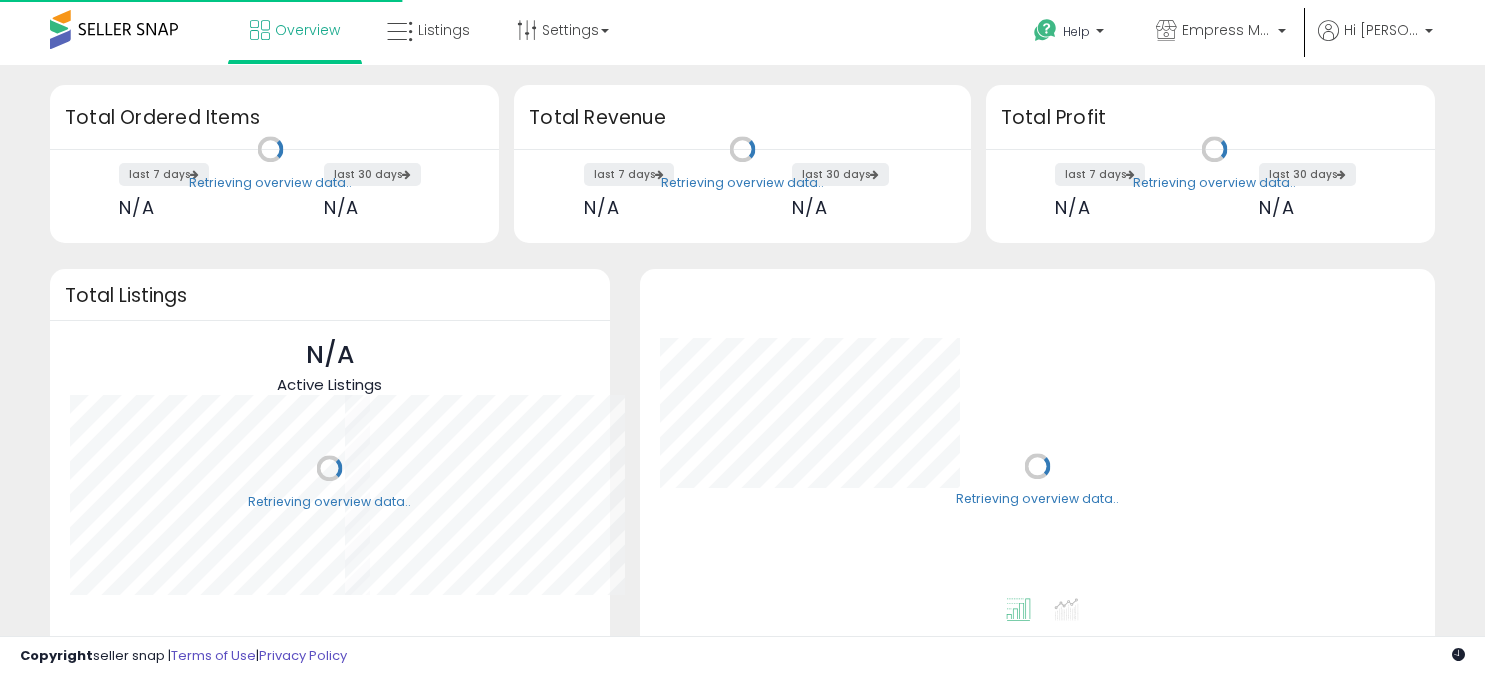 scroll, scrollTop: 0, scrollLeft: 0, axis: both 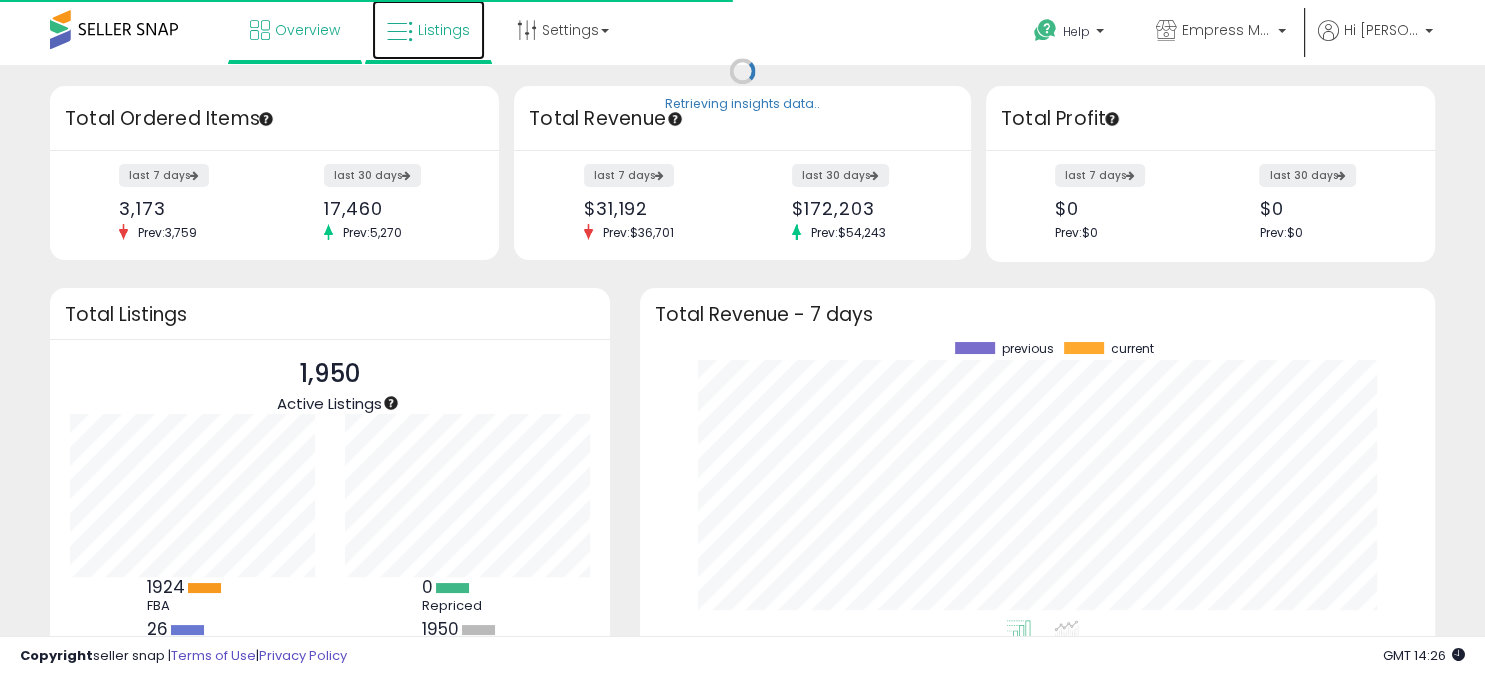 click on "Listings" at bounding box center [444, 30] 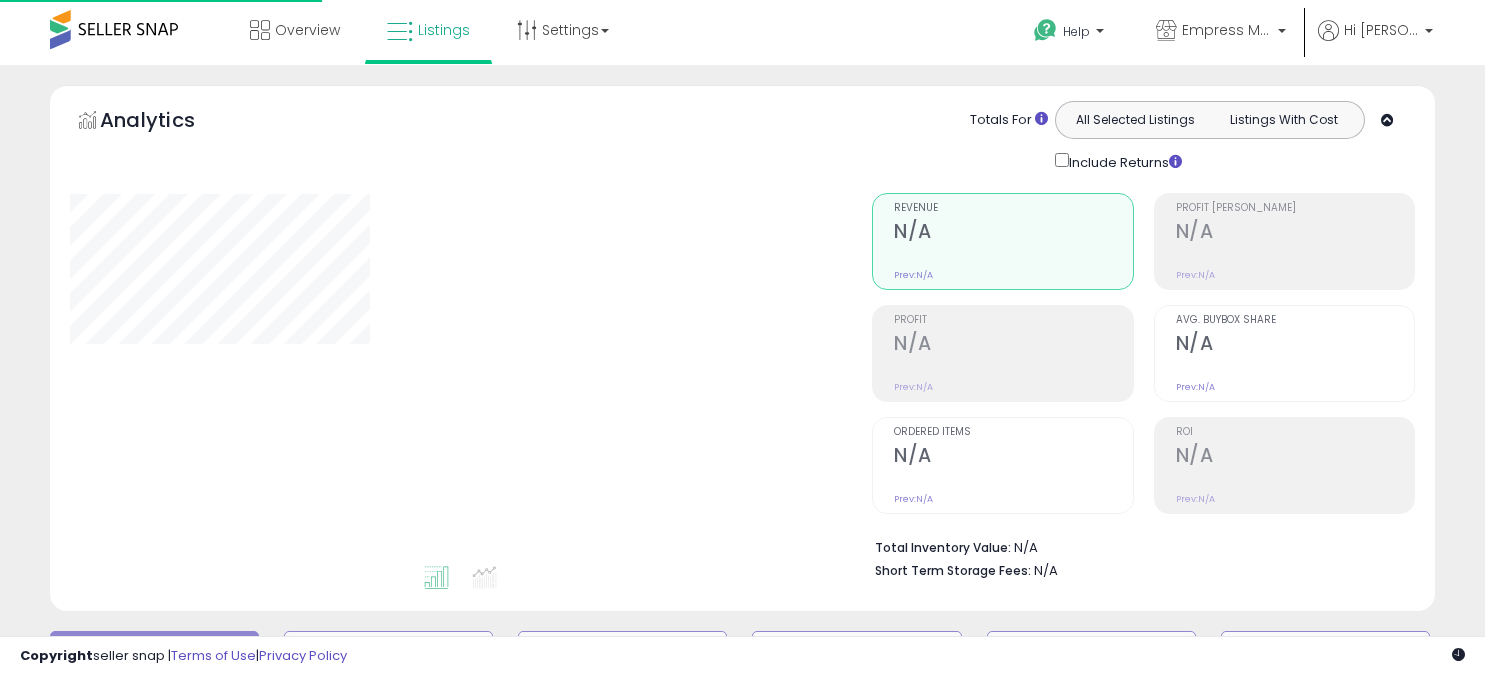 scroll, scrollTop: 0, scrollLeft: 0, axis: both 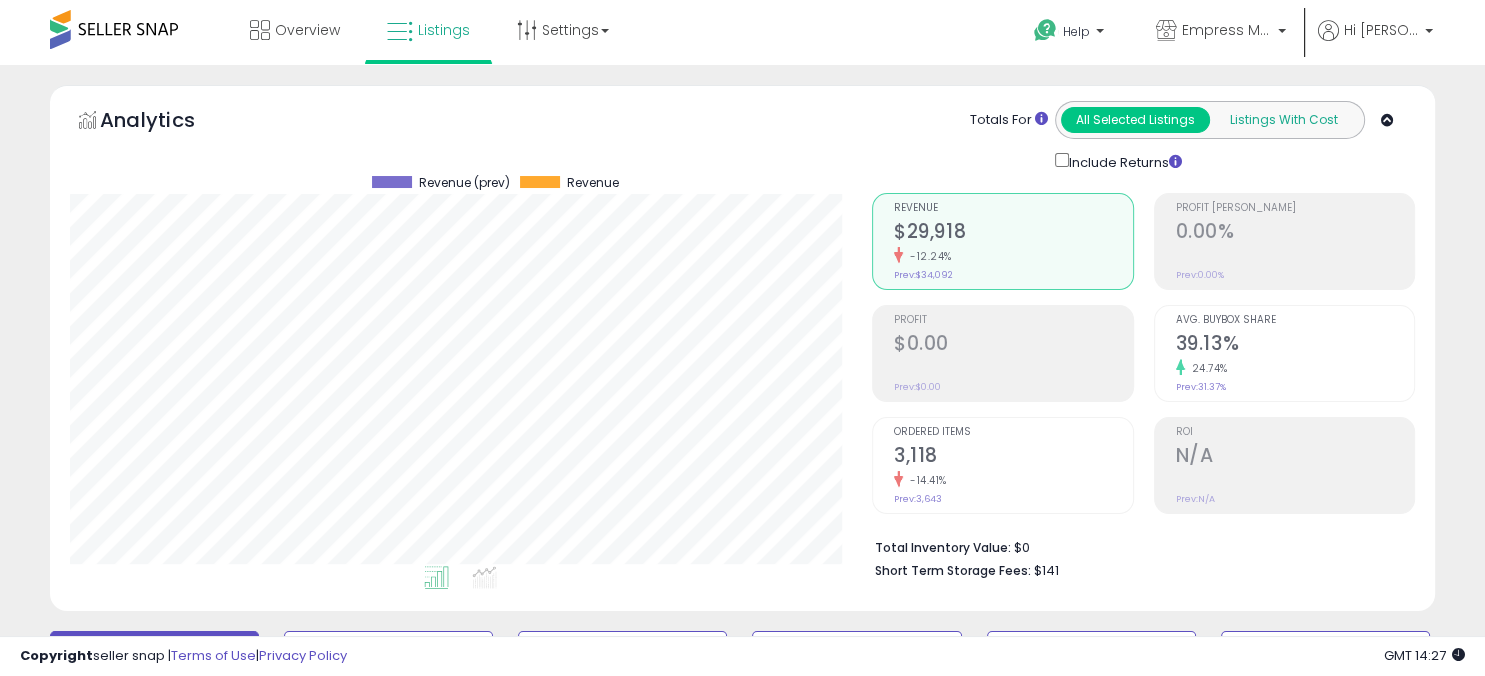 click on "Listings With Cost" at bounding box center (1283, 120) 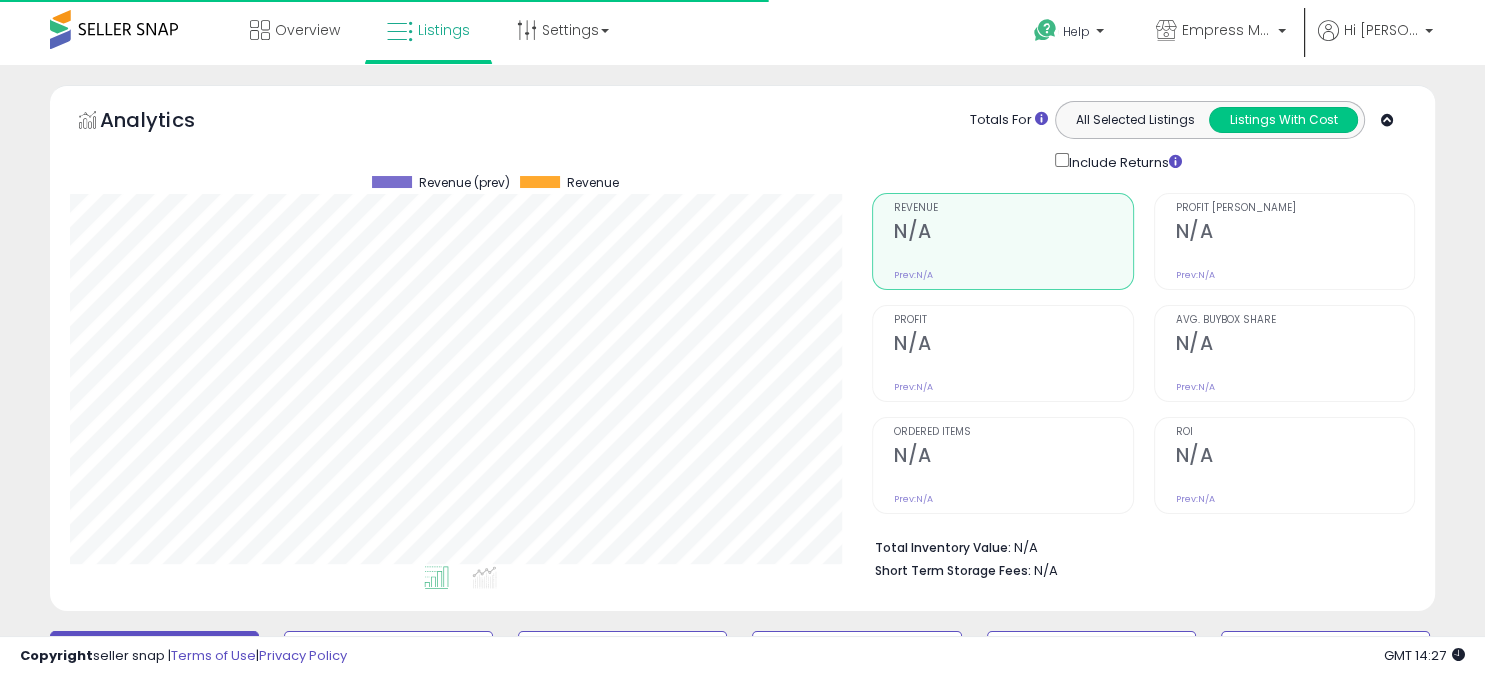 scroll, scrollTop: 999590, scrollLeft: 999198, axis: both 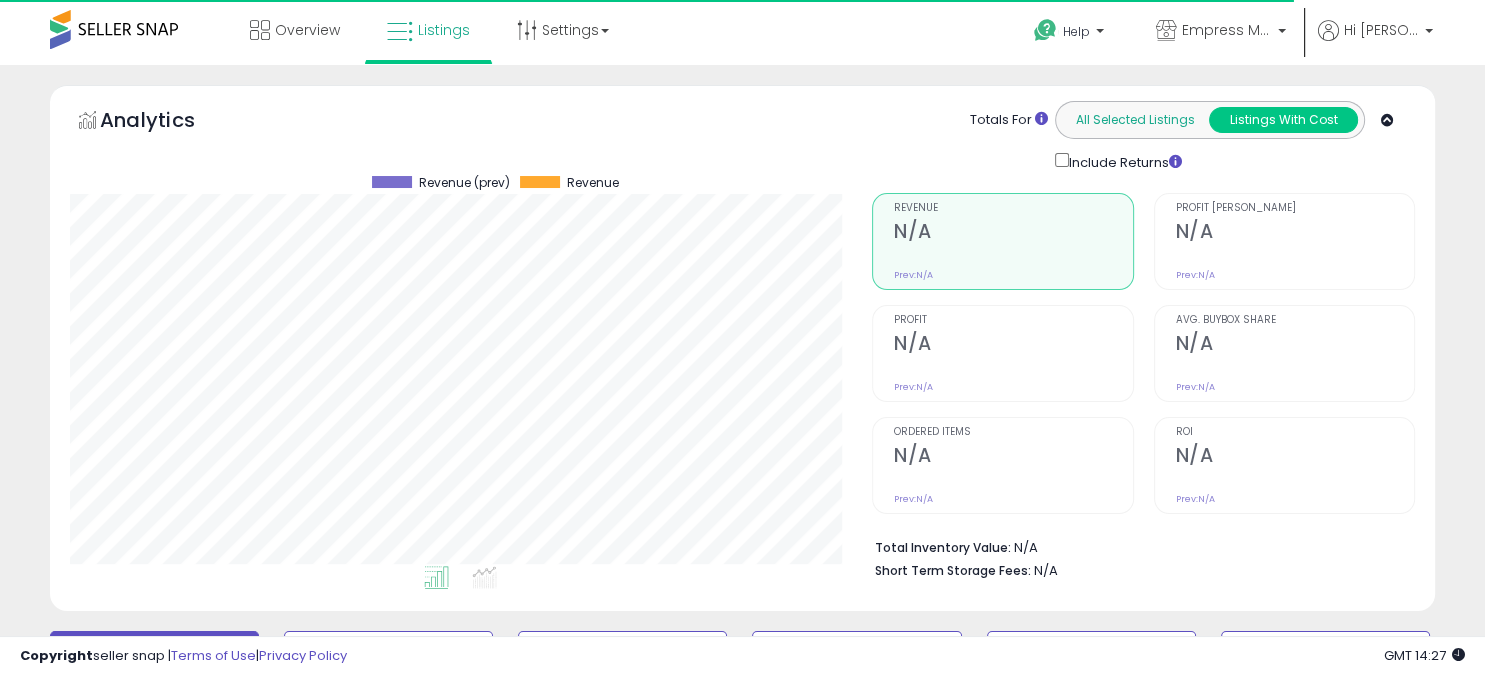 click on "All Selected Listings" at bounding box center [1135, 120] 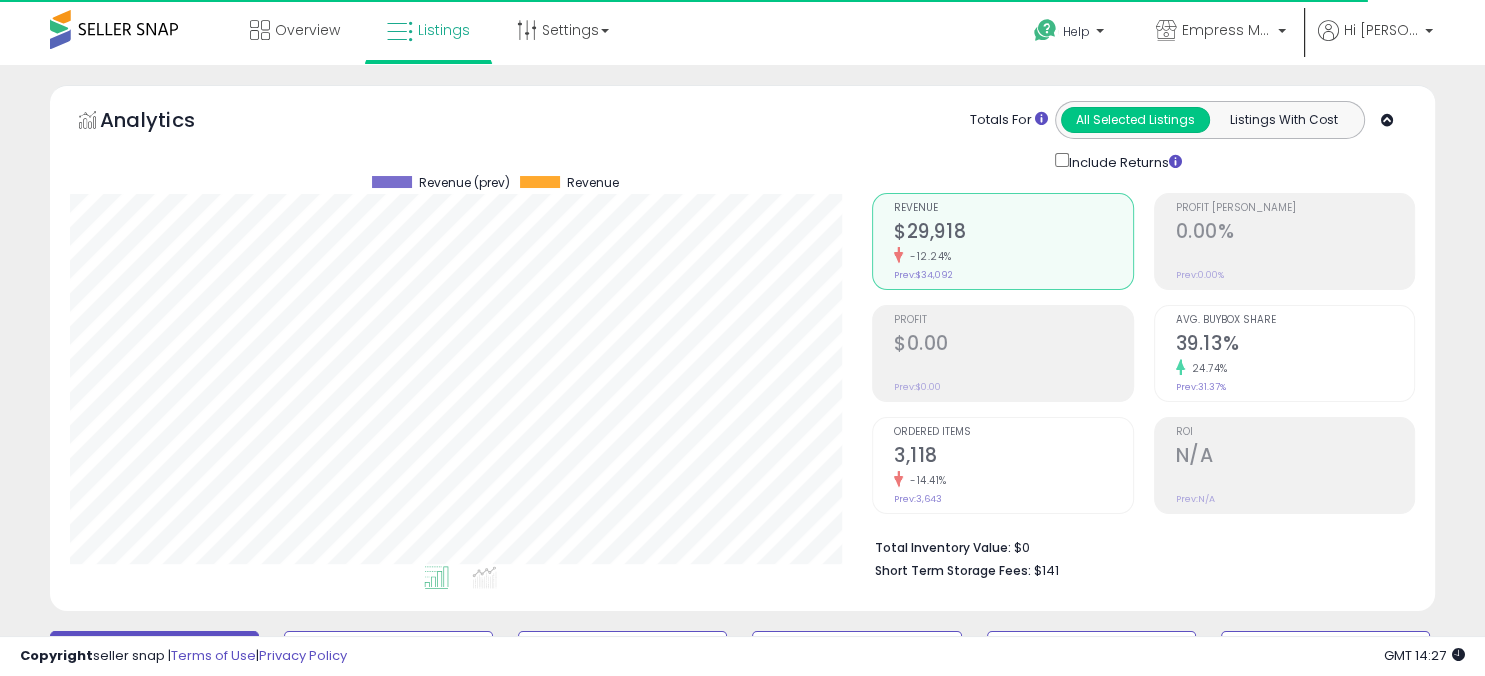 scroll, scrollTop: 999590, scrollLeft: 999198, axis: both 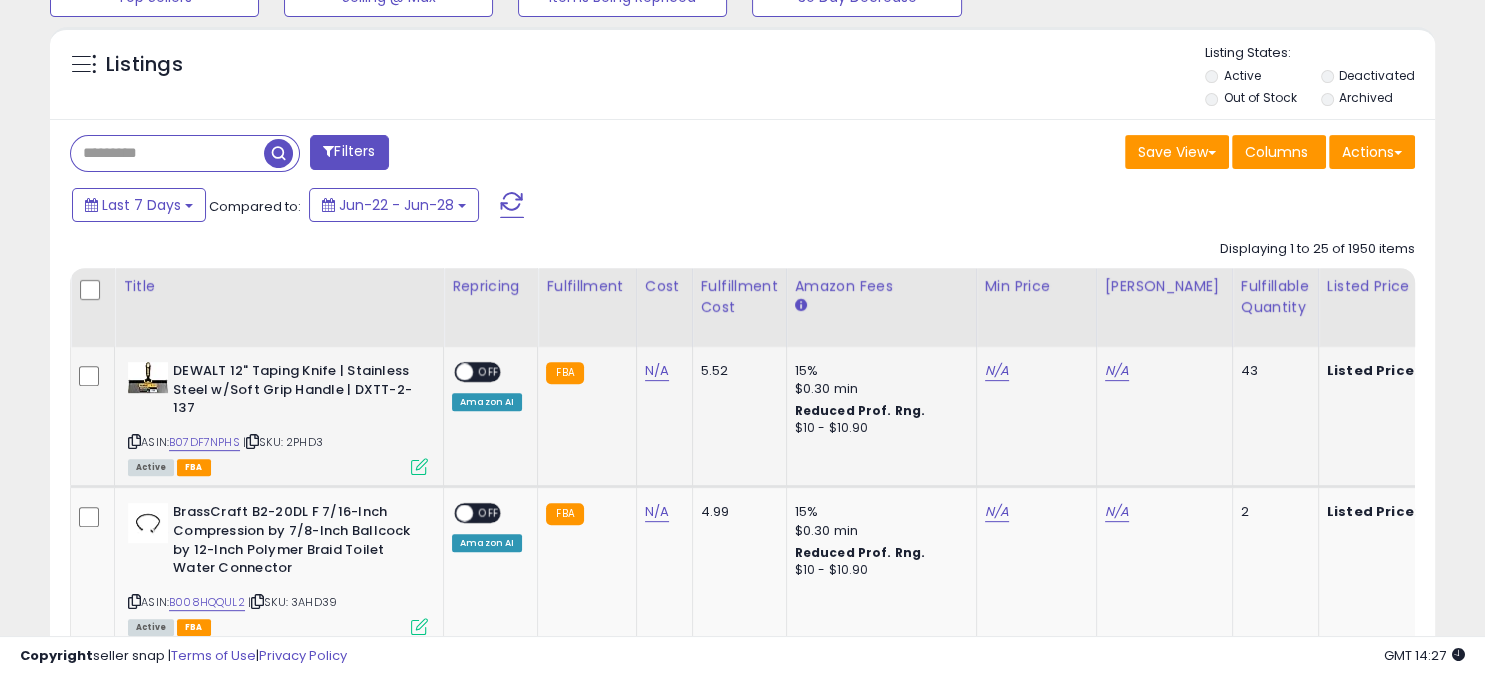 click at bounding box center (464, 372) 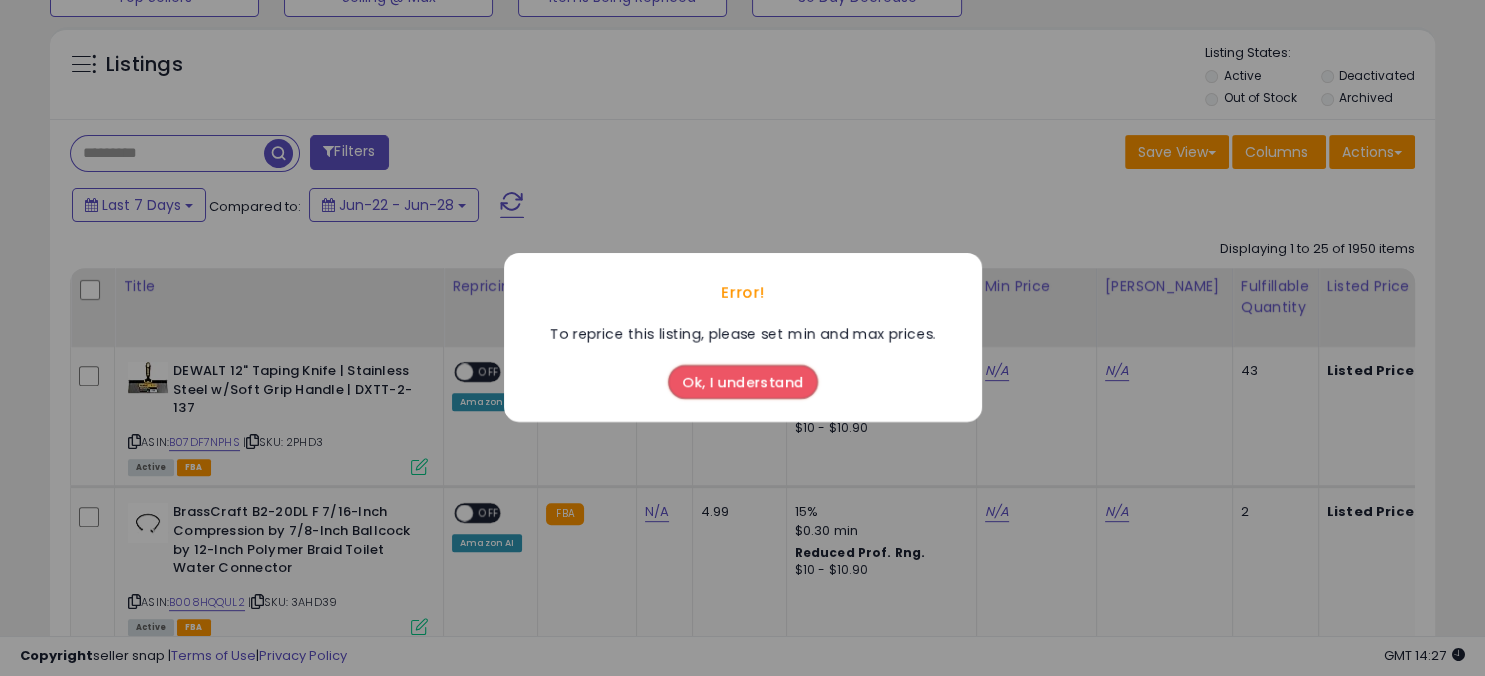 click on "Ok, I understand" at bounding box center (743, 383) 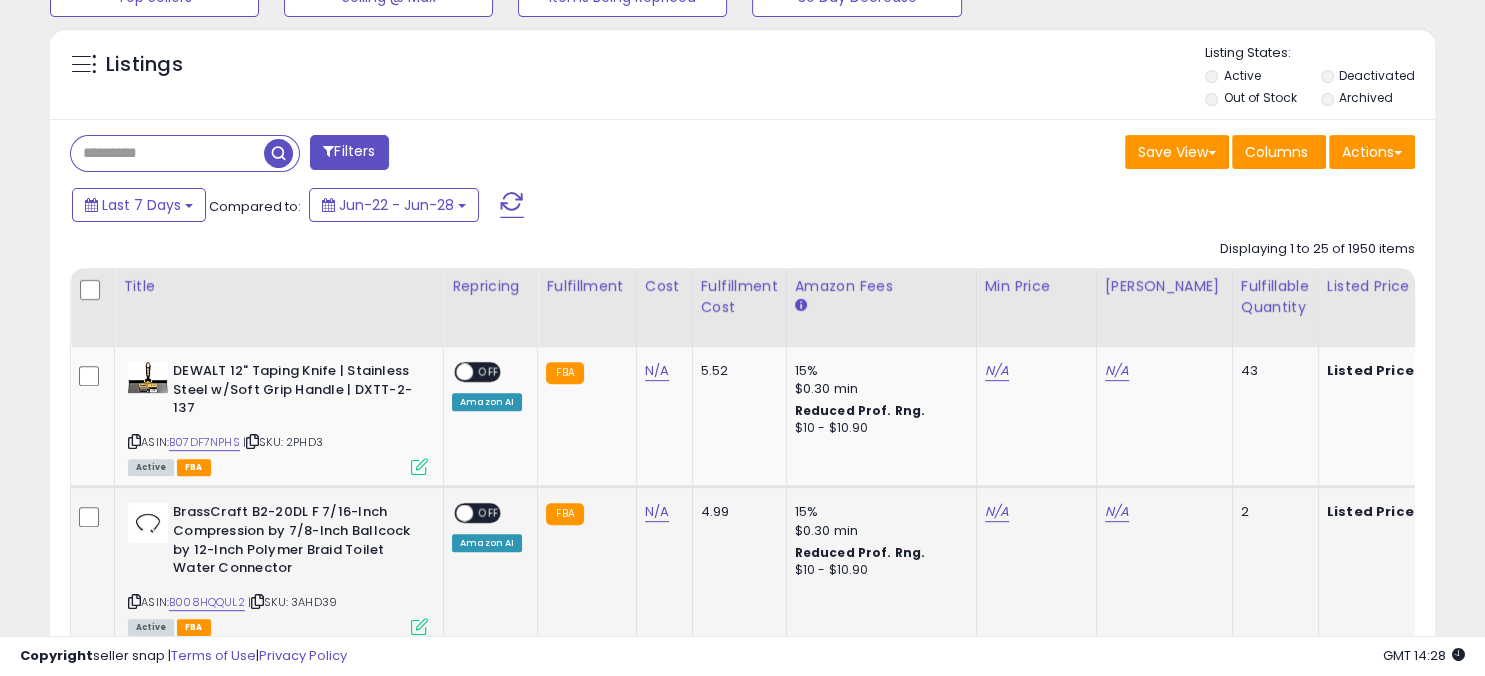 scroll, scrollTop: 0, scrollLeft: 24, axis: horizontal 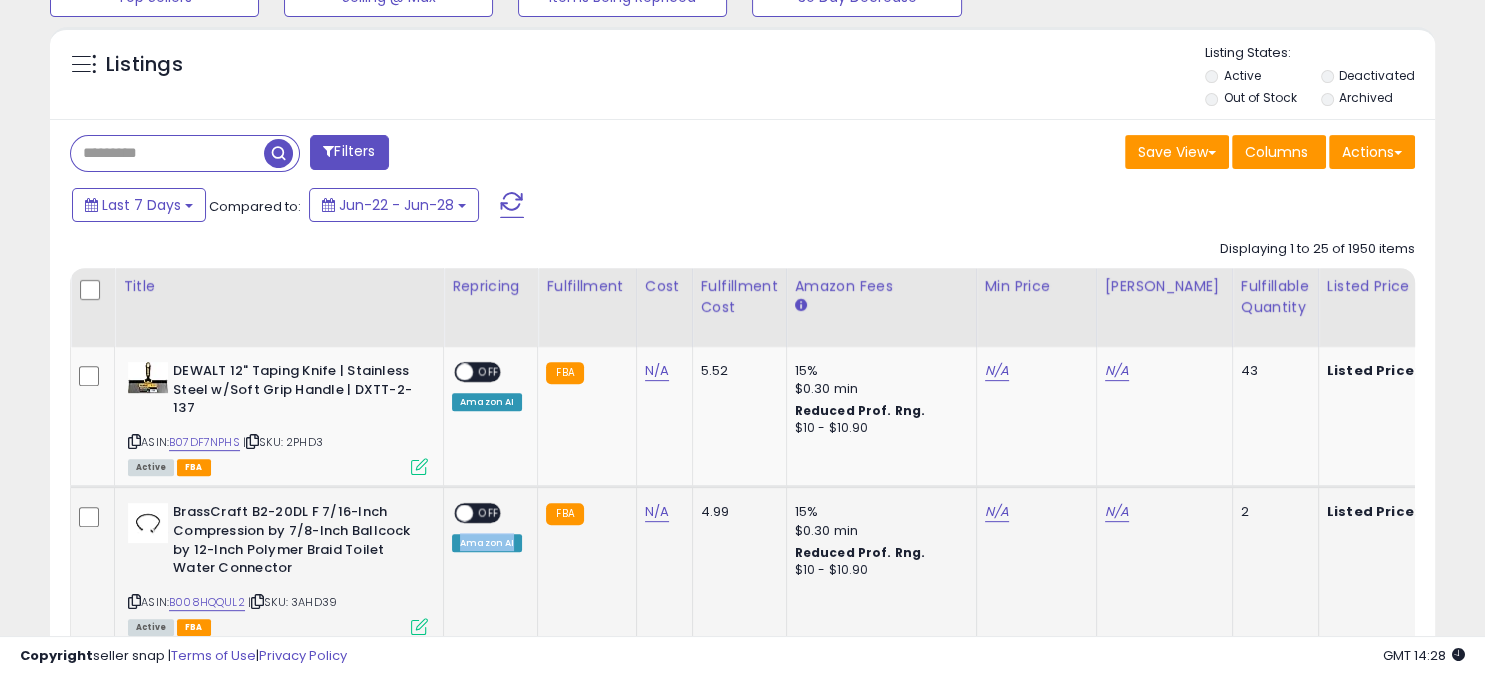 drag, startPoint x: 531, startPoint y: 632, endPoint x: 452, endPoint y: 609, distance: 82.28001 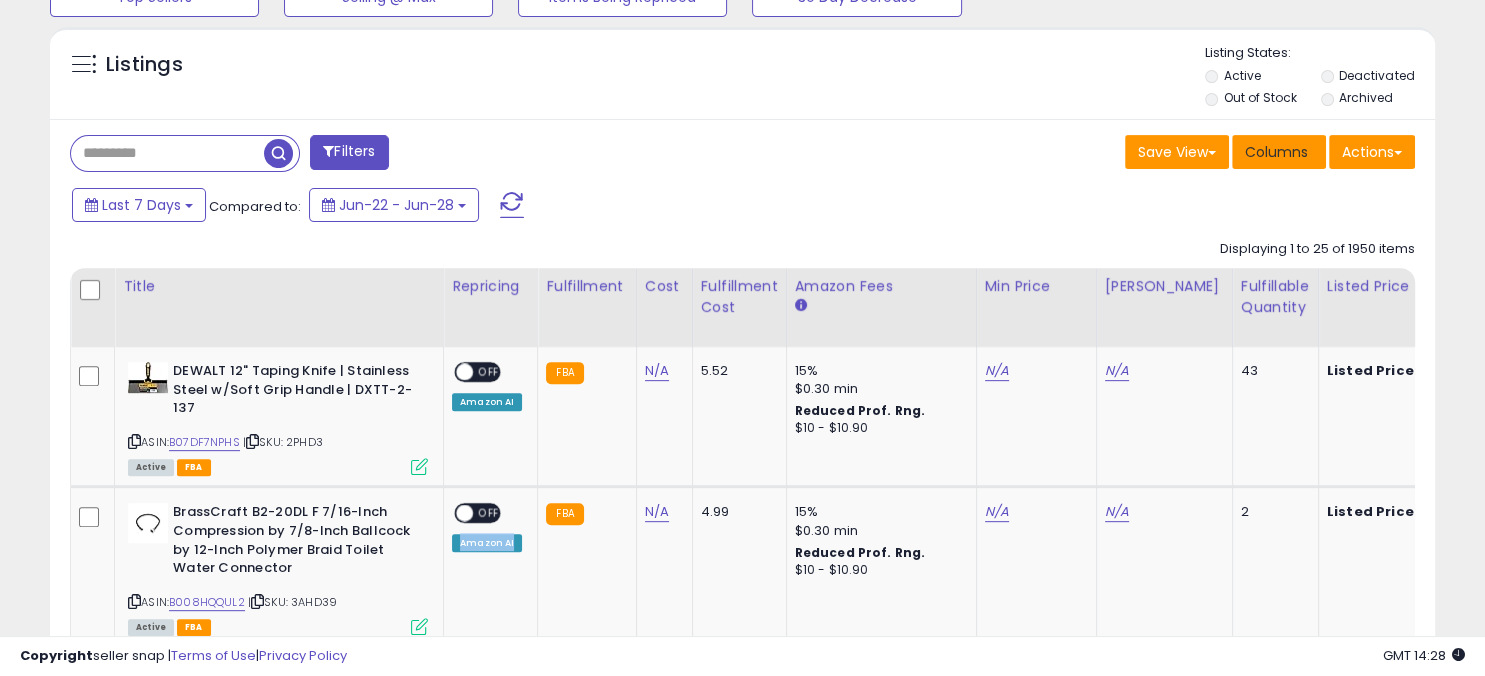 click on "Columns" at bounding box center [1276, 152] 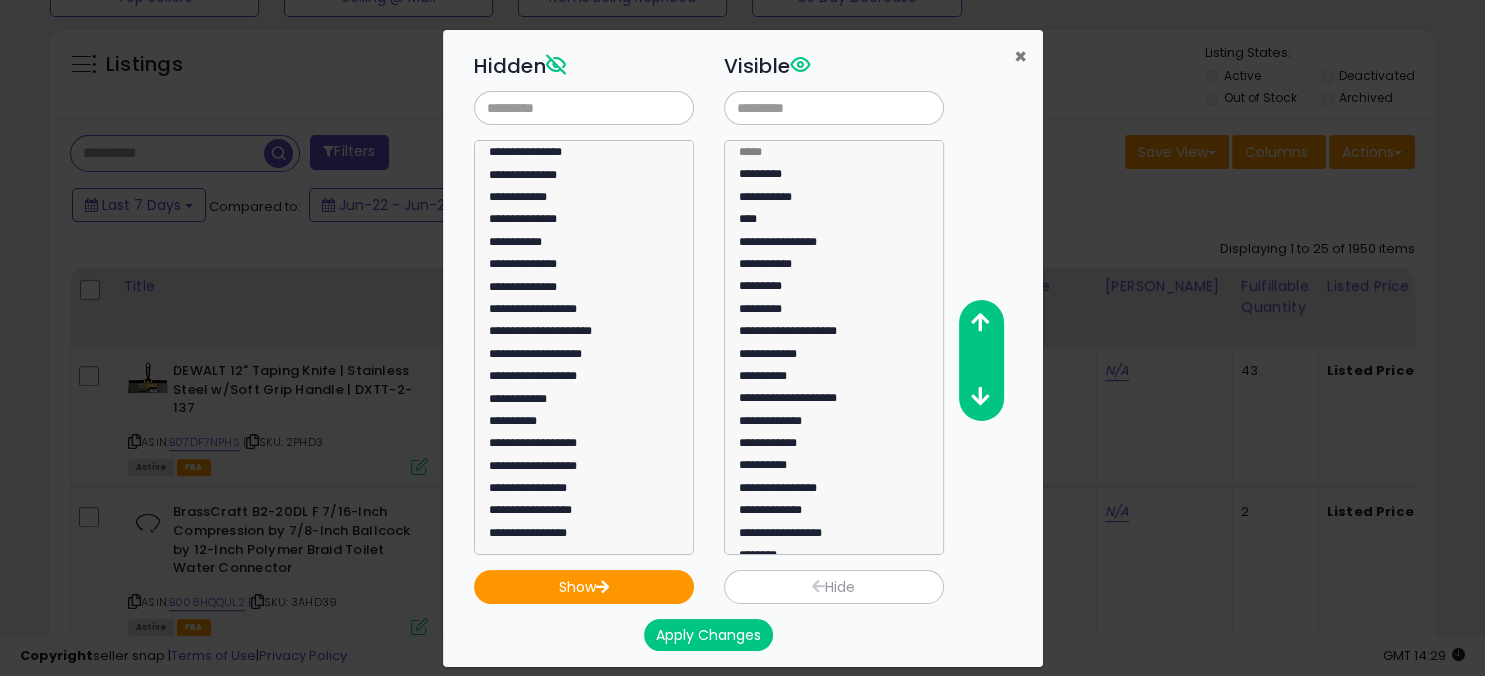 click on "×" at bounding box center (1020, 56) 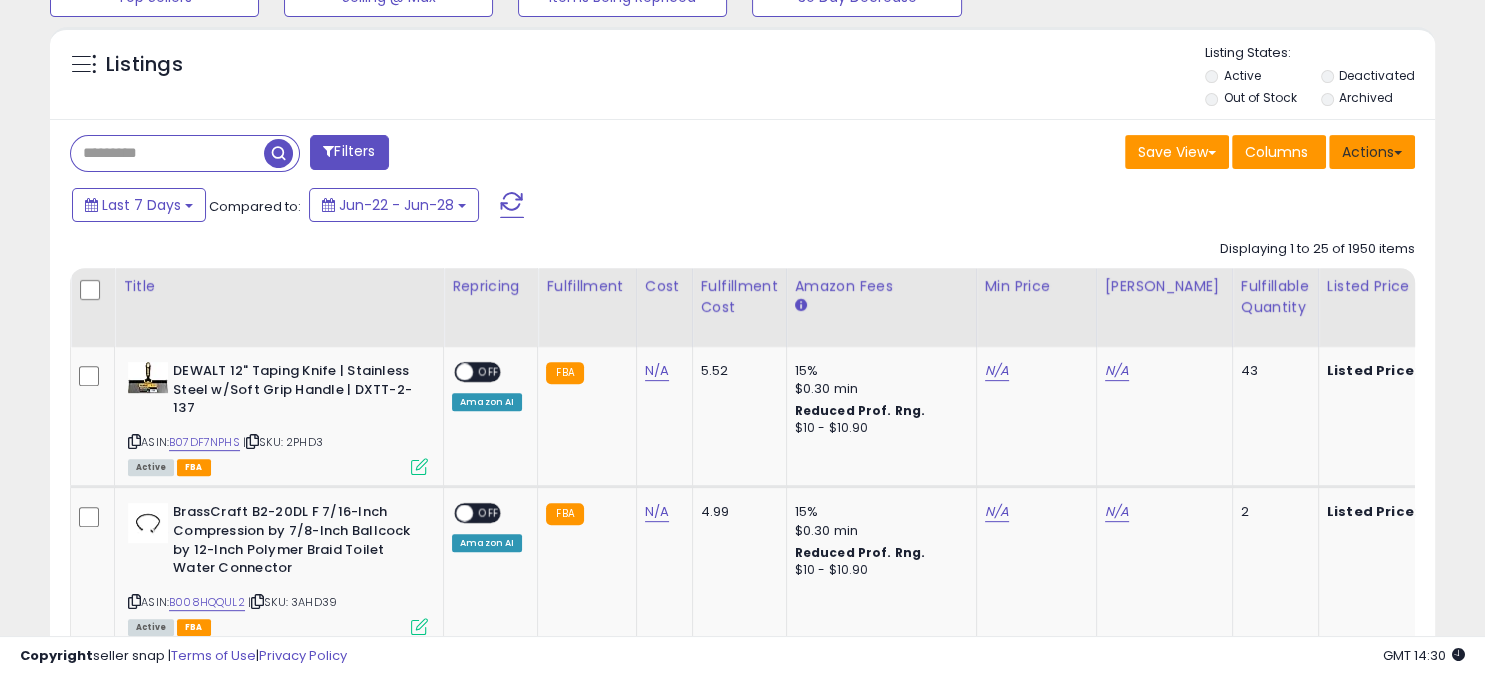 click on "Actions" at bounding box center (1372, 152) 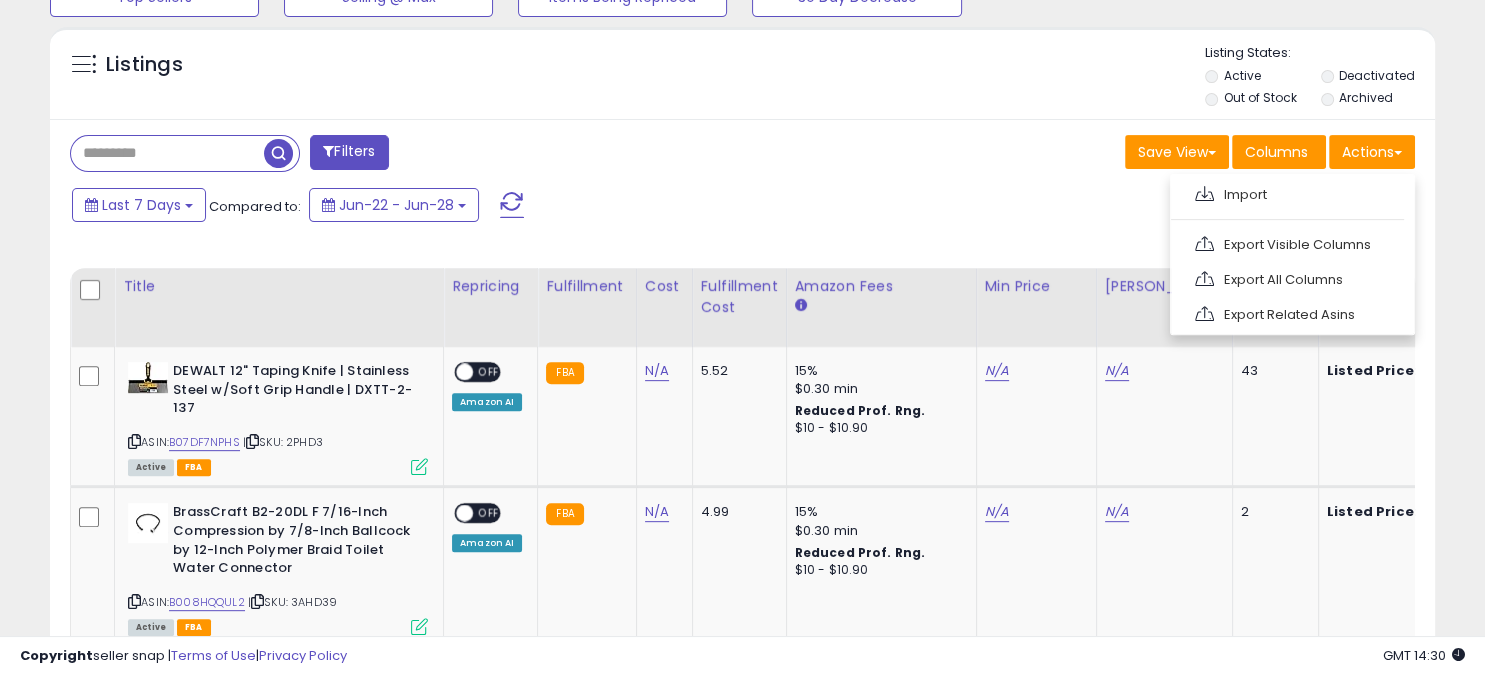 click on "Listings
Active" at bounding box center (742, 73) 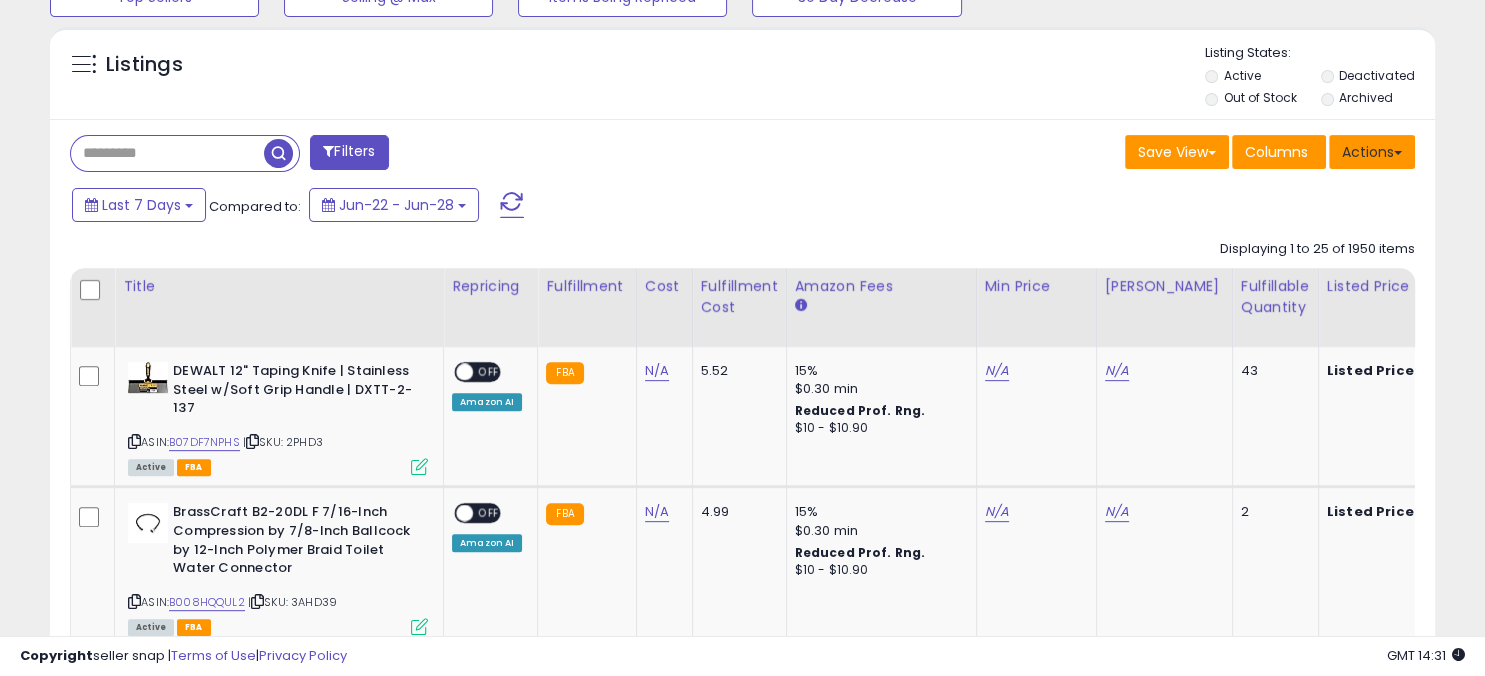 click on "Actions" at bounding box center (1372, 152) 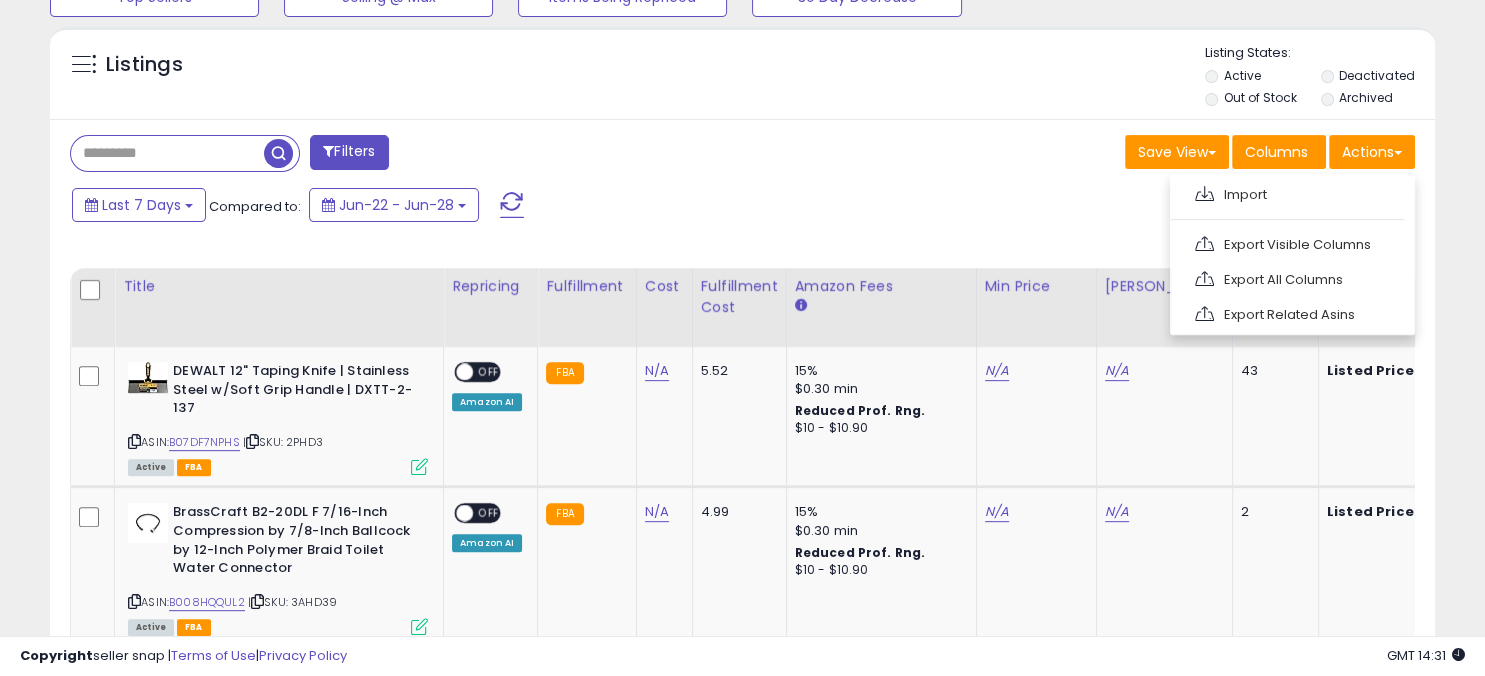 click on "Listings" at bounding box center [742, 78] 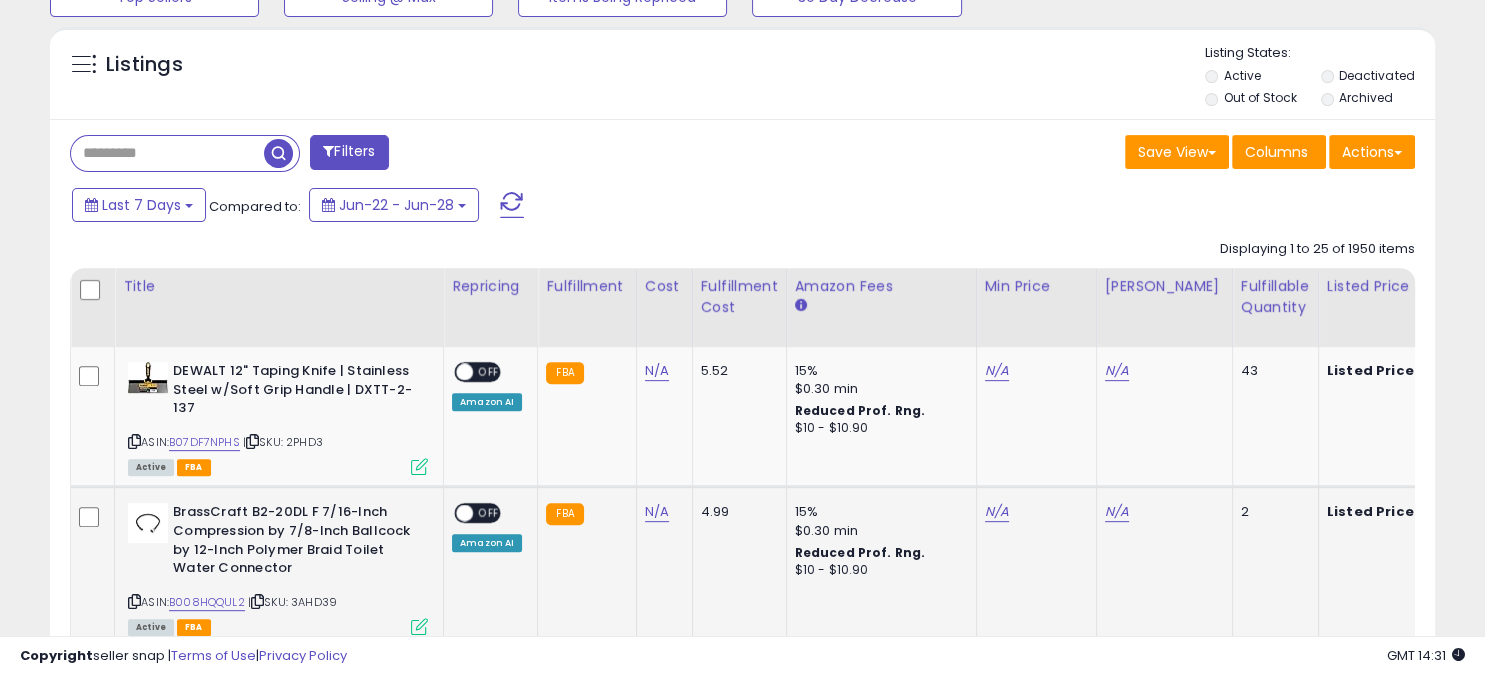 click on "FBA" 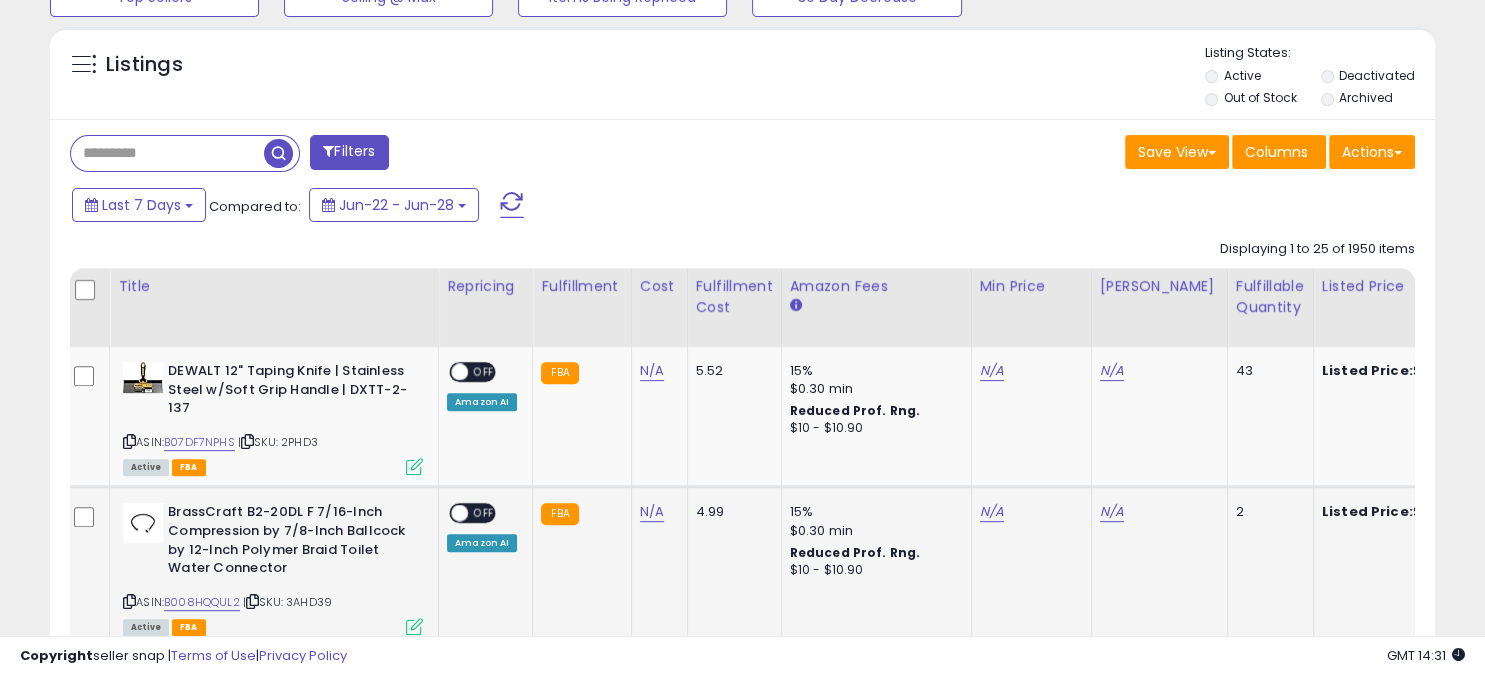 scroll, scrollTop: 0, scrollLeft: 30, axis: horizontal 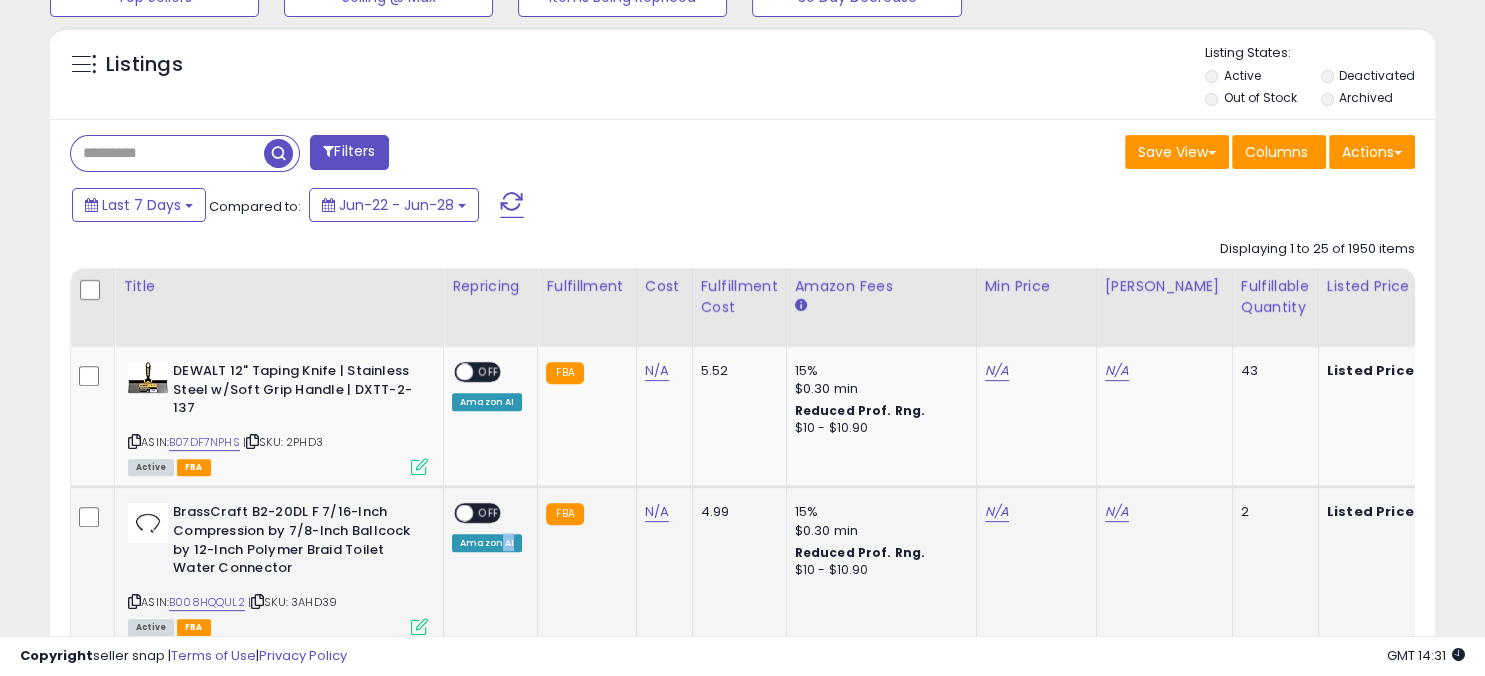 drag, startPoint x: 610, startPoint y: 634, endPoint x: 496, endPoint y: 609, distance: 116.70904 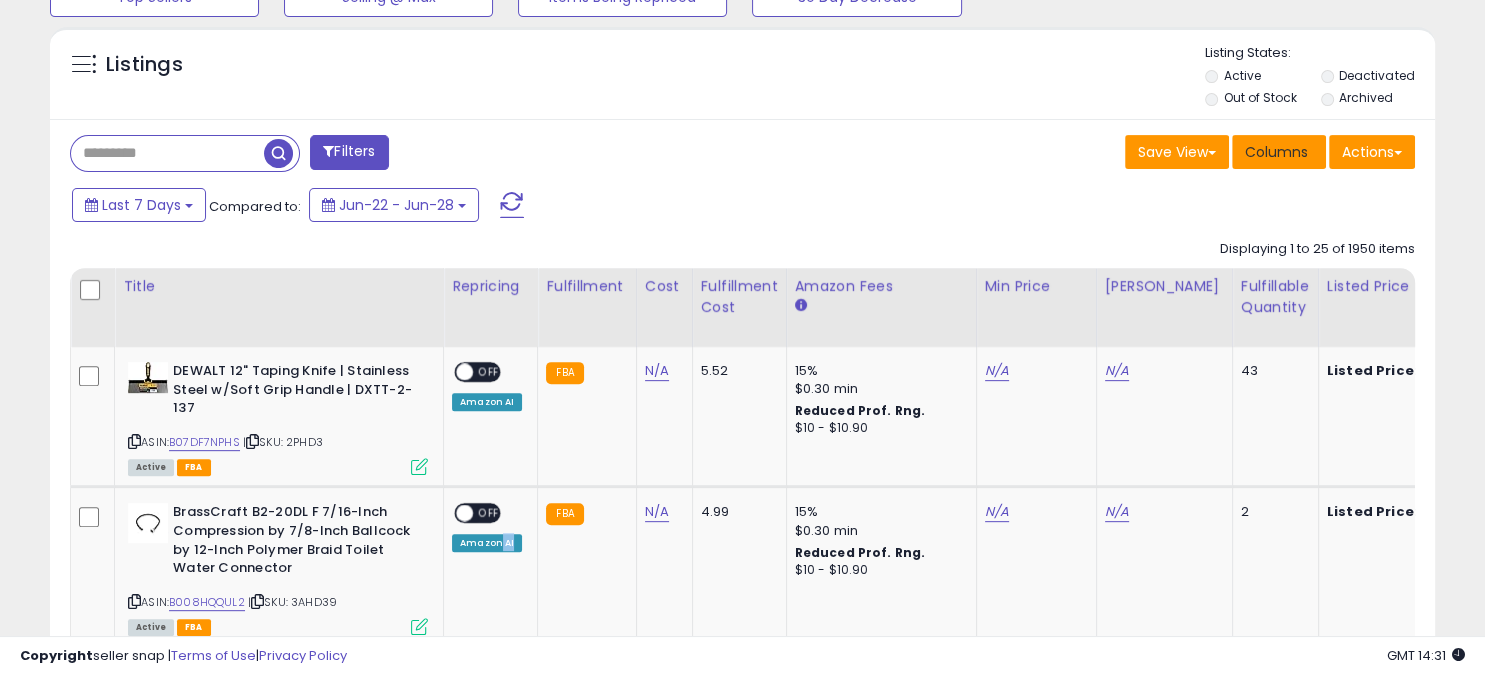 click on "Columns" at bounding box center (1276, 152) 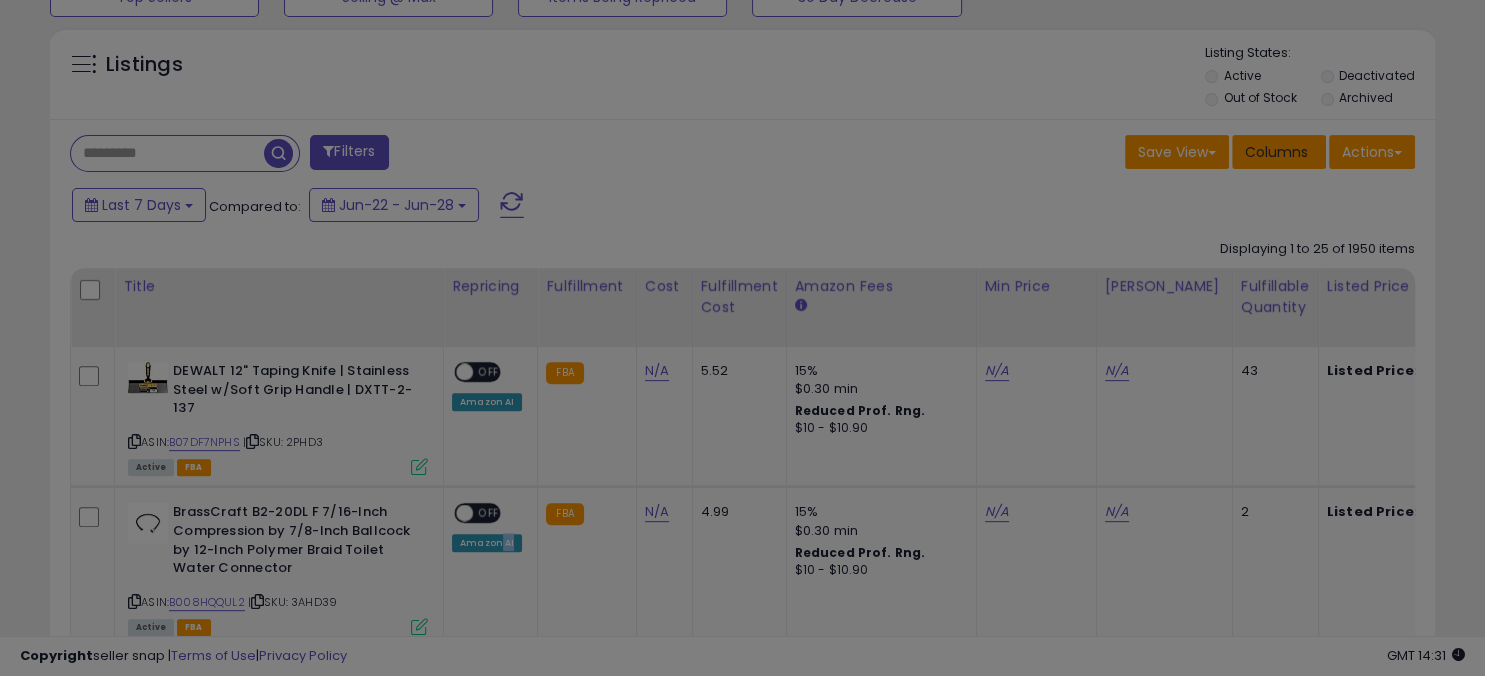 scroll, scrollTop: 1389, scrollLeft: 0, axis: vertical 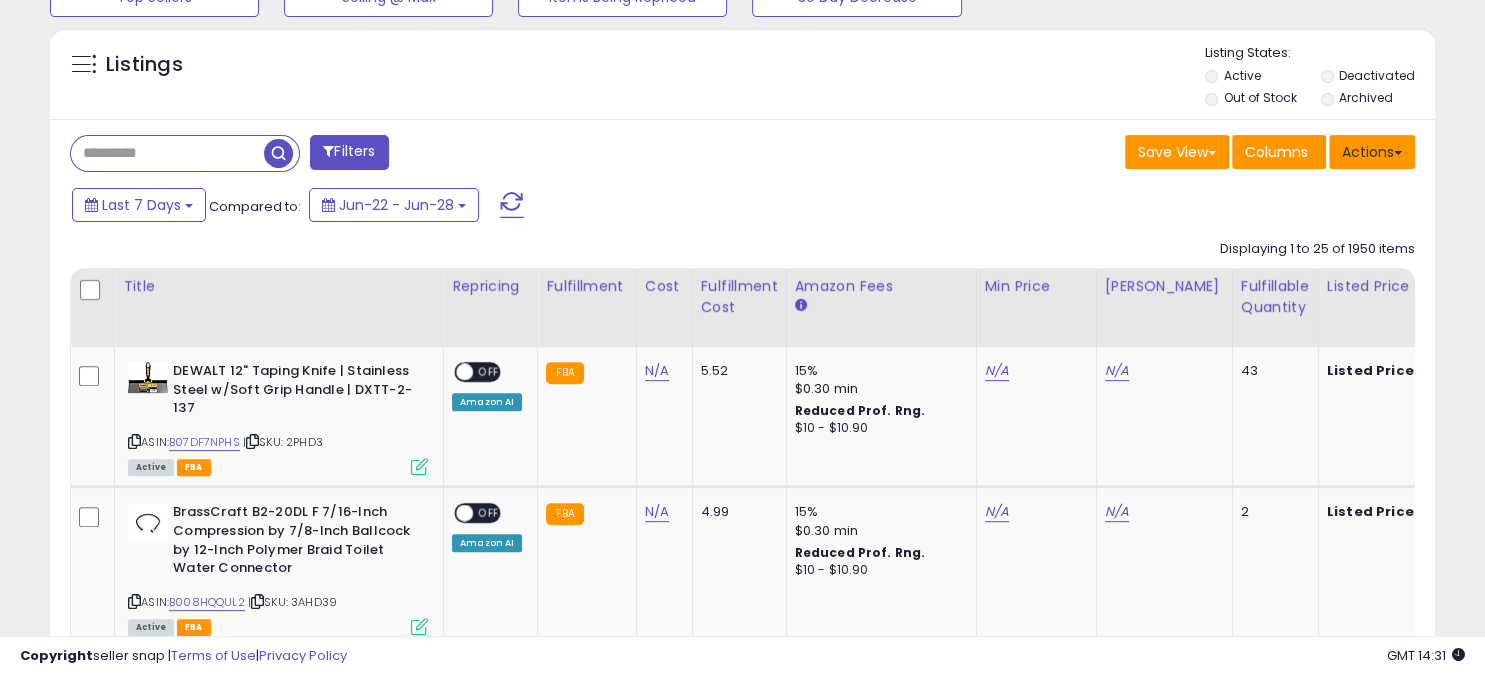 click on "Actions" at bounding box center [1372, 152] 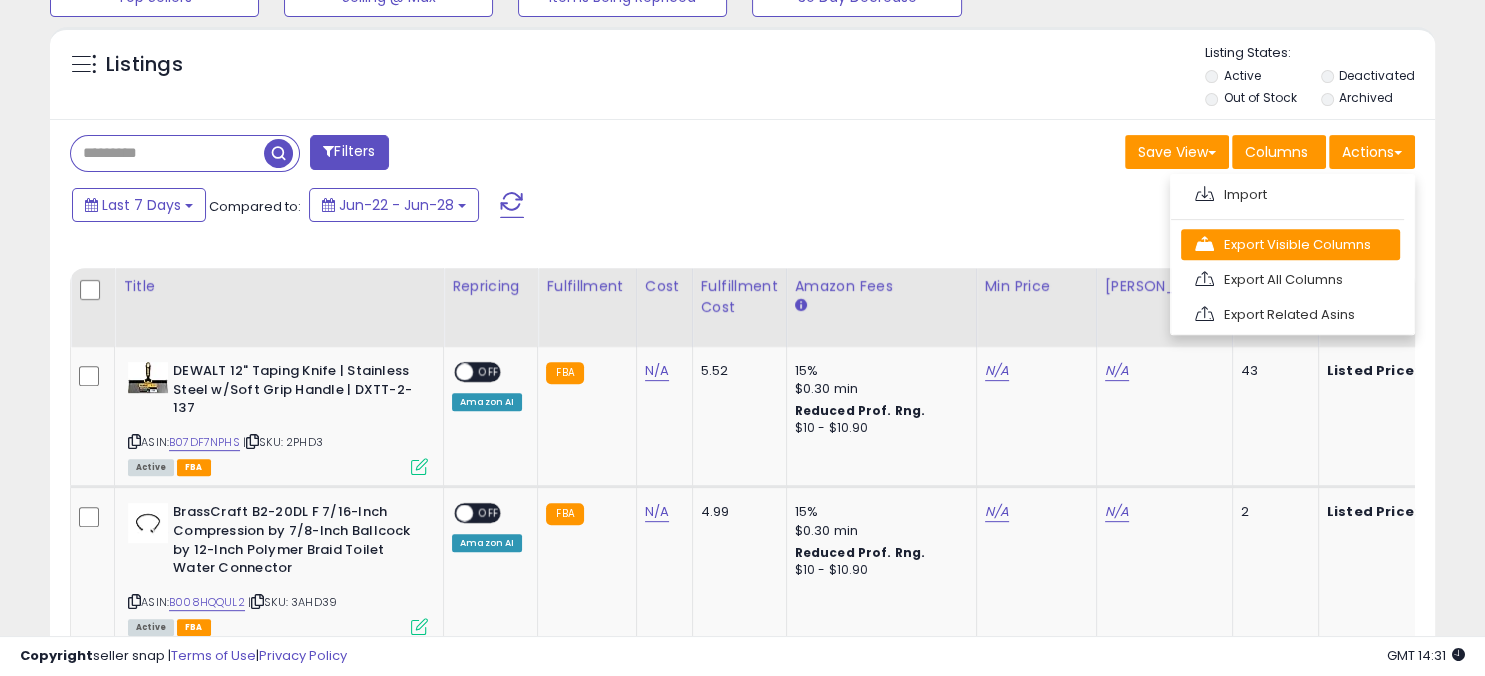 click on "Export Visible Columns" at bounding box center (1290, 244) 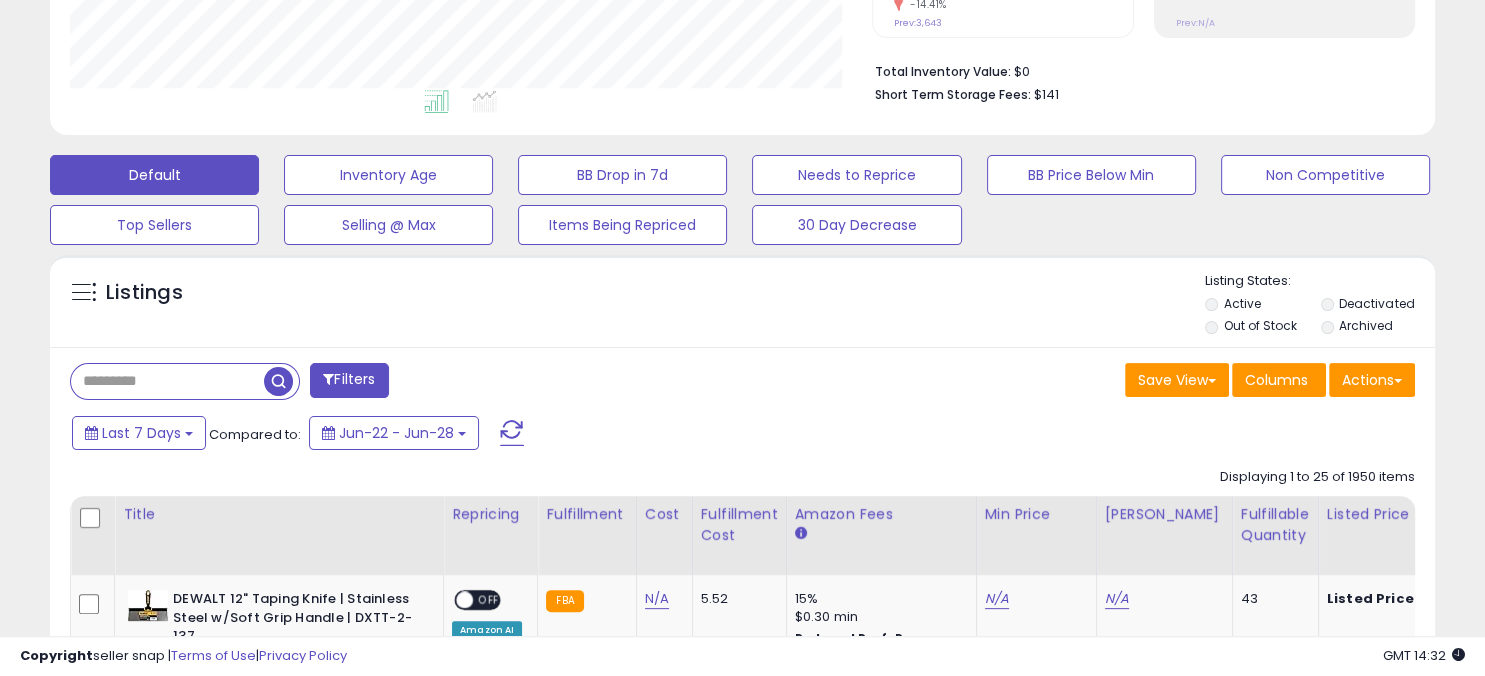 scroll, scrollTop: 352, scrollLeft: 0, axis: vertical 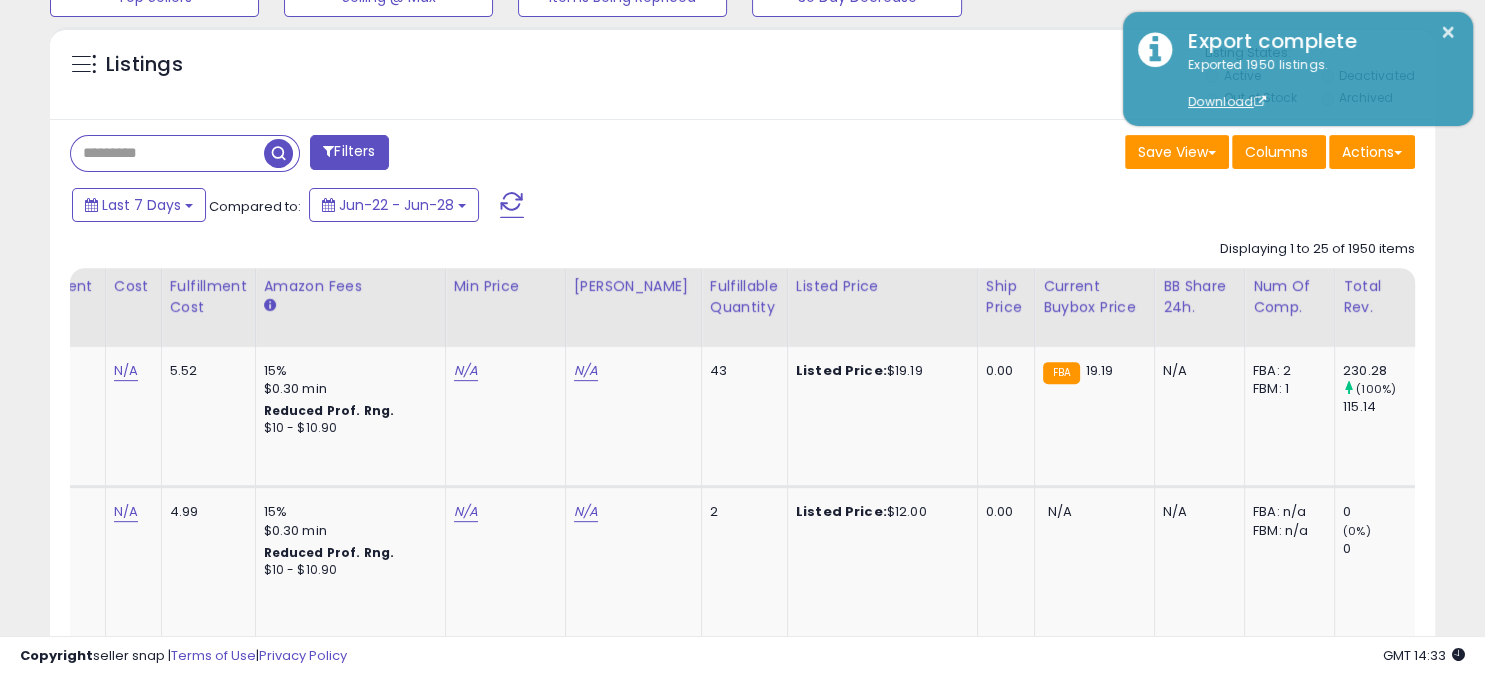 drag, startPoint x: 627, startPoint y: 634, endPoint x: 906, endPoint y: 674, distance: 281.85278 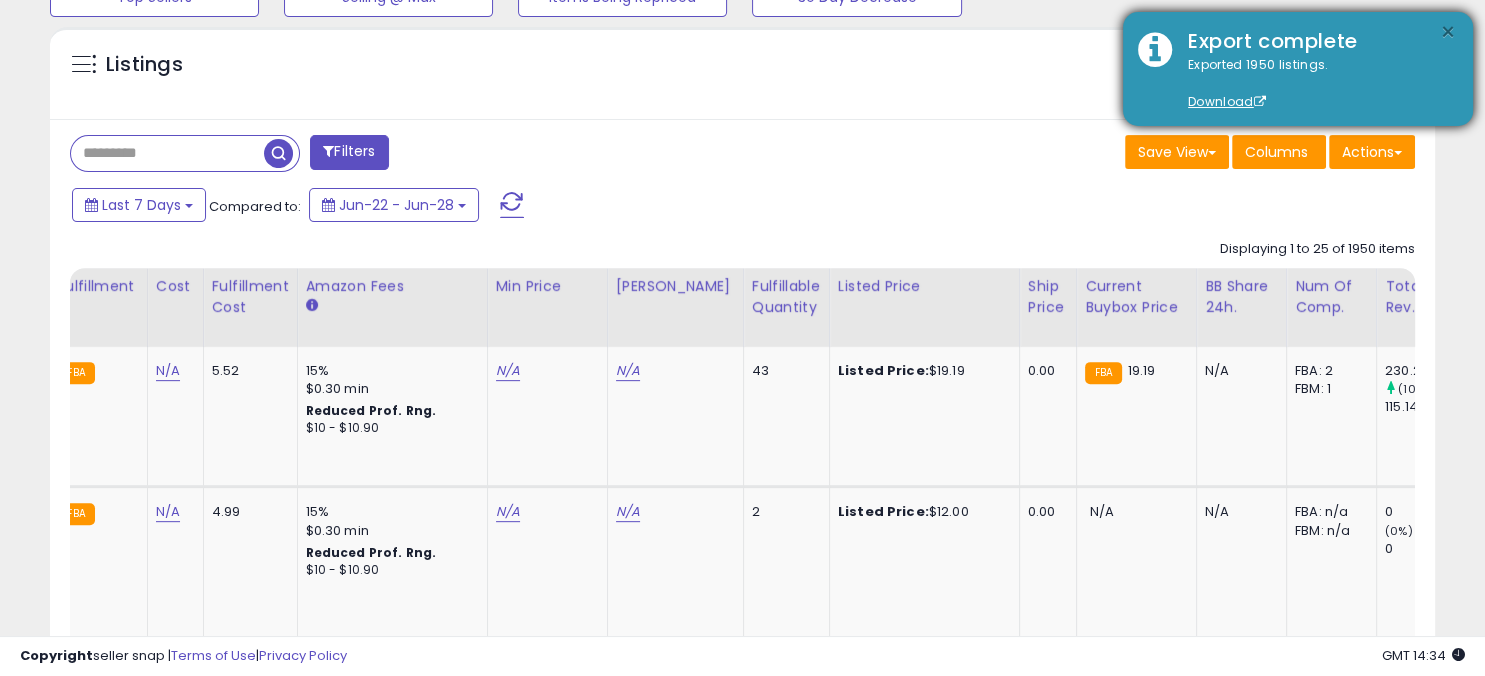 click on "×" at bounding box center [1448, 32] 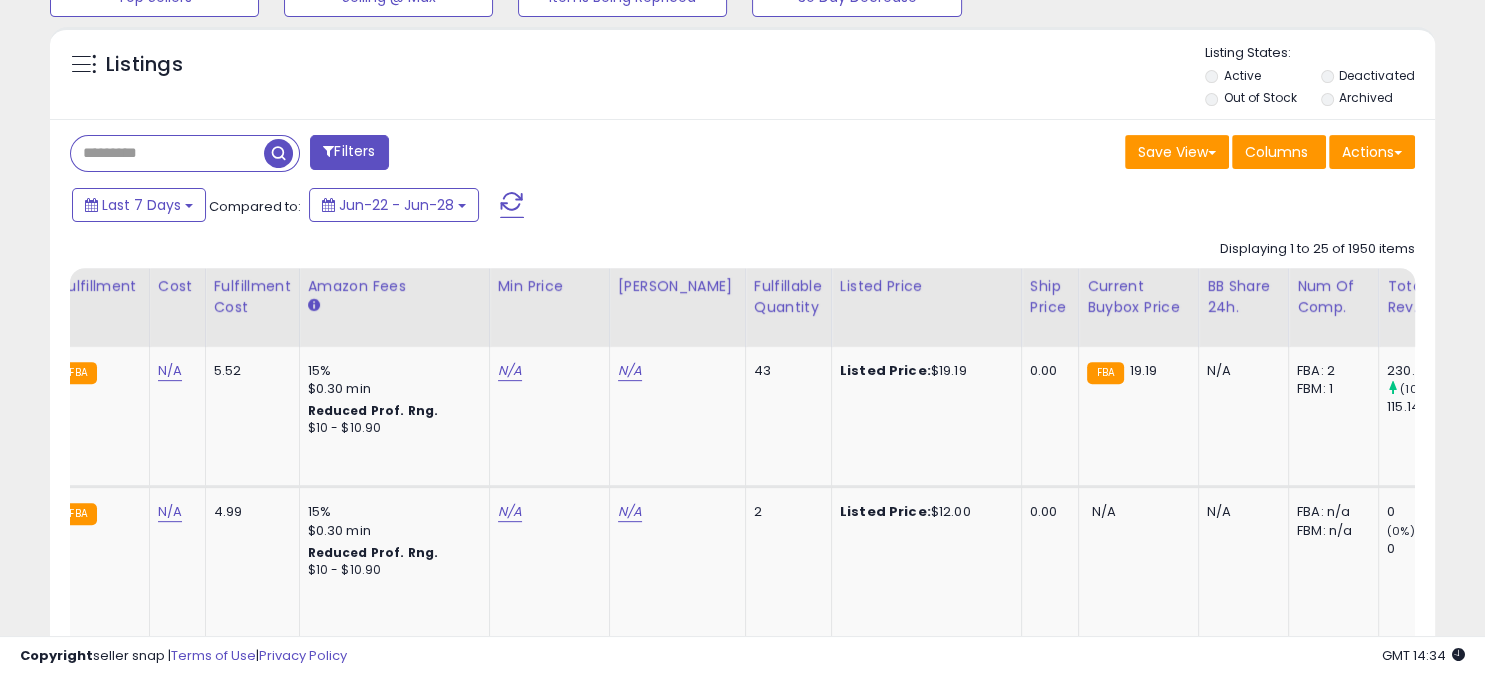click on "Listings" at bounding box center [742, 78] 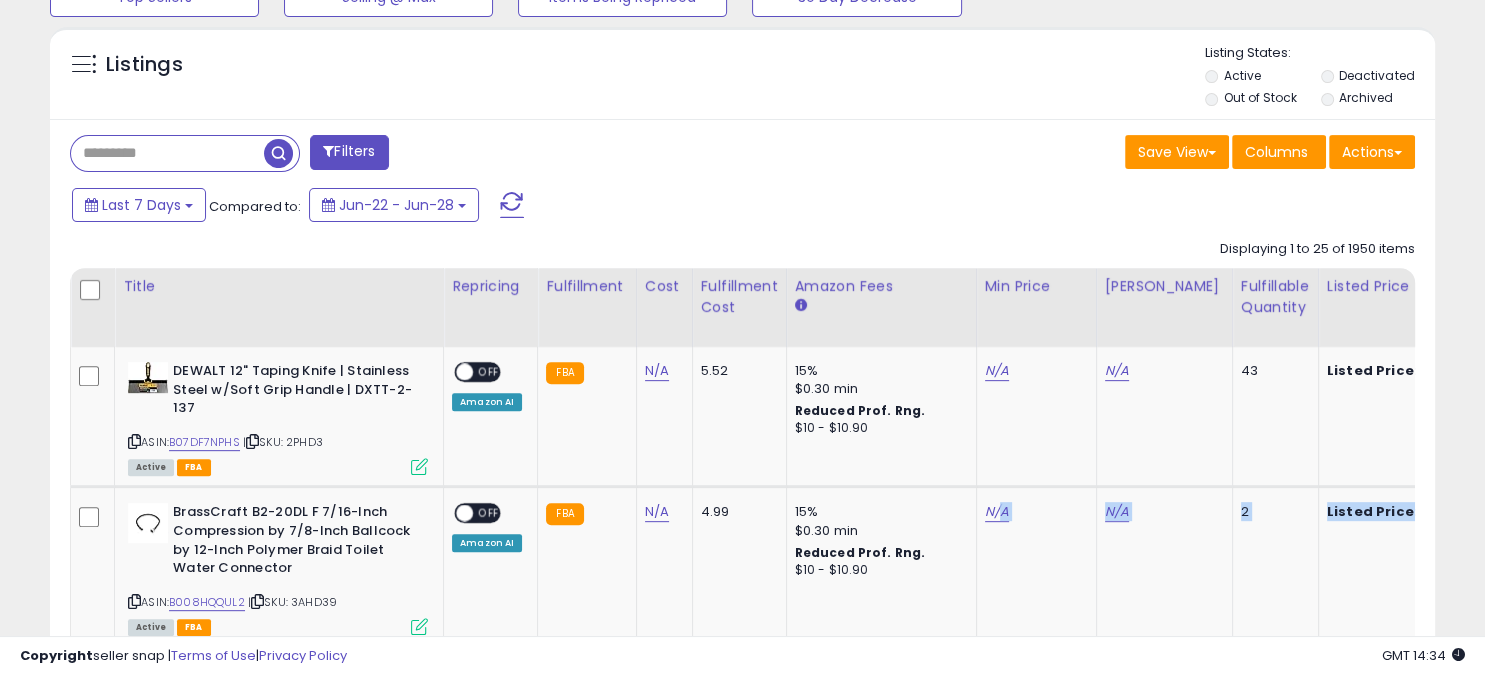 drag, startPoint x: 502, startPoint y: 630, endPoint x: 211, endPoint y: 654, distance: 291.988 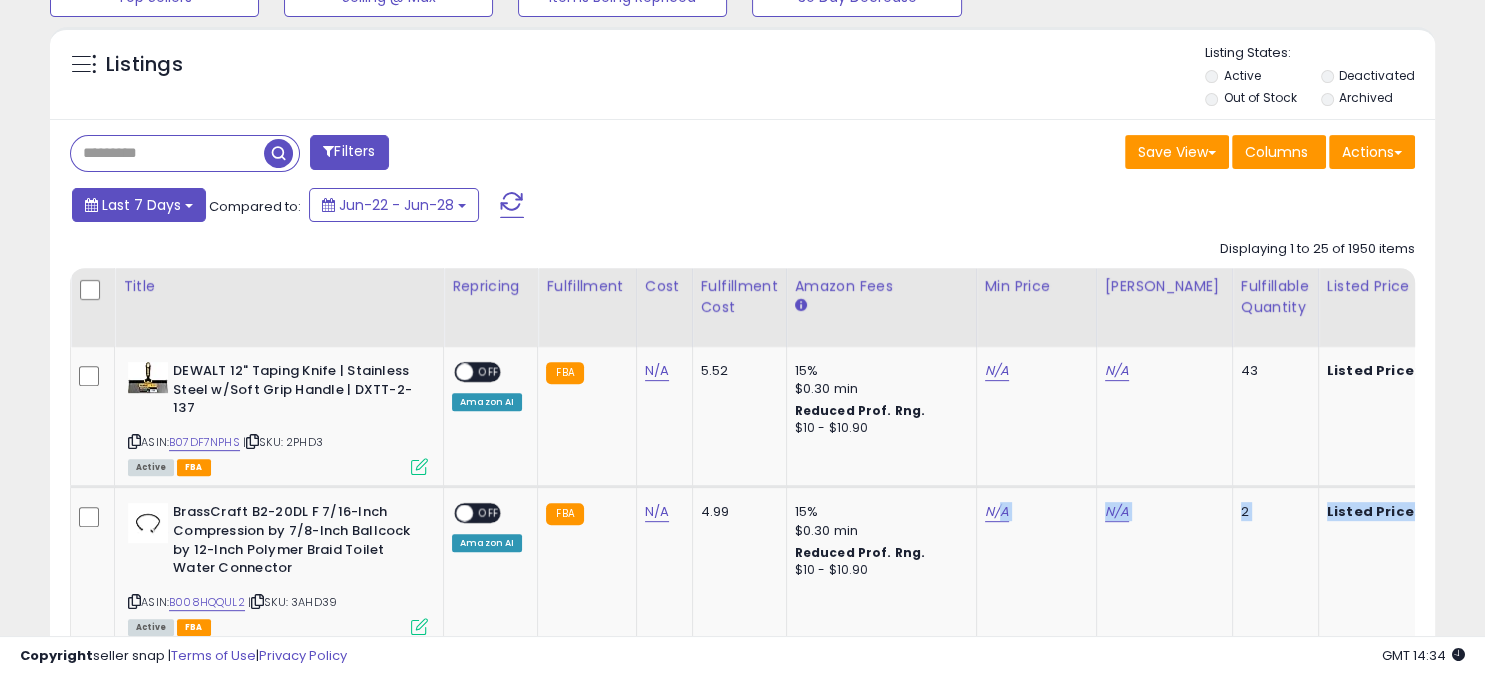 click on "Last 7 Days" at bounding box center (139, 205) 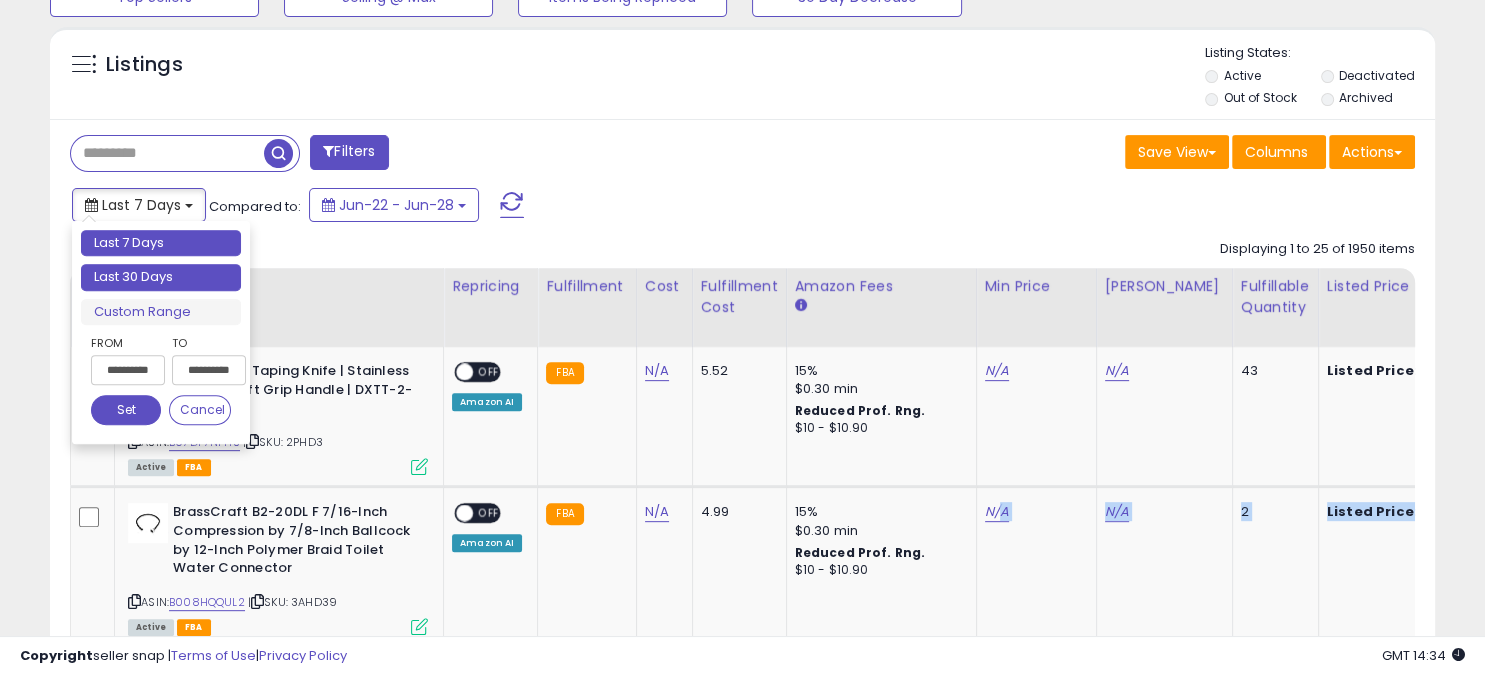 type on "**********" 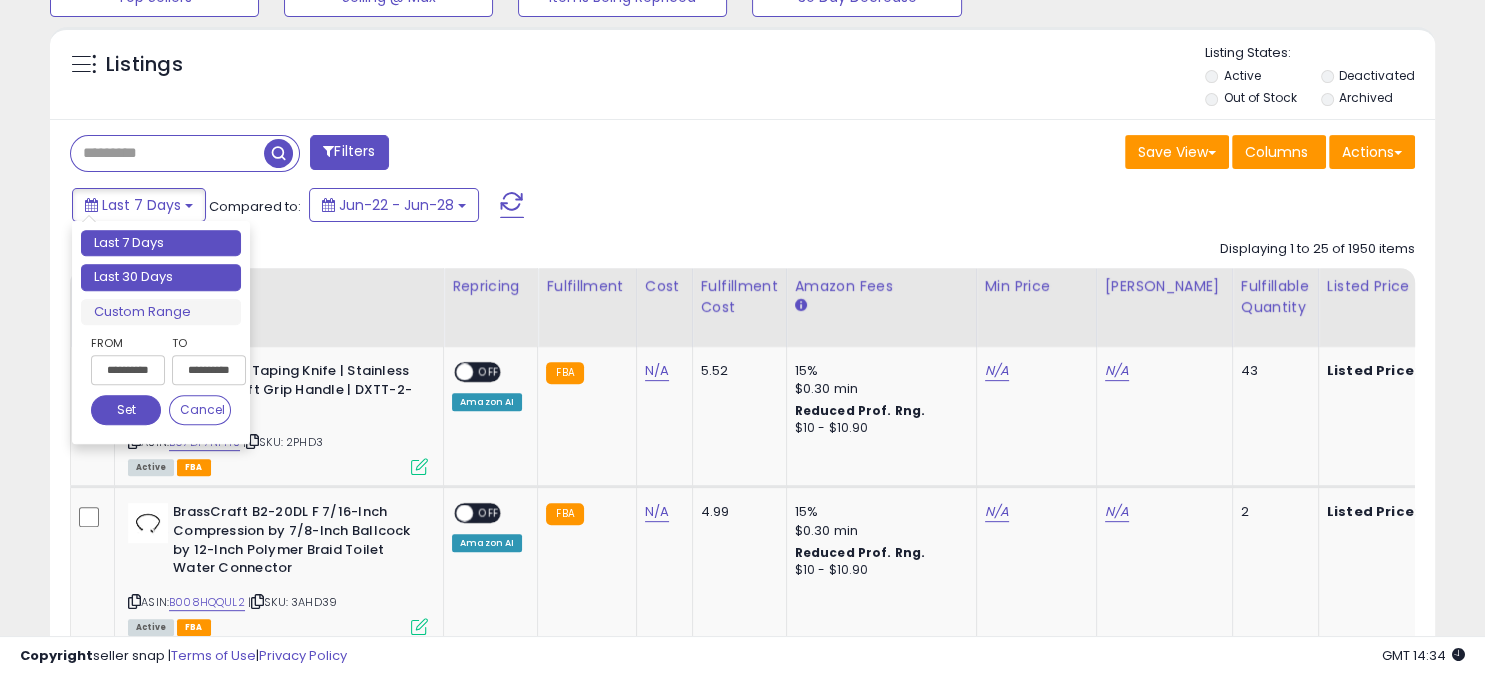 click on "Last 30 Days" at bounding box center (161, 277) 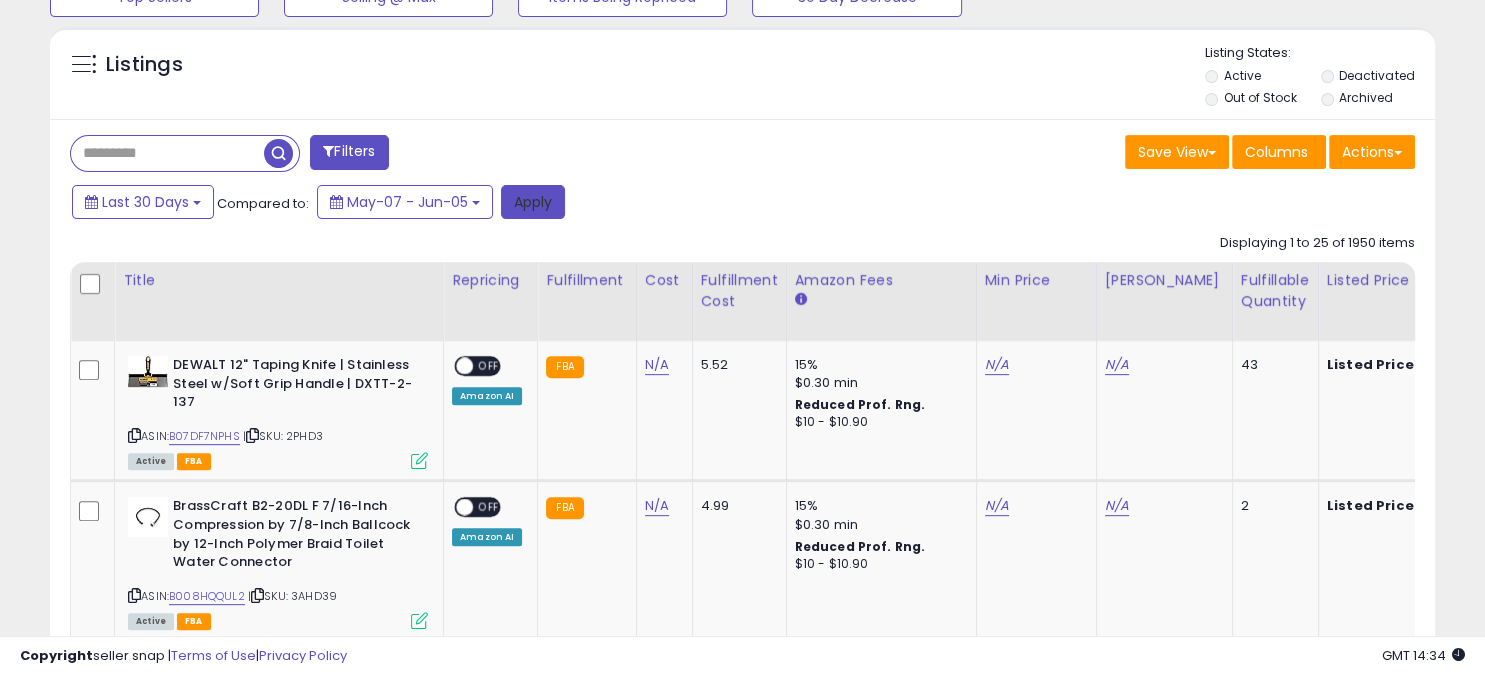 click on "Apply" at bounding box center [533, 202] 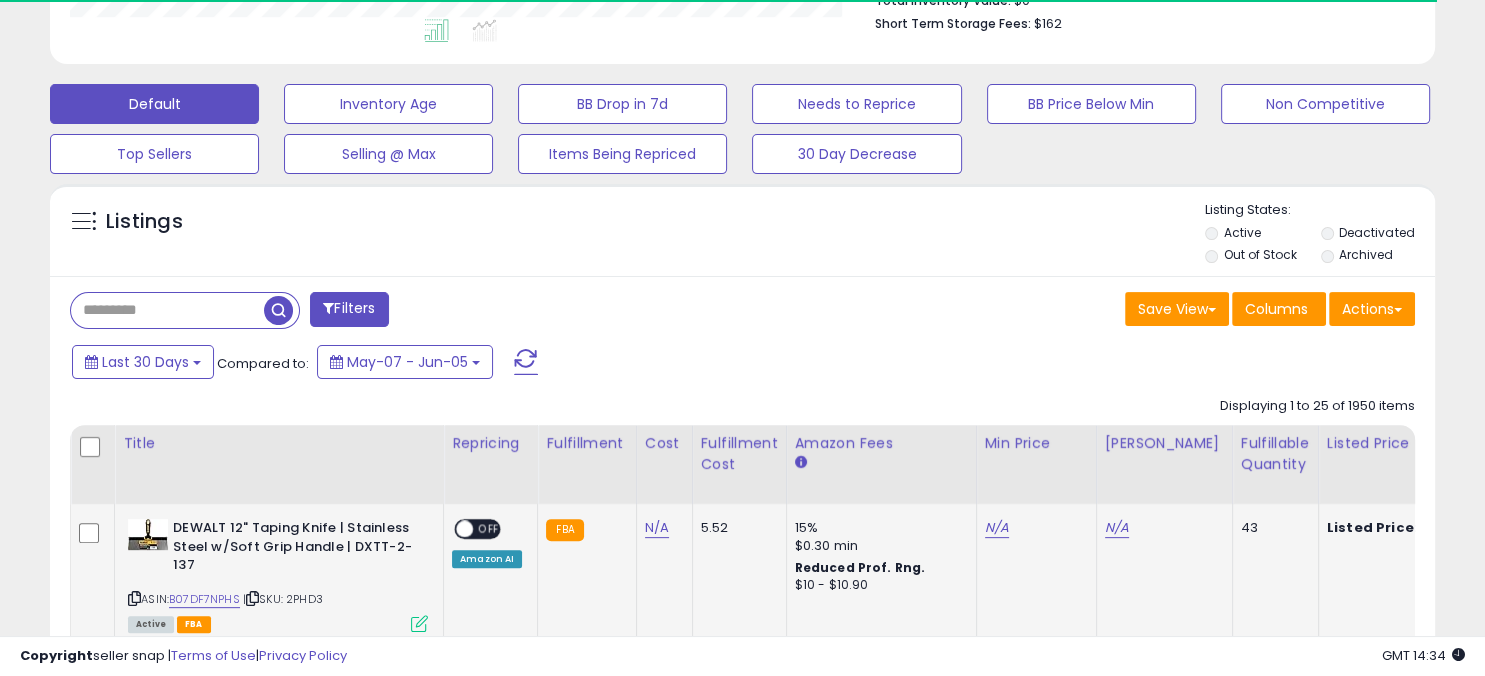scroll, scrollTop: 999590, scrollLeft: 999198, axis: both 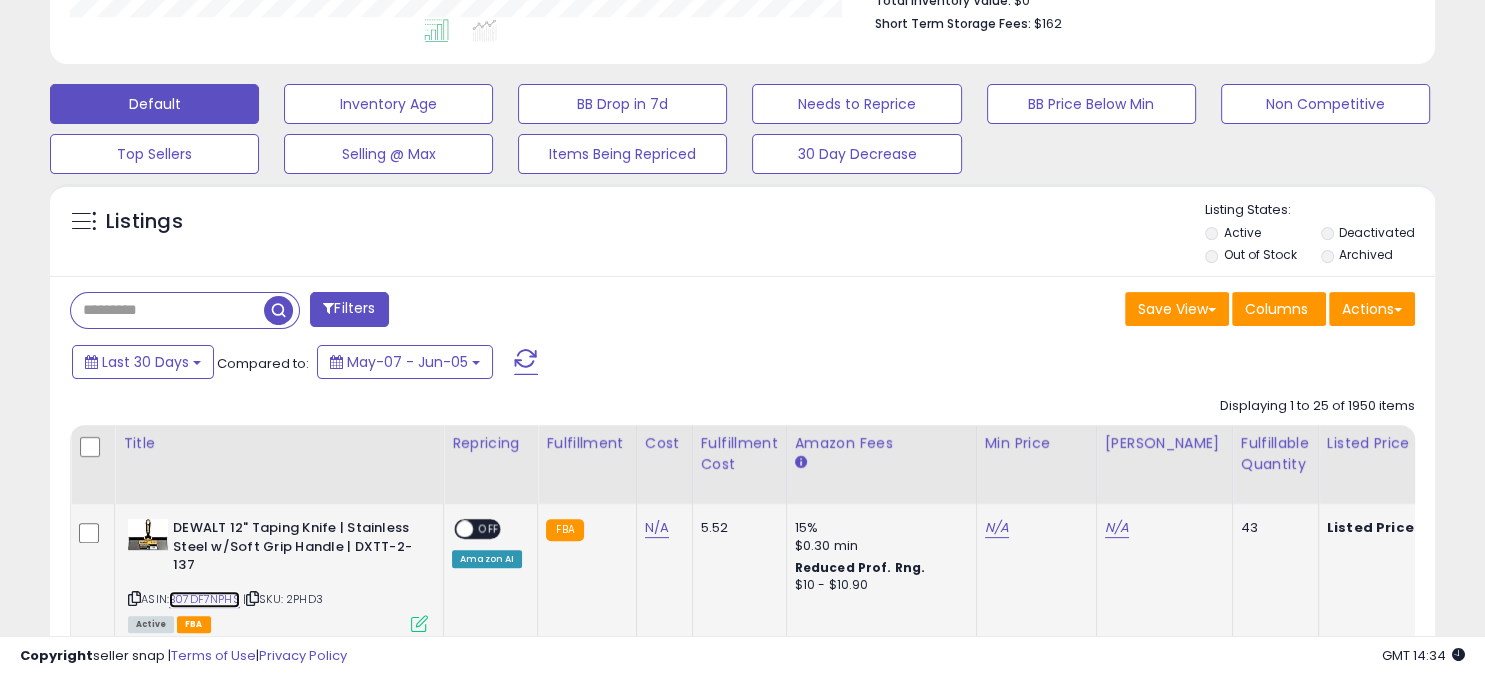 click on "B07DF7NPHS" at bounding box center (204, 599) 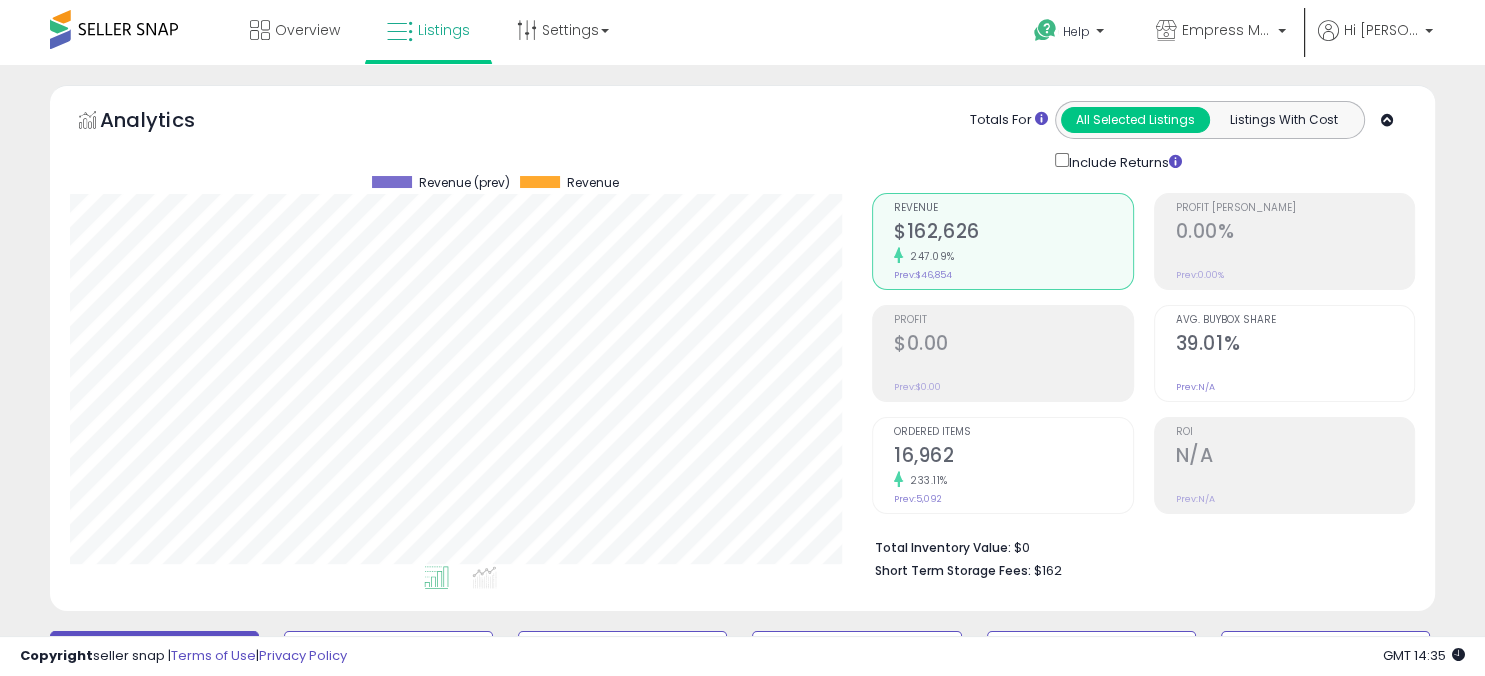 scroll, scrollTop: 0, scrollLeft: 0, axis: both 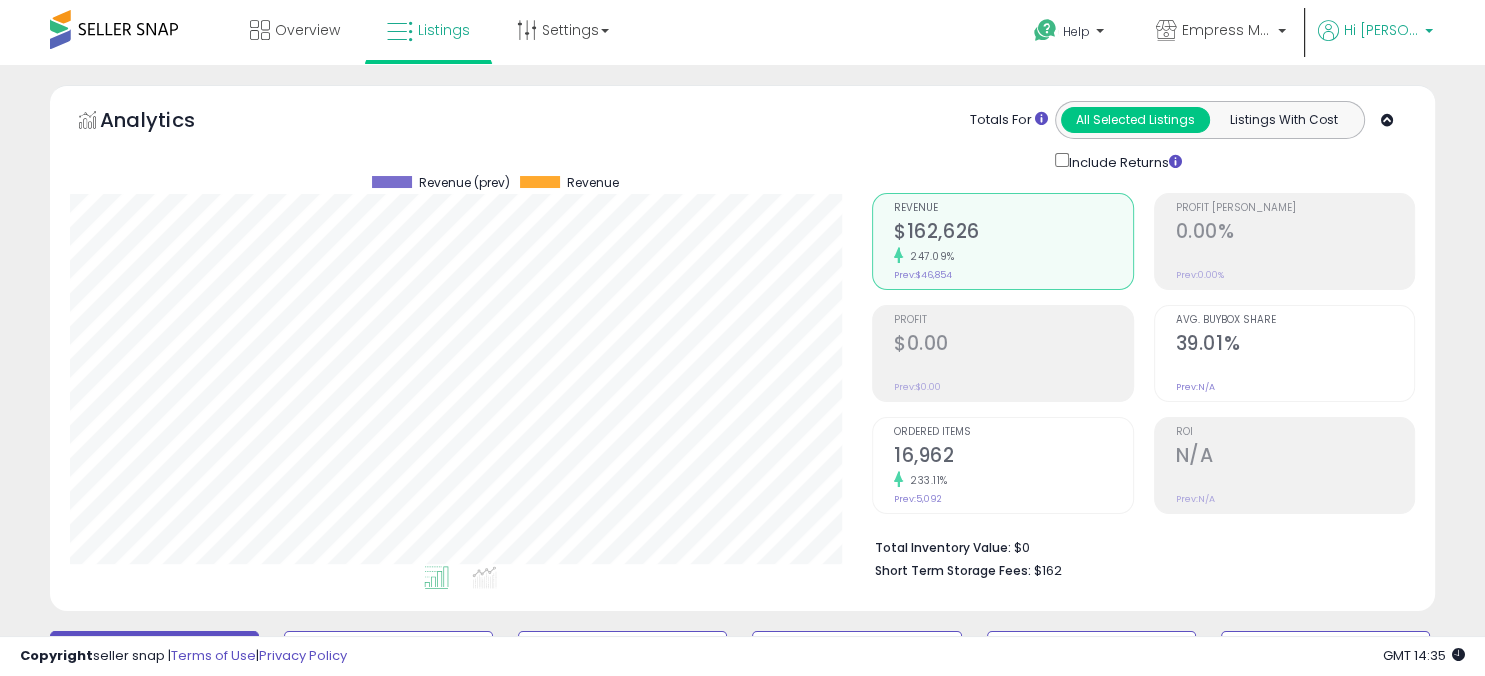 click on "Hi [PERSON_NAME]" at bounding box center (1375, 32) 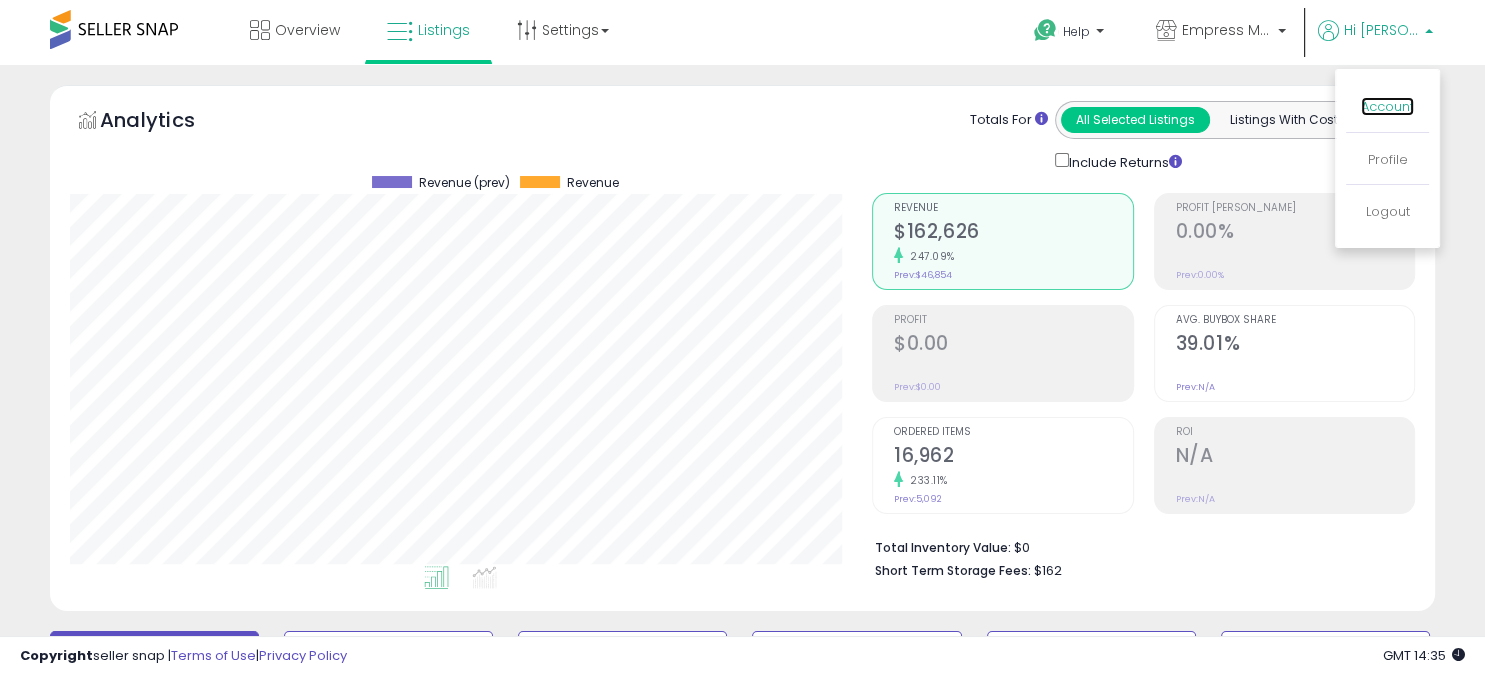 click on "Account" at bounding box center [1387, 106] 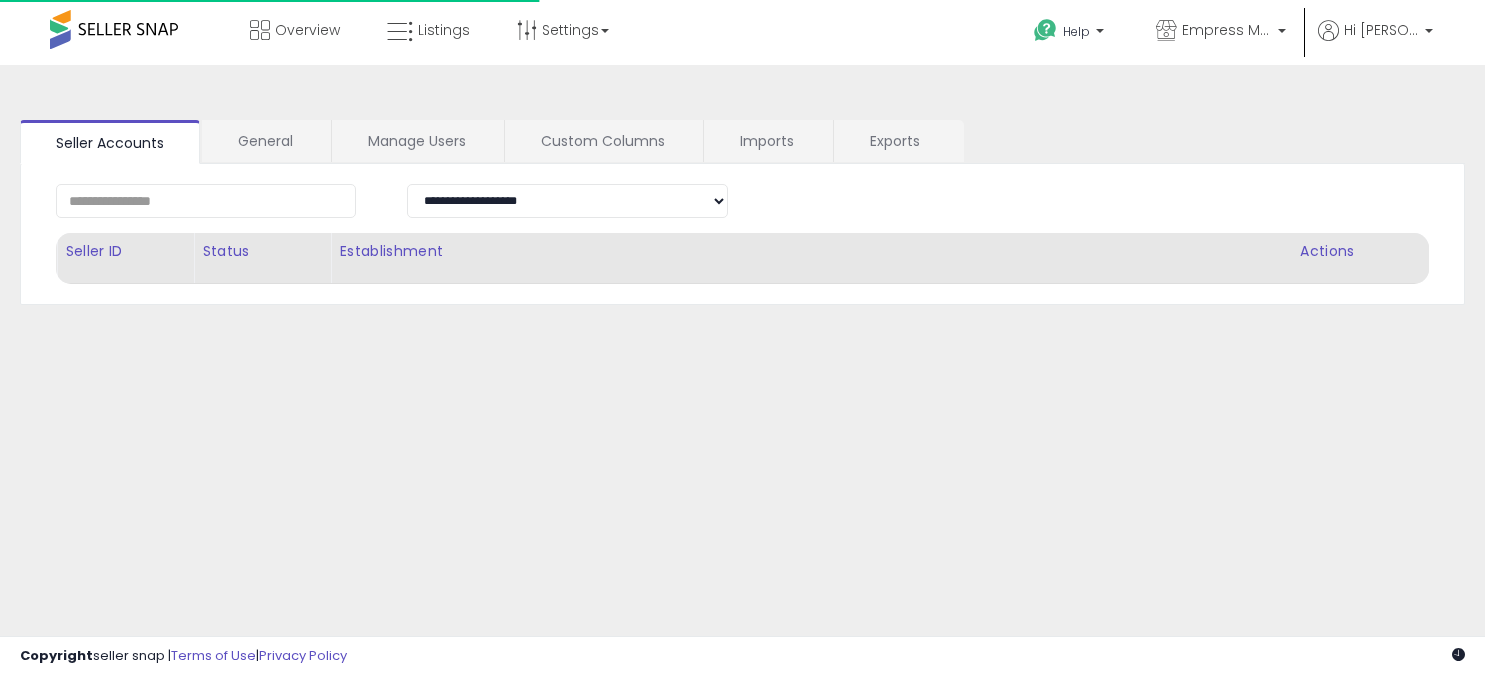 scroll, scrollTop: 0, scrollLeft: 0, axis: both 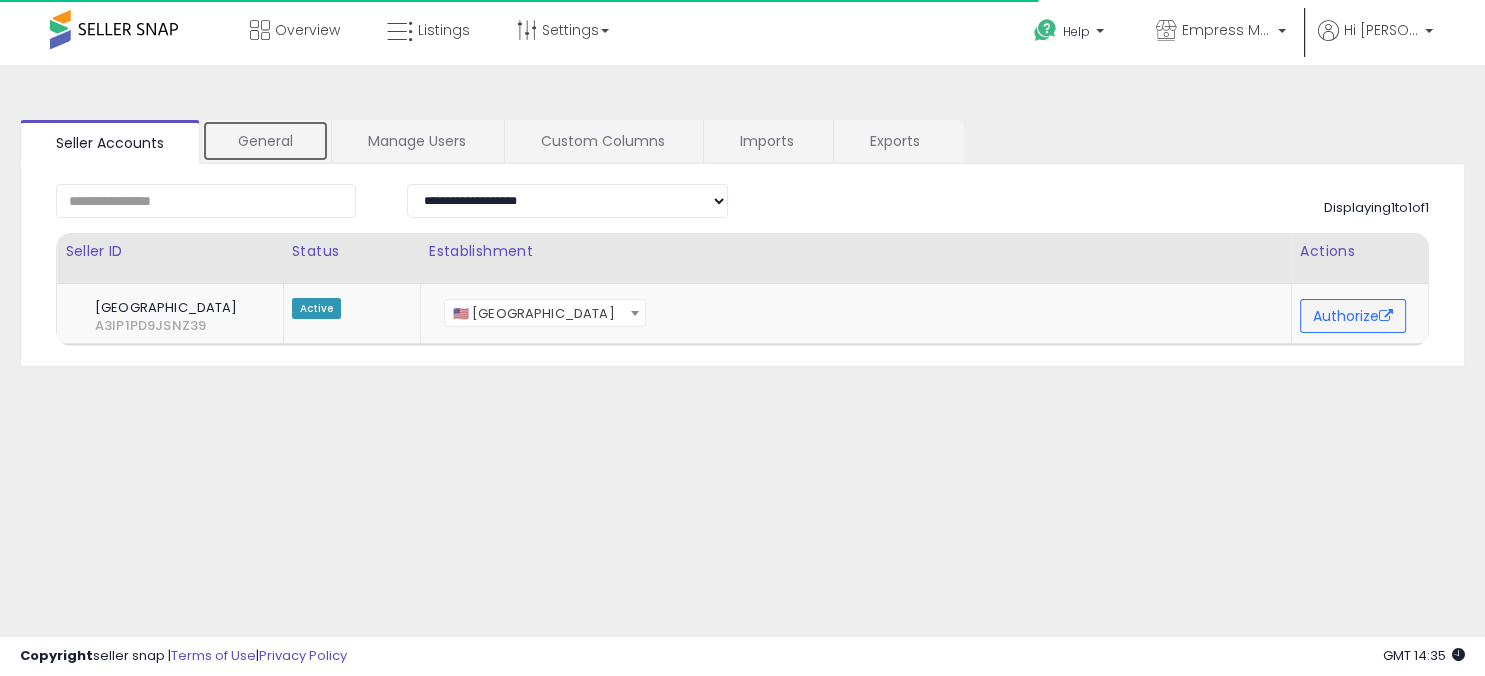 click on "General" at bounding box center [265, 141] 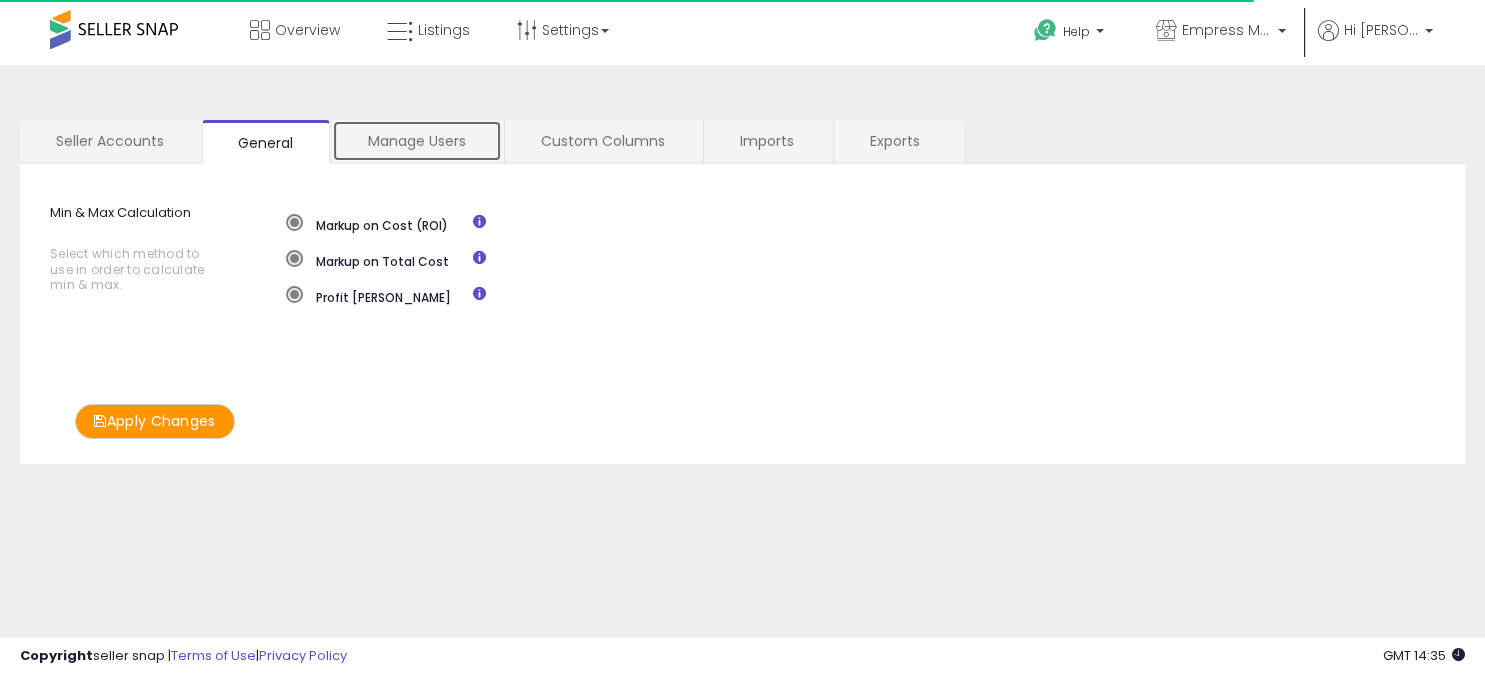 click on "Manage Users" at bounding box center [417, 141] 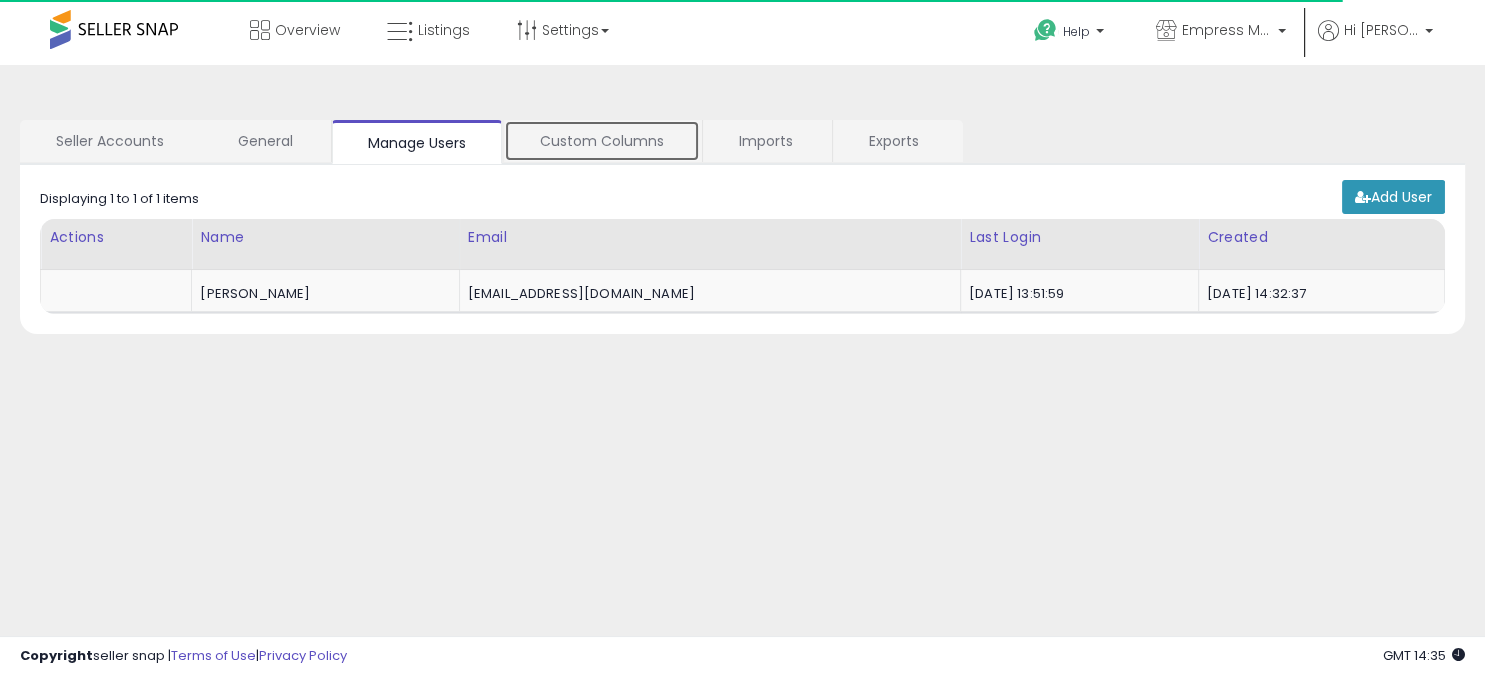 click on "Custom Columns" at bounding box center (602, 141) 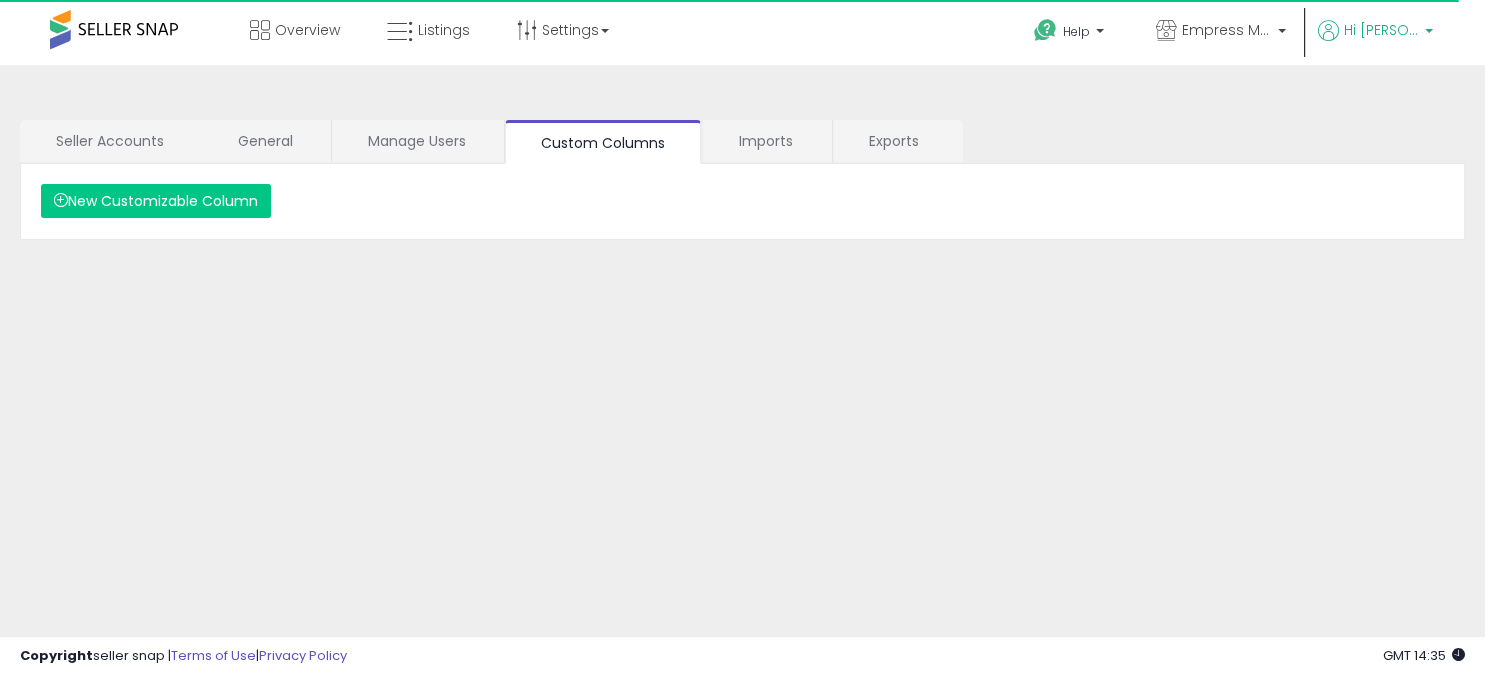 click on "Hi [PERSON_NAME]" at bounding box center [1381, 30] 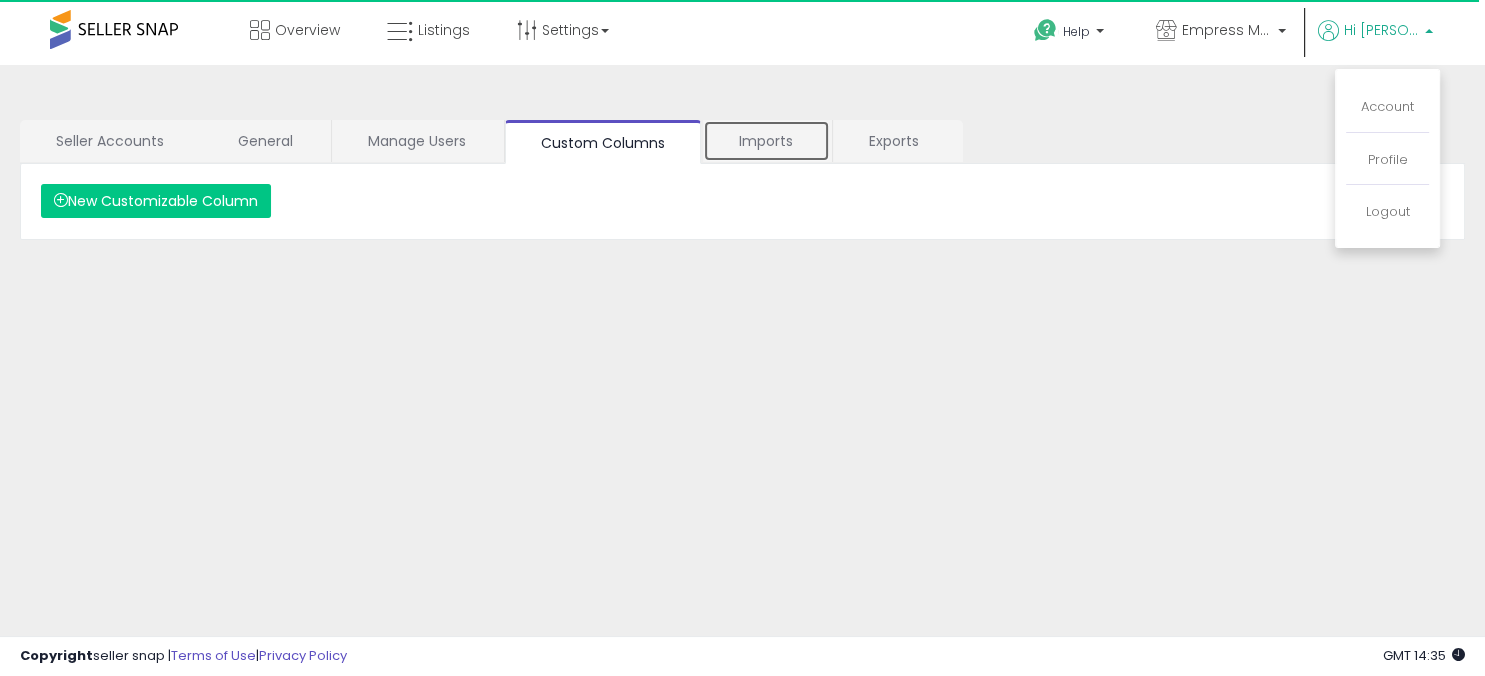 click on "Imports" at bounding box center (766, 141) 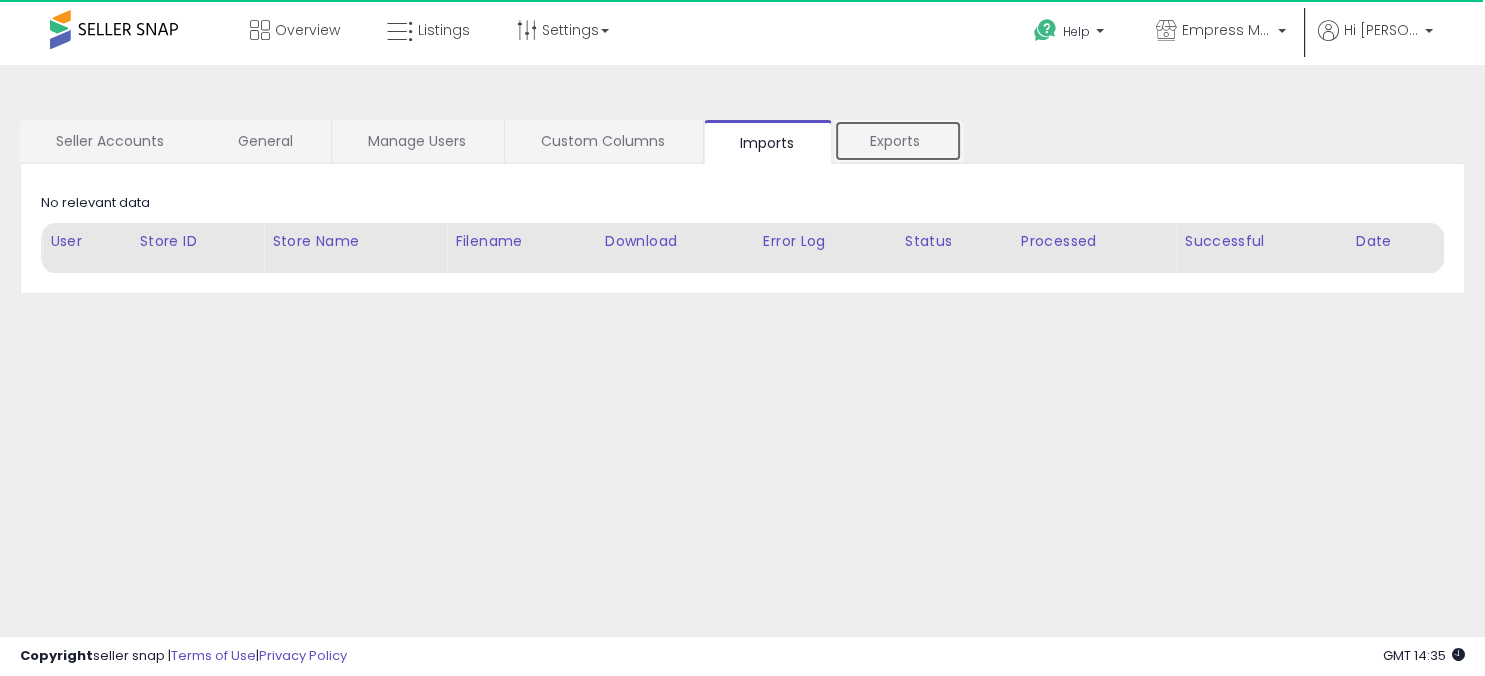 click on "Exports" at bounding box center (898, 141) 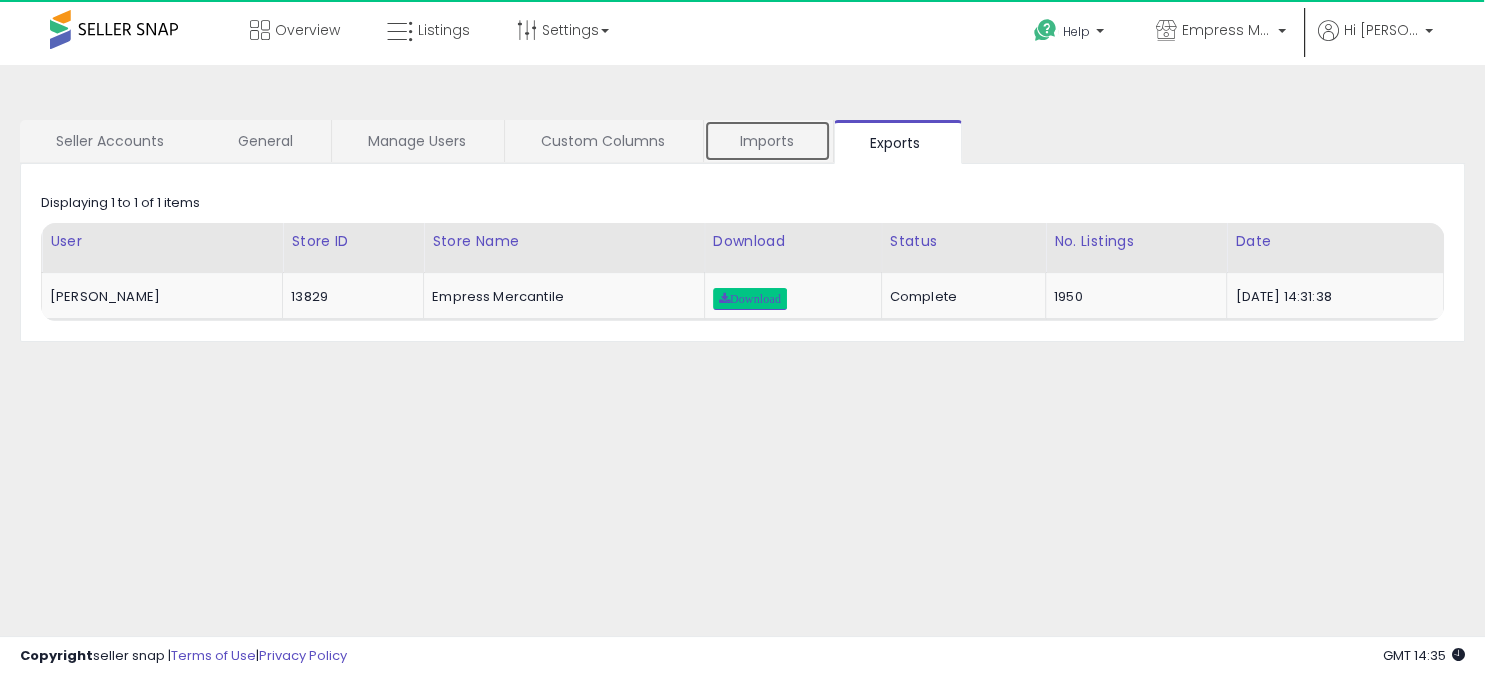 click on "Imports" at bounding box center (767, 141) 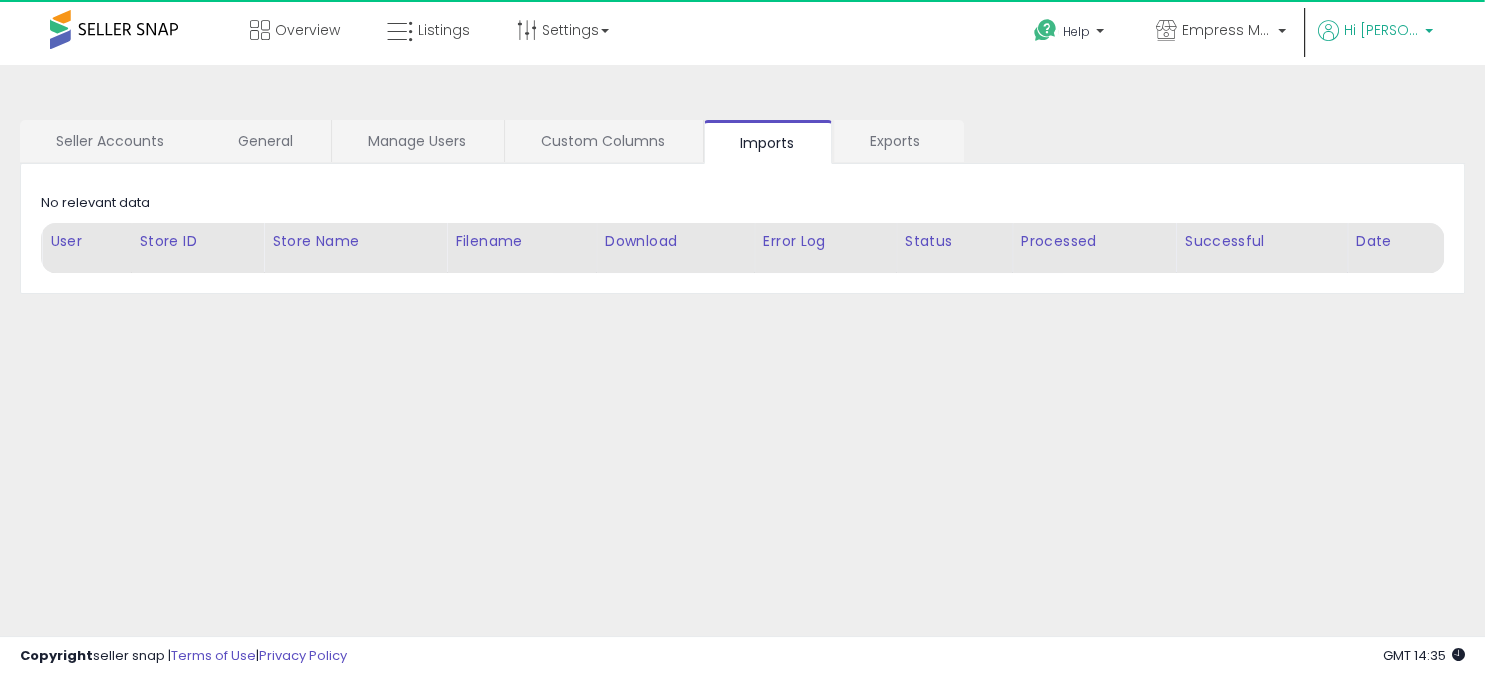 click on "Hi [PERSON_NAME]" at bounding box center [1381, 30] 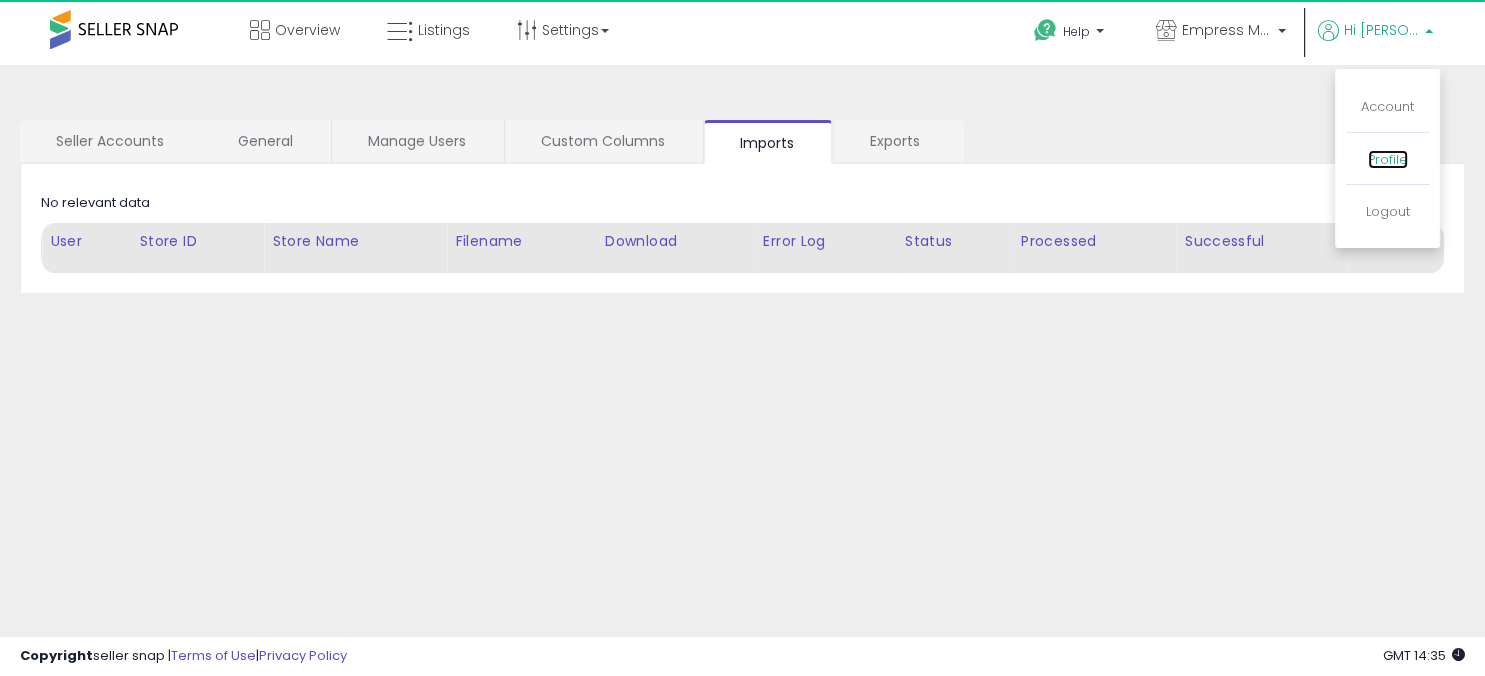 click on "Profile" at bounding box center (1388, 159) 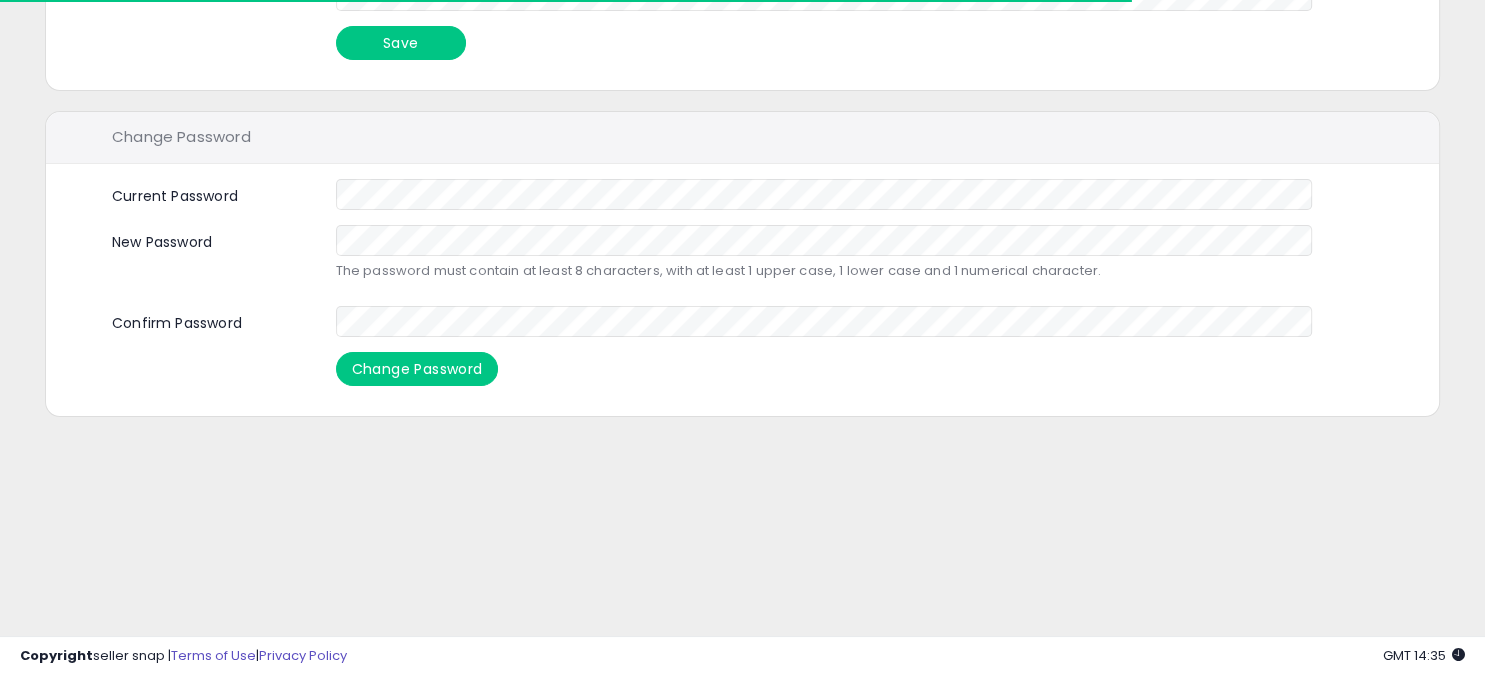 scroll, scrollTop: 0, scrollLeft: 0, axis: both 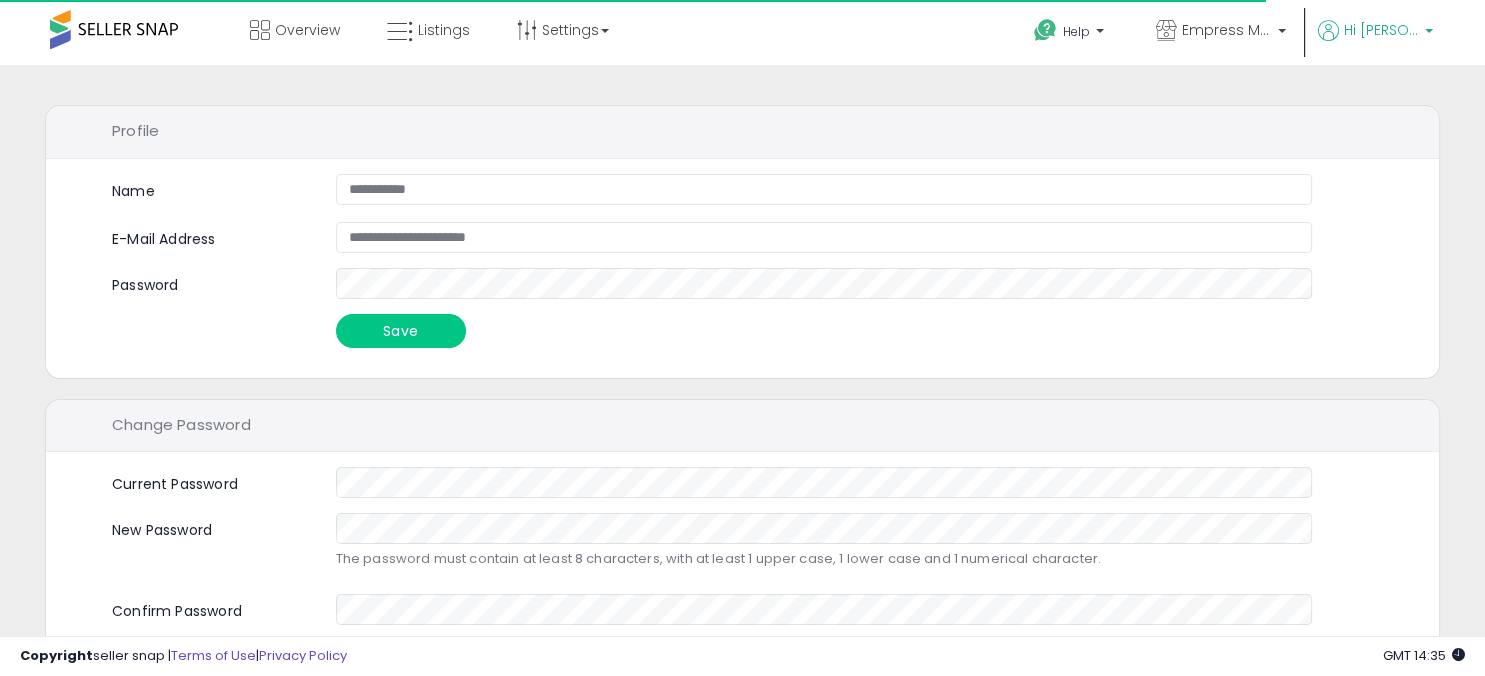 click on "Hi [PERSON_NAME]" at bounding box center (1381, 30) 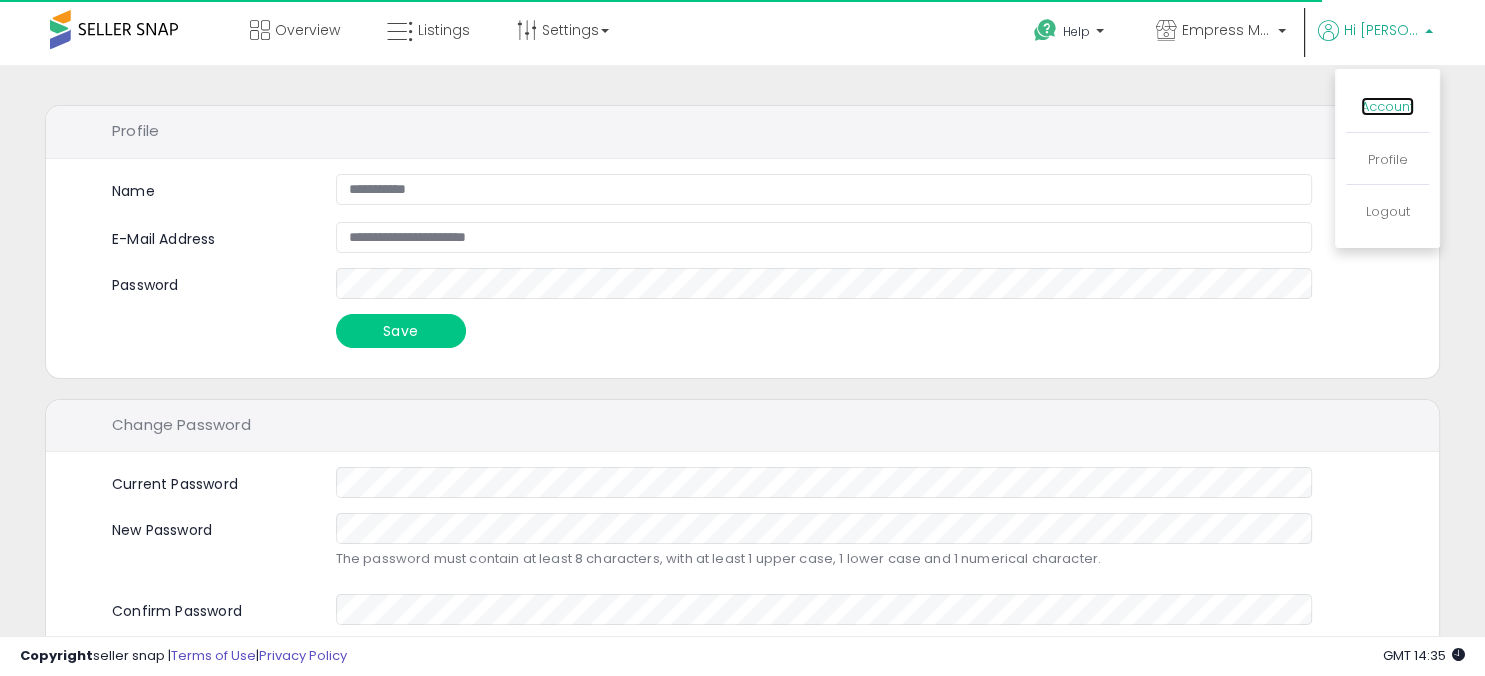 click on "Account" at bounding box center [1387, 106] 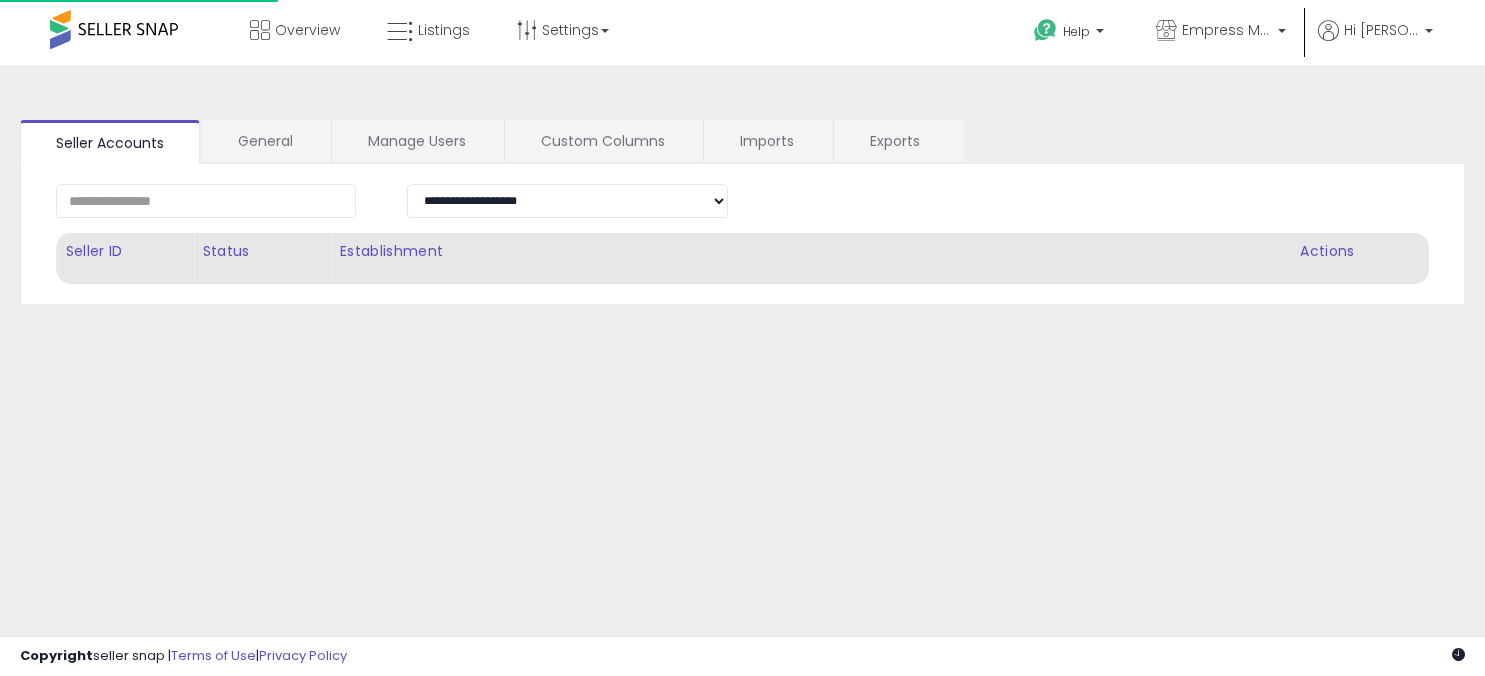 scroll, scrollTop: 0, scrollLeft: 0, axis: both 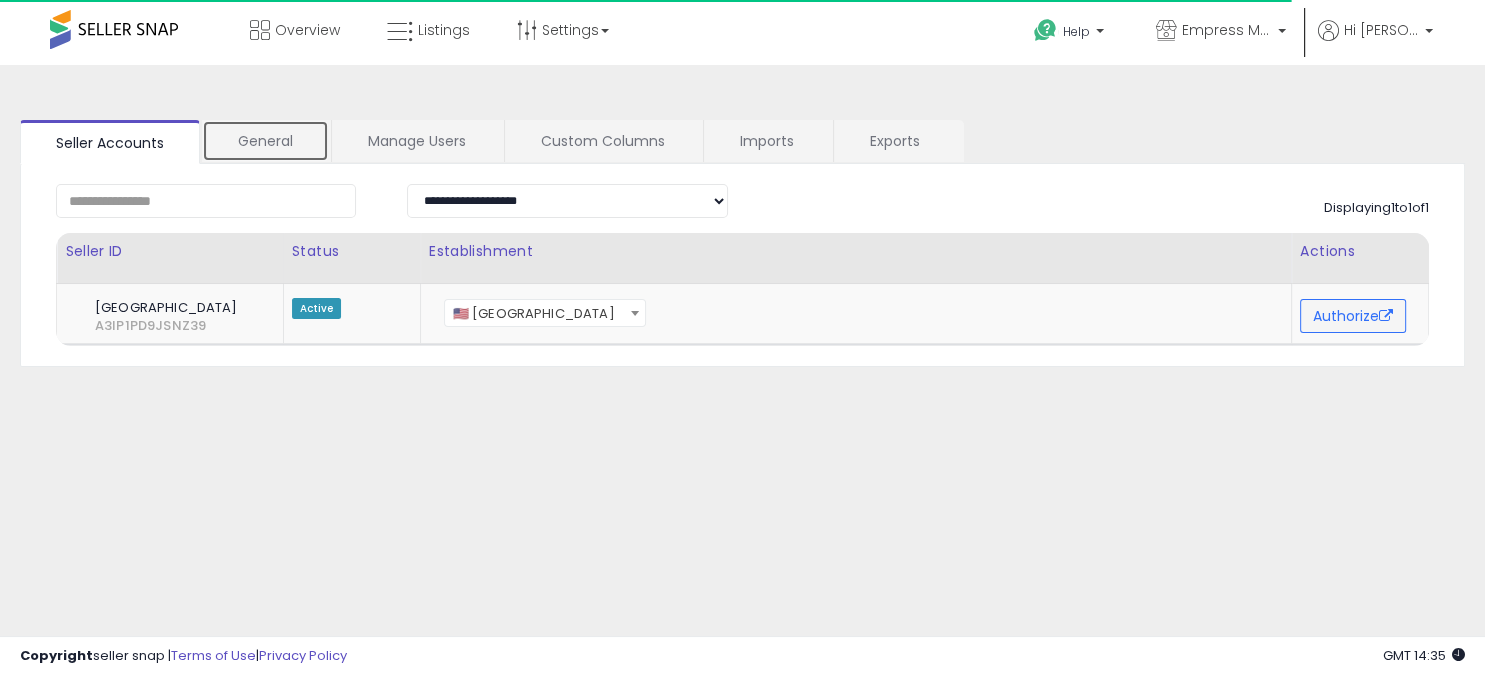 click on "General" at bounding box center (265, 141) 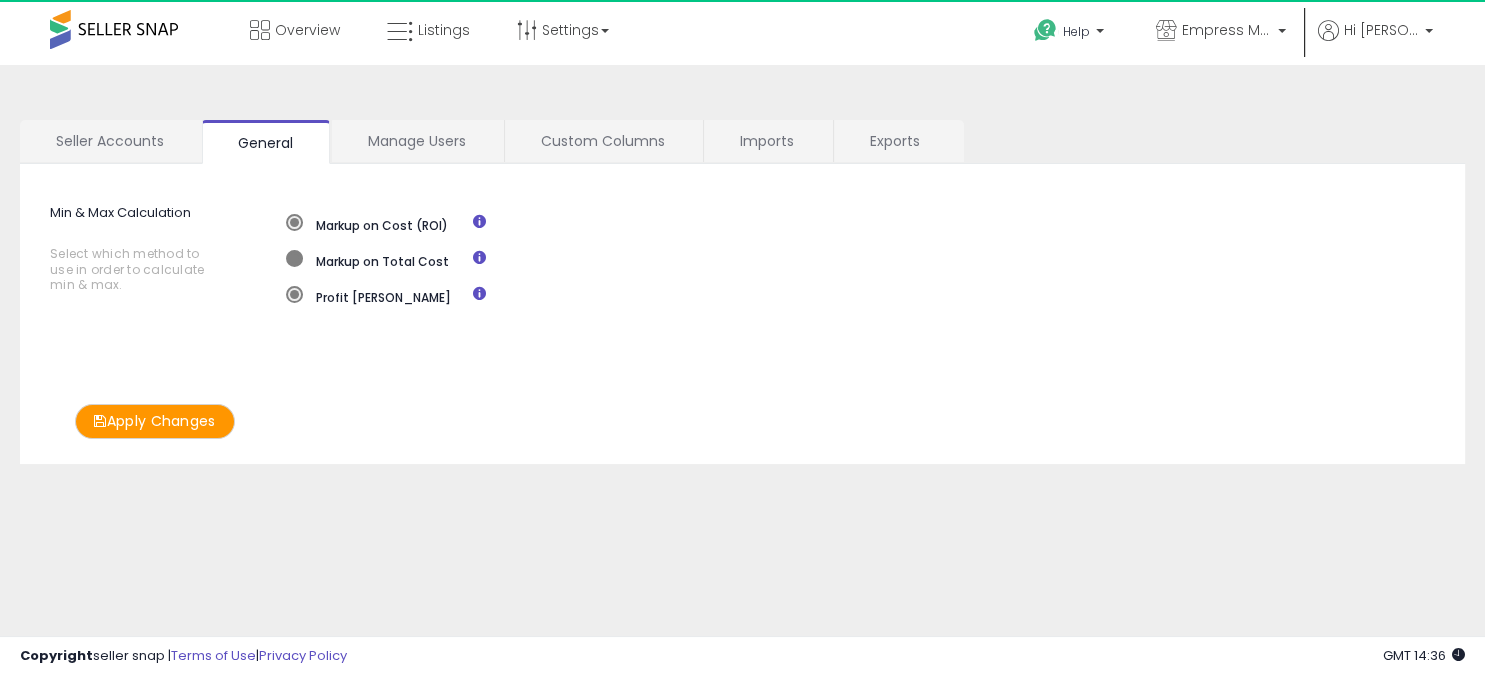 click at bounding box center [294, 258] 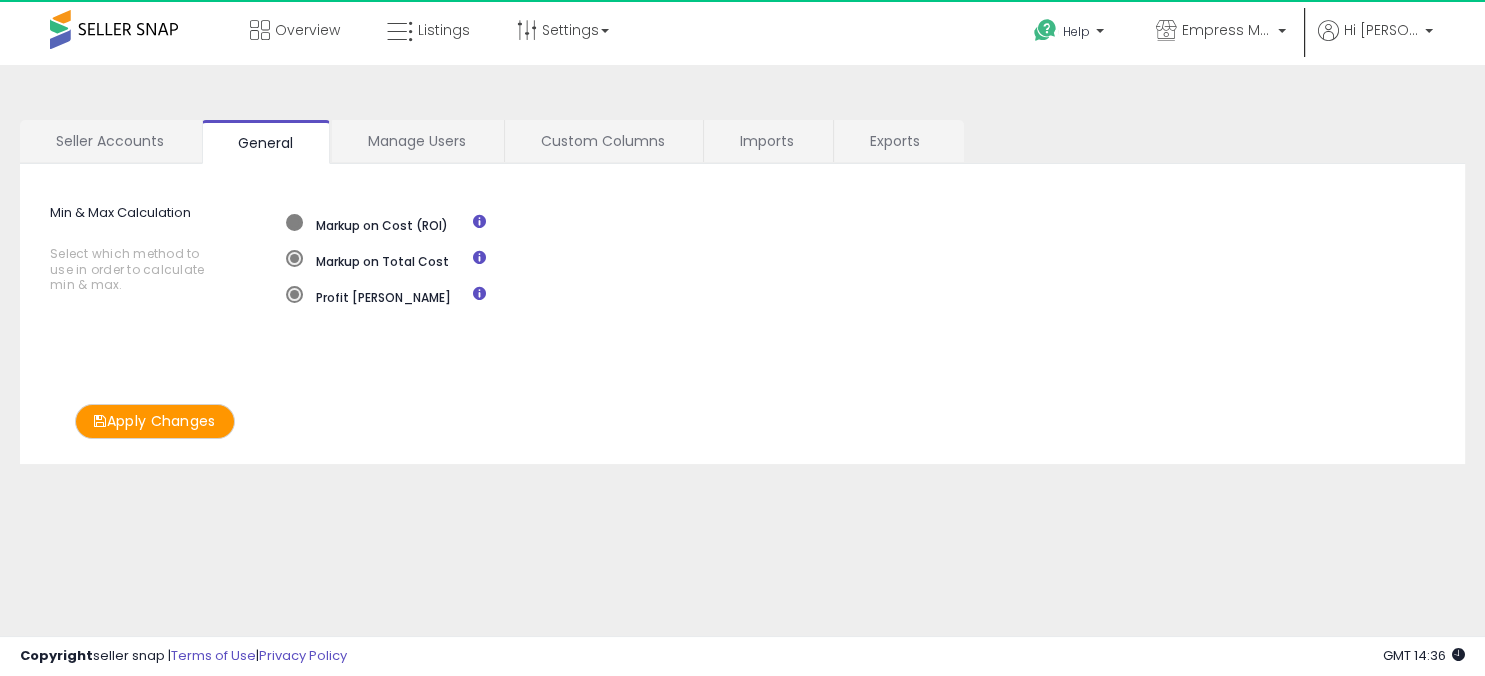 click at bounding box center [294, 222] 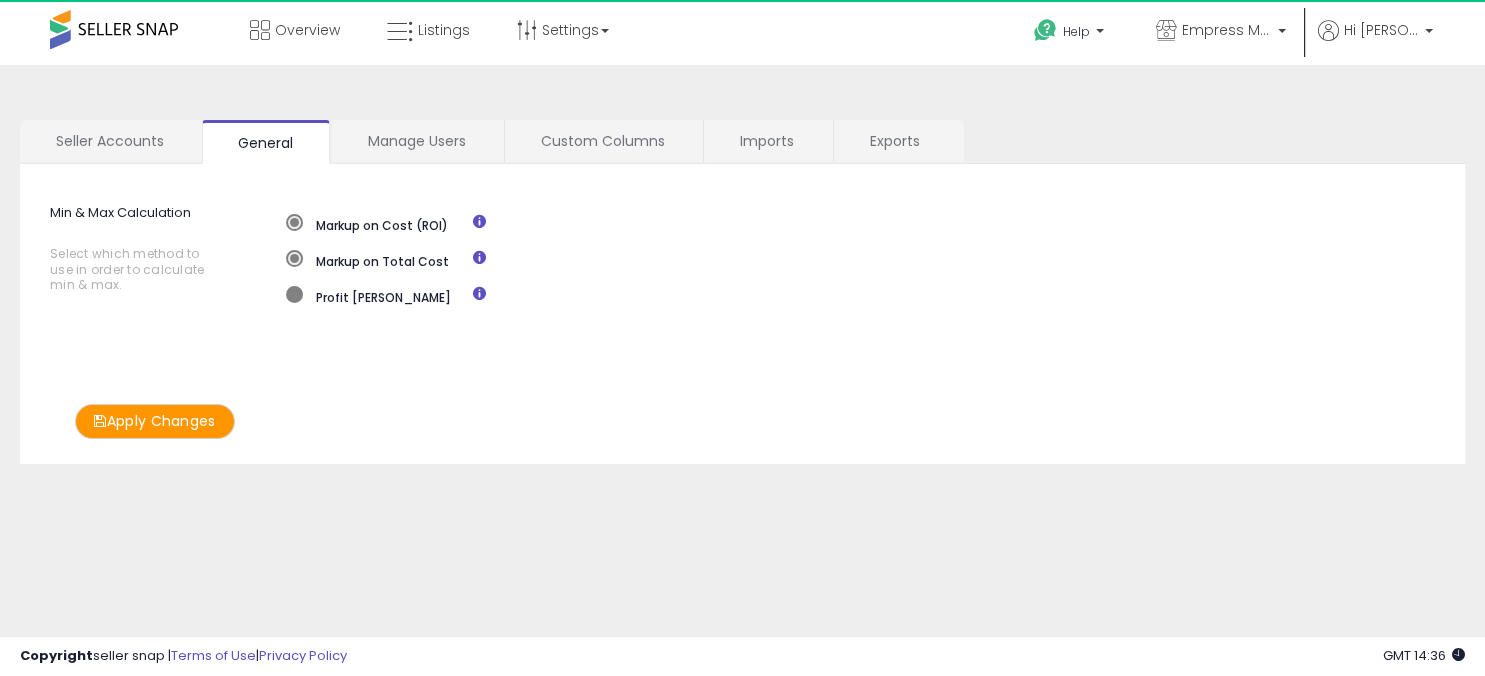 click at bounding box center (294, 294) 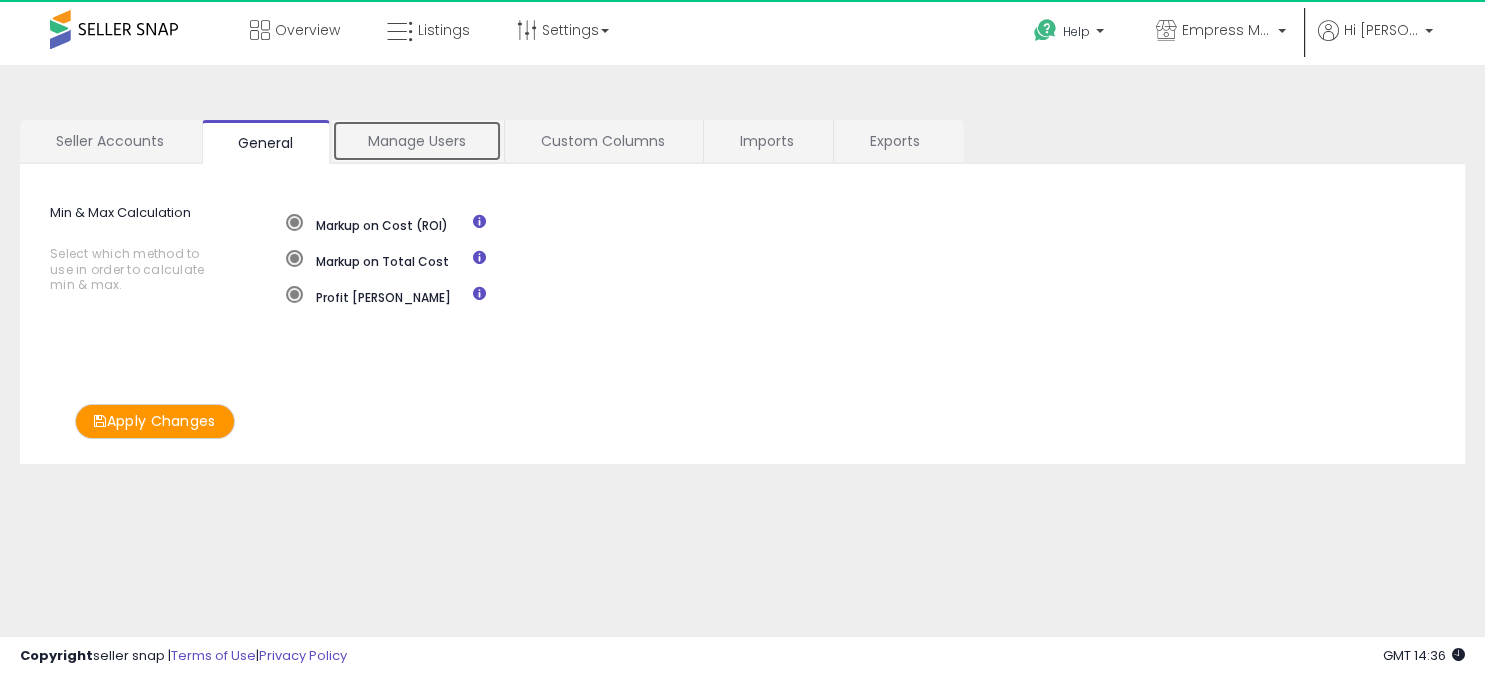 click on "Manage Users" at bounding box center [417, 141] 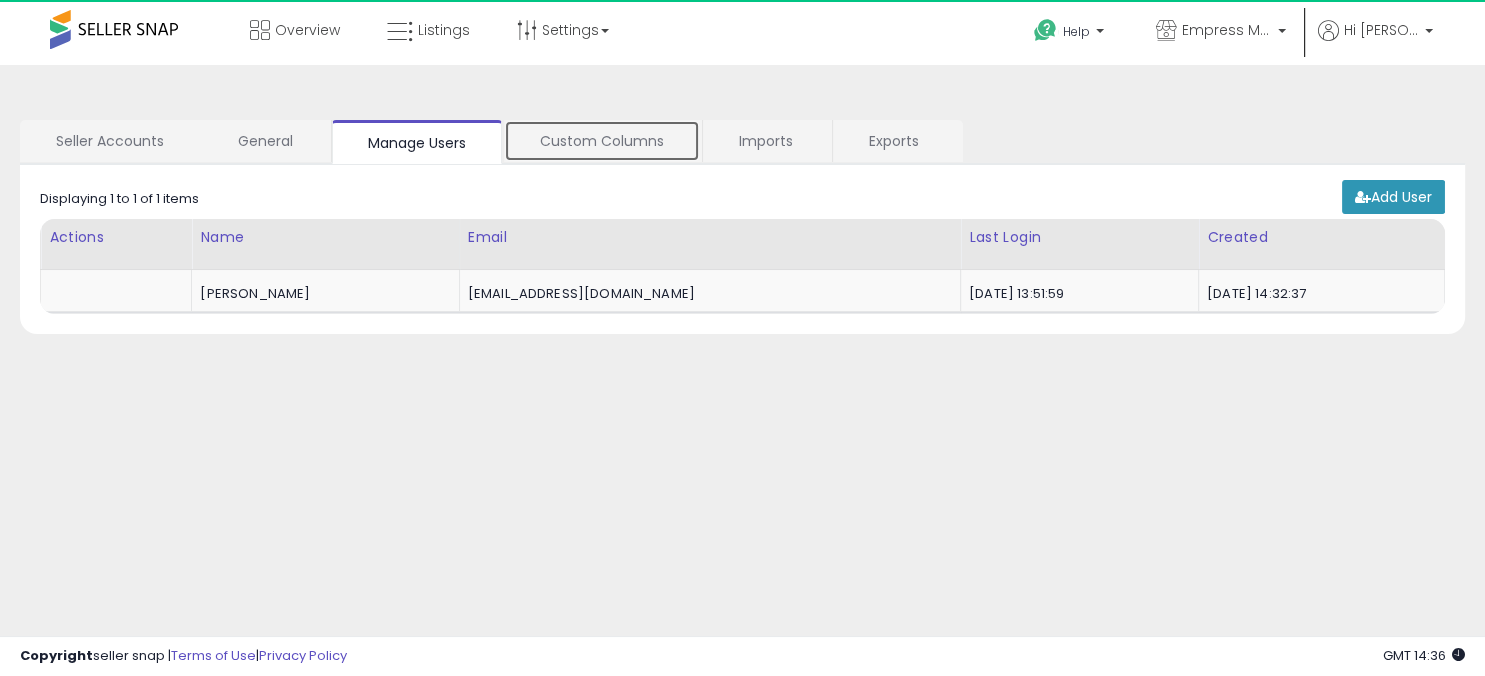 click on "Custom Columns" at bounding box center [602, 141] 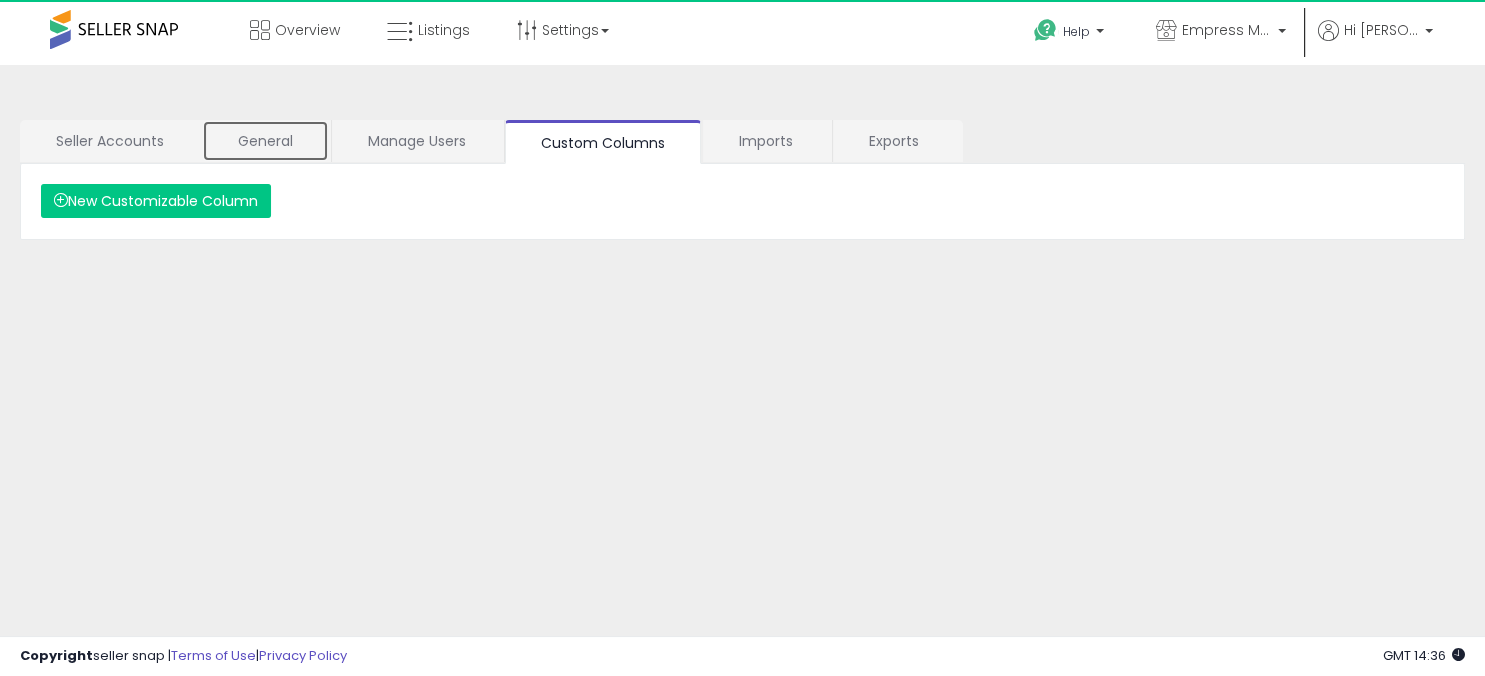 click on "General" at bounding box center [265, 141] 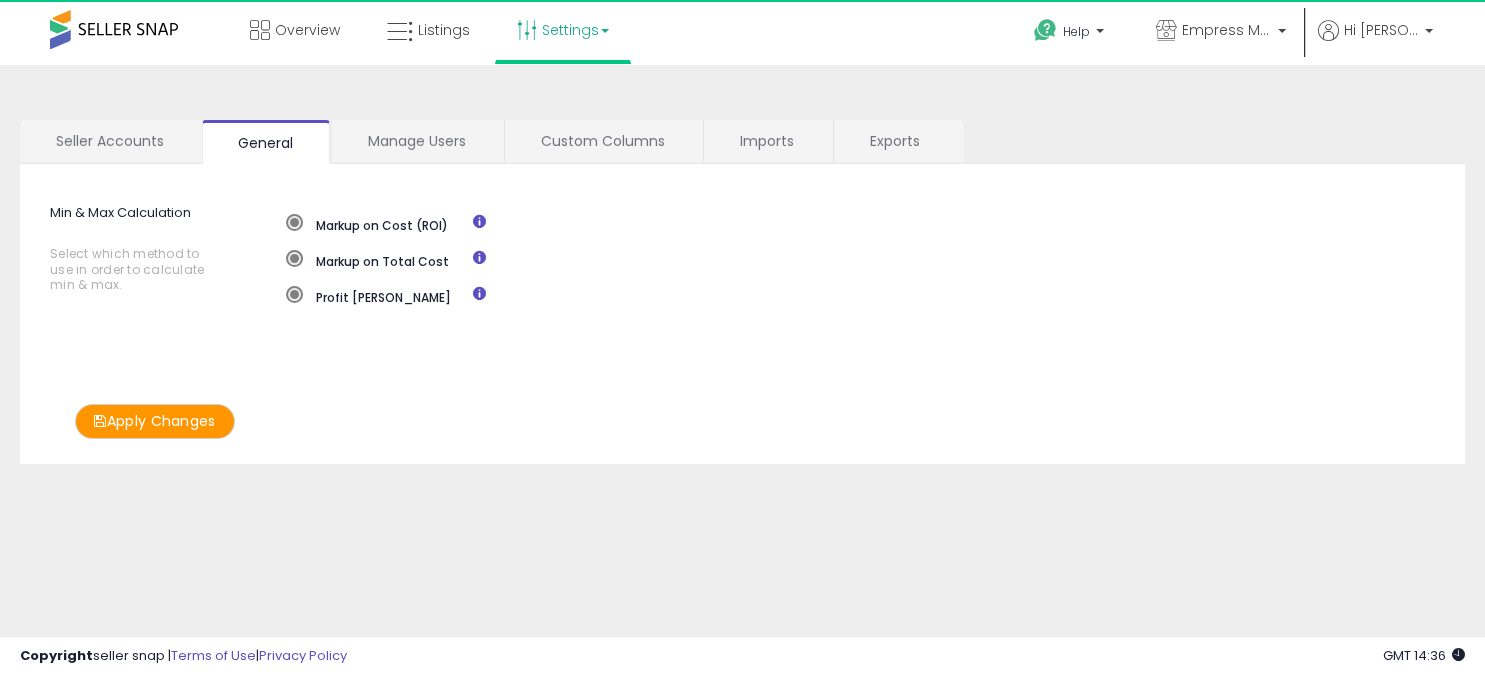 click on "Settings" at bounding box center [563, 30] 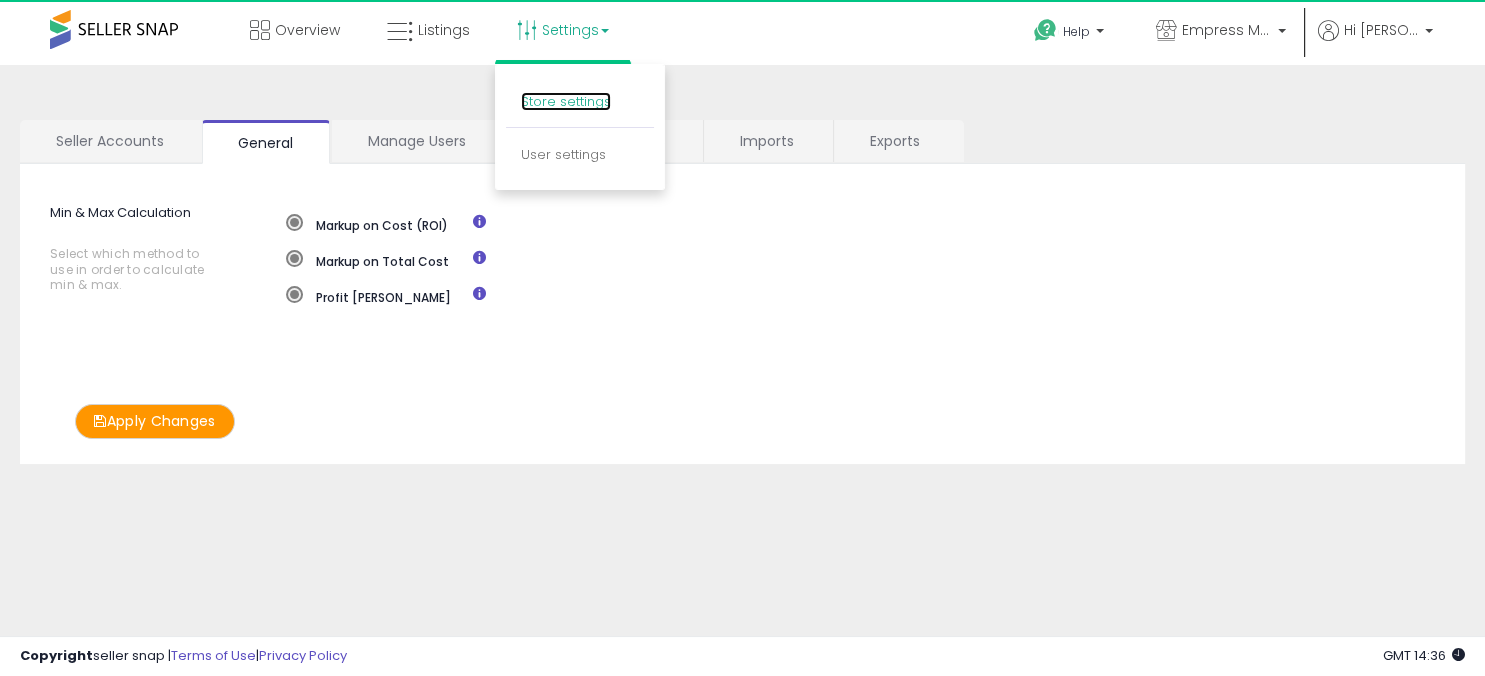 click on "Store
settings" at bounding box center (566, 101) 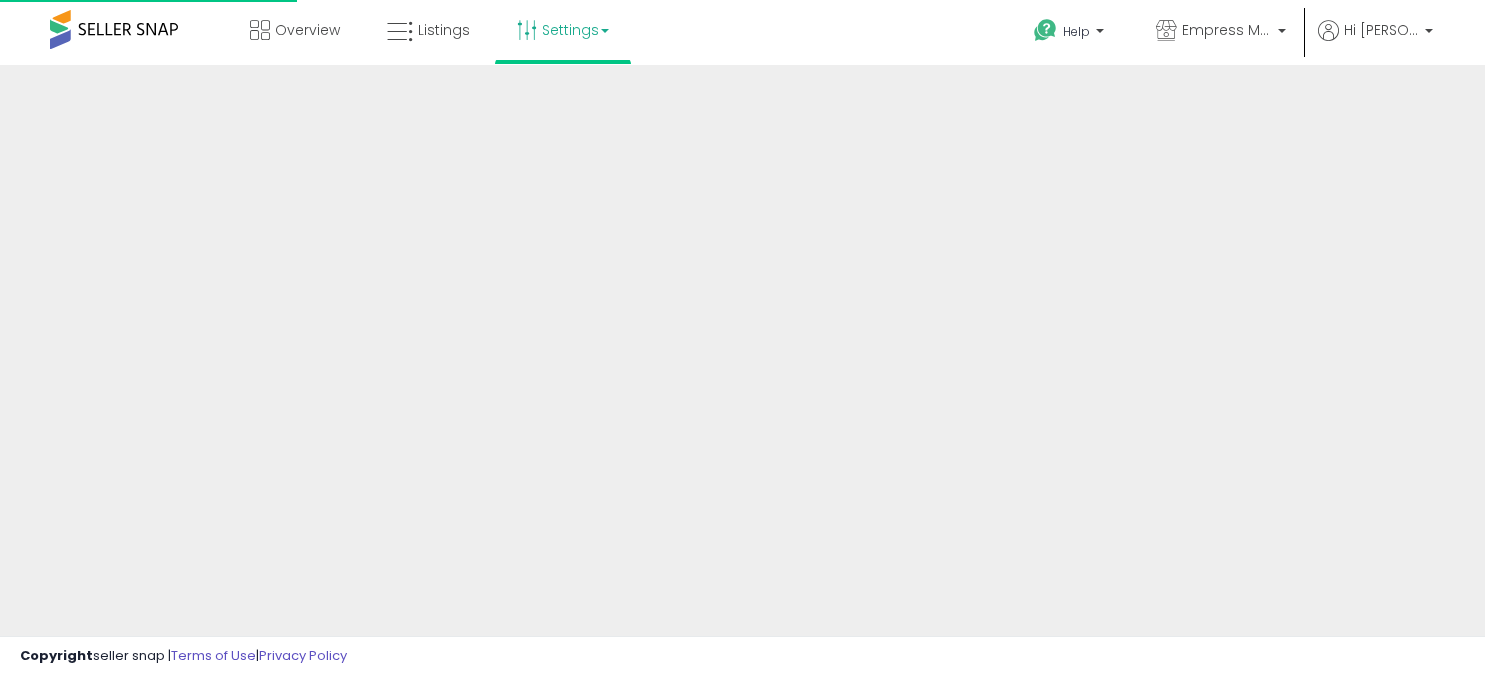 scroll, scrollTop: 0, scrollLeft: 0, axis: both 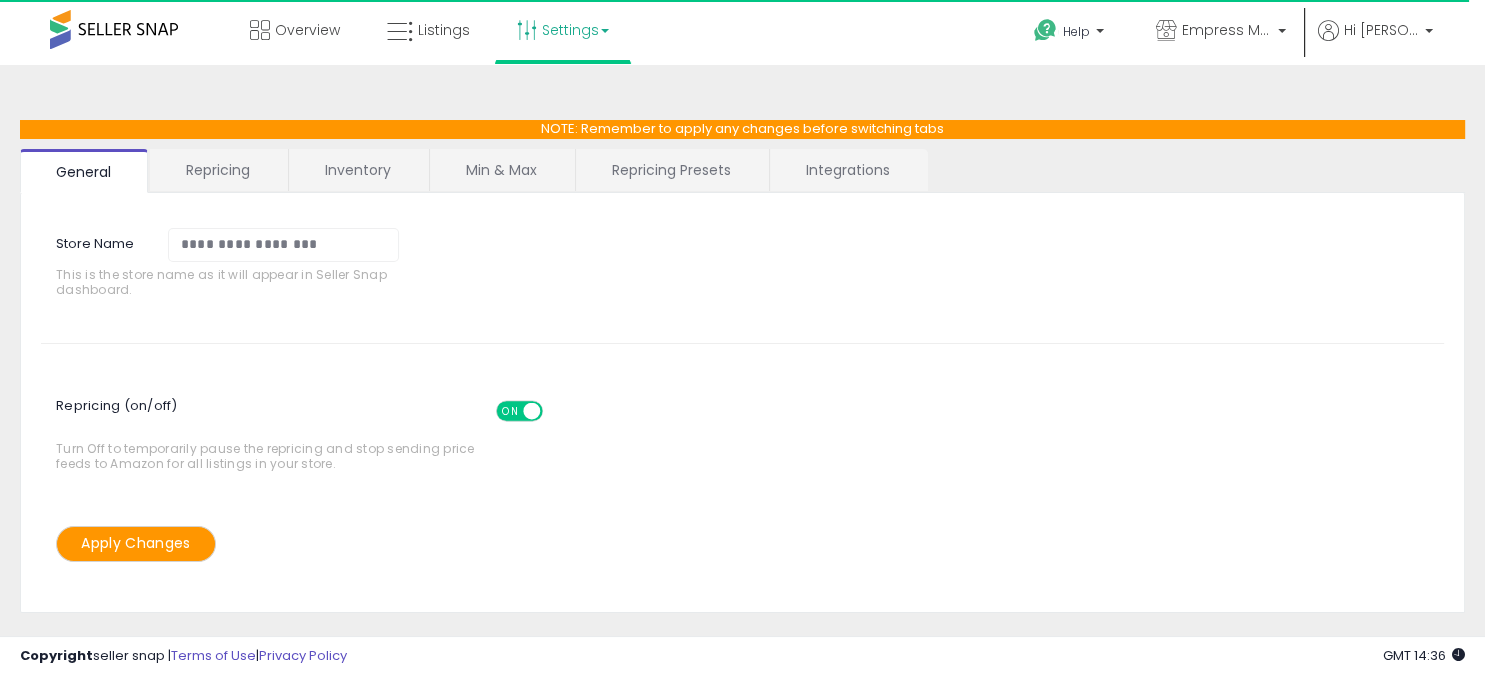 click on "Repricing" at bounding box center (218, 170) 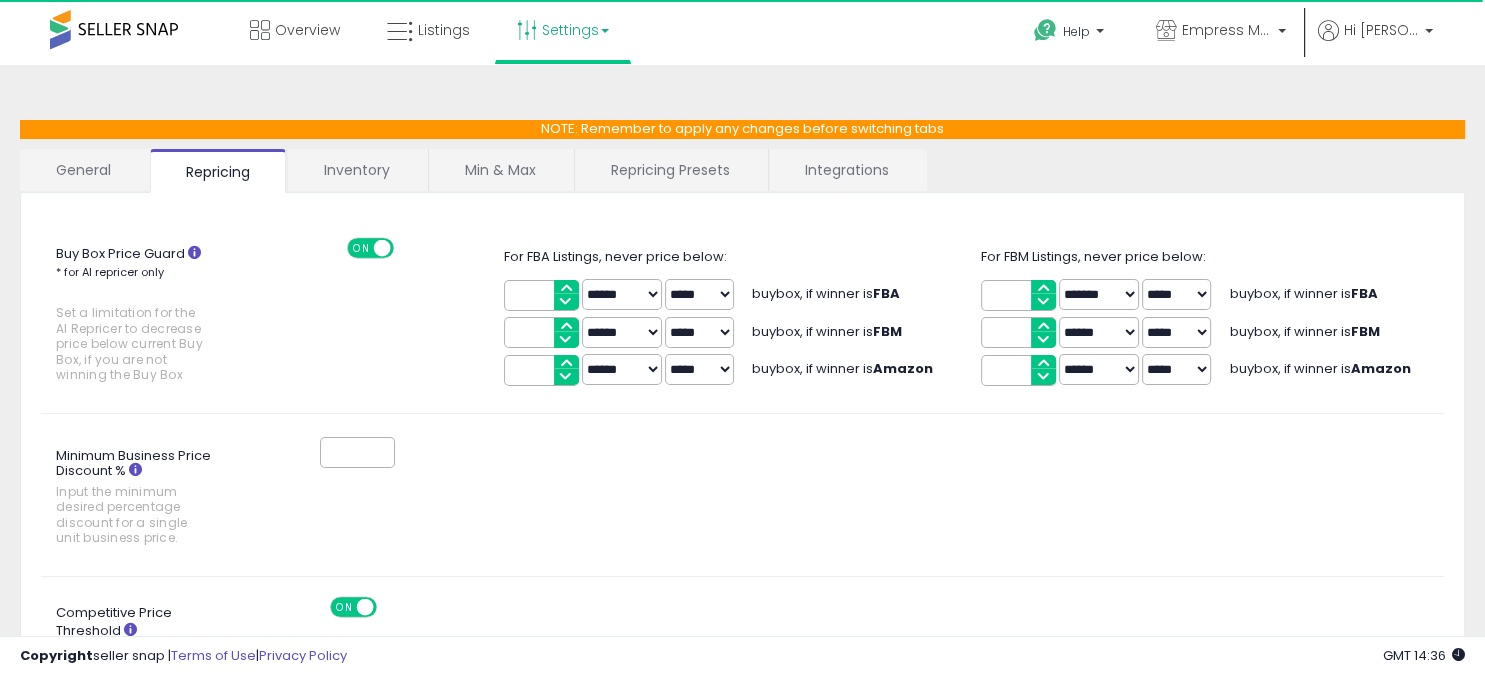 click on "Inventory" at bounding box center (357, 170) 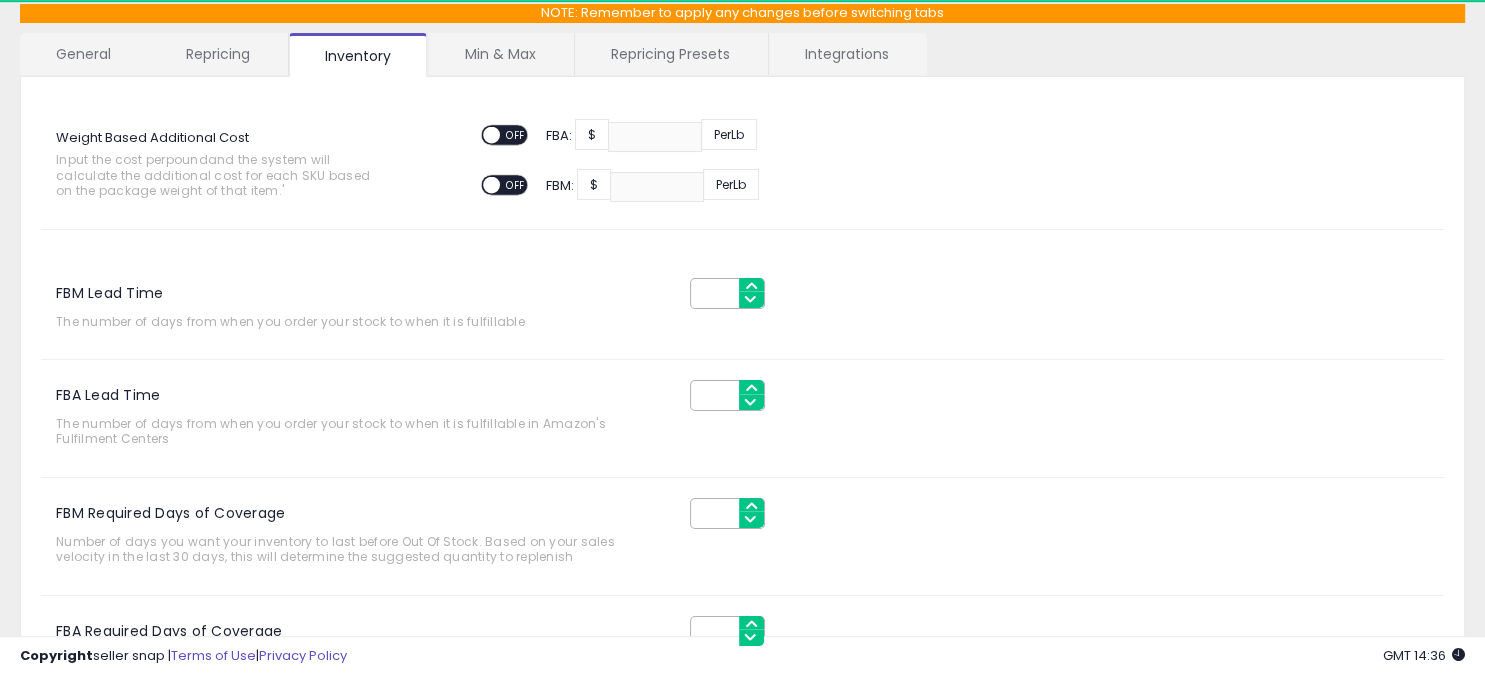scroll, scrollTop: 0, scrollLeft: 0, axis: both 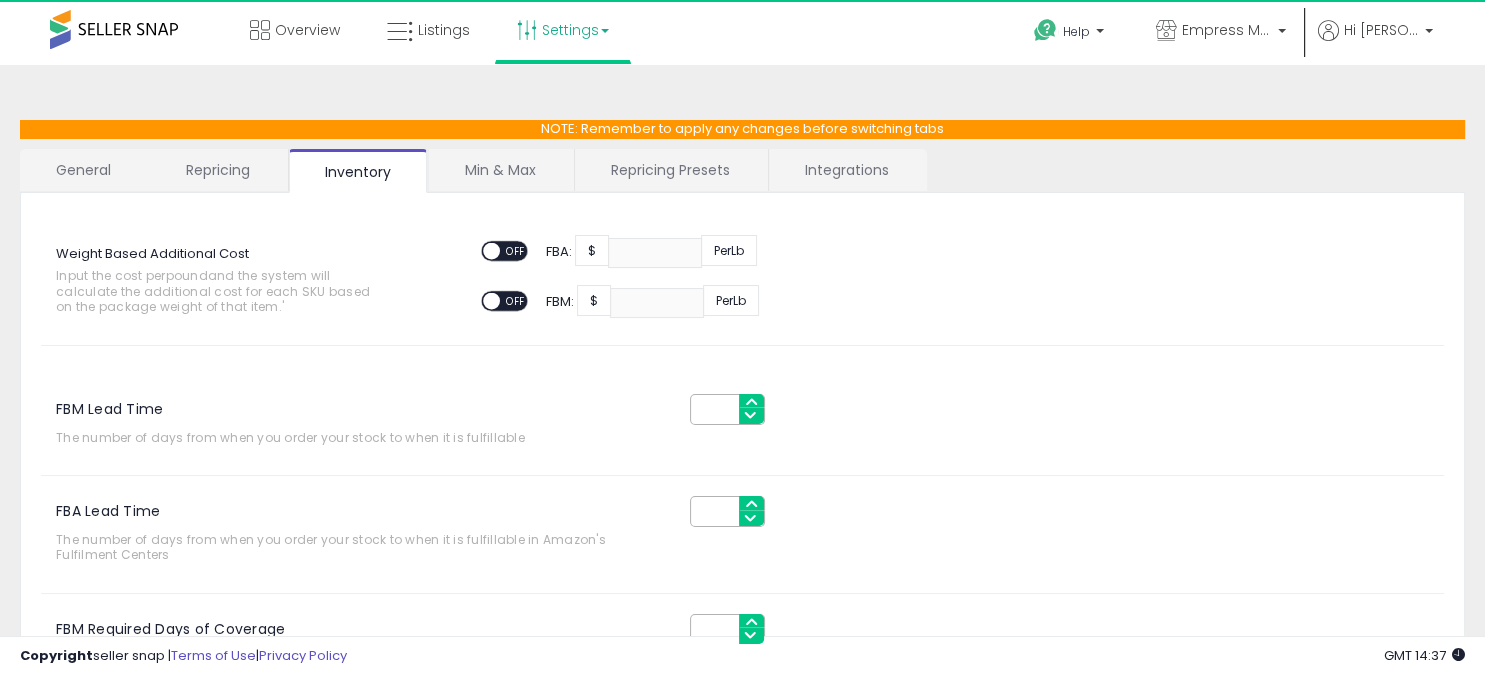 click on "Min & Max" at bounding box center (500, 170) 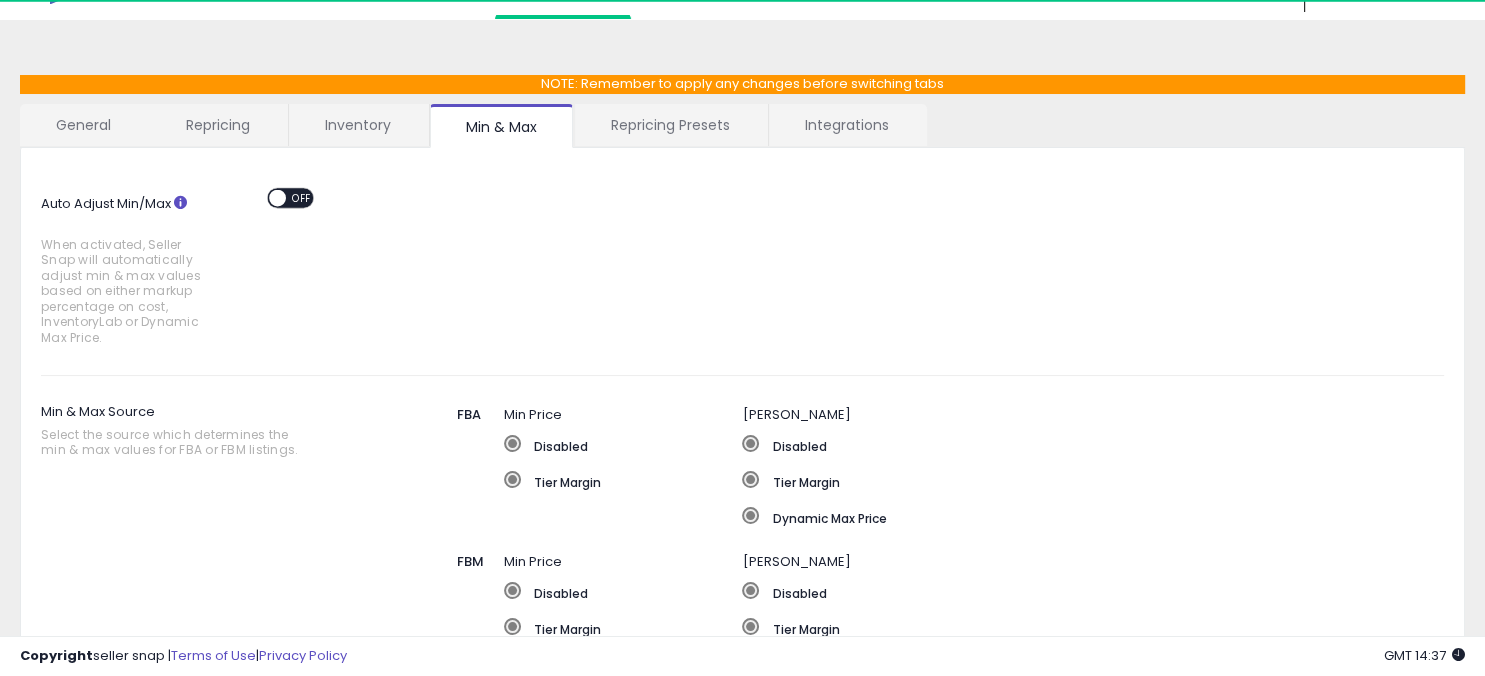 scroll, scrollTop: 0, scrollLeft: 0, axis: both 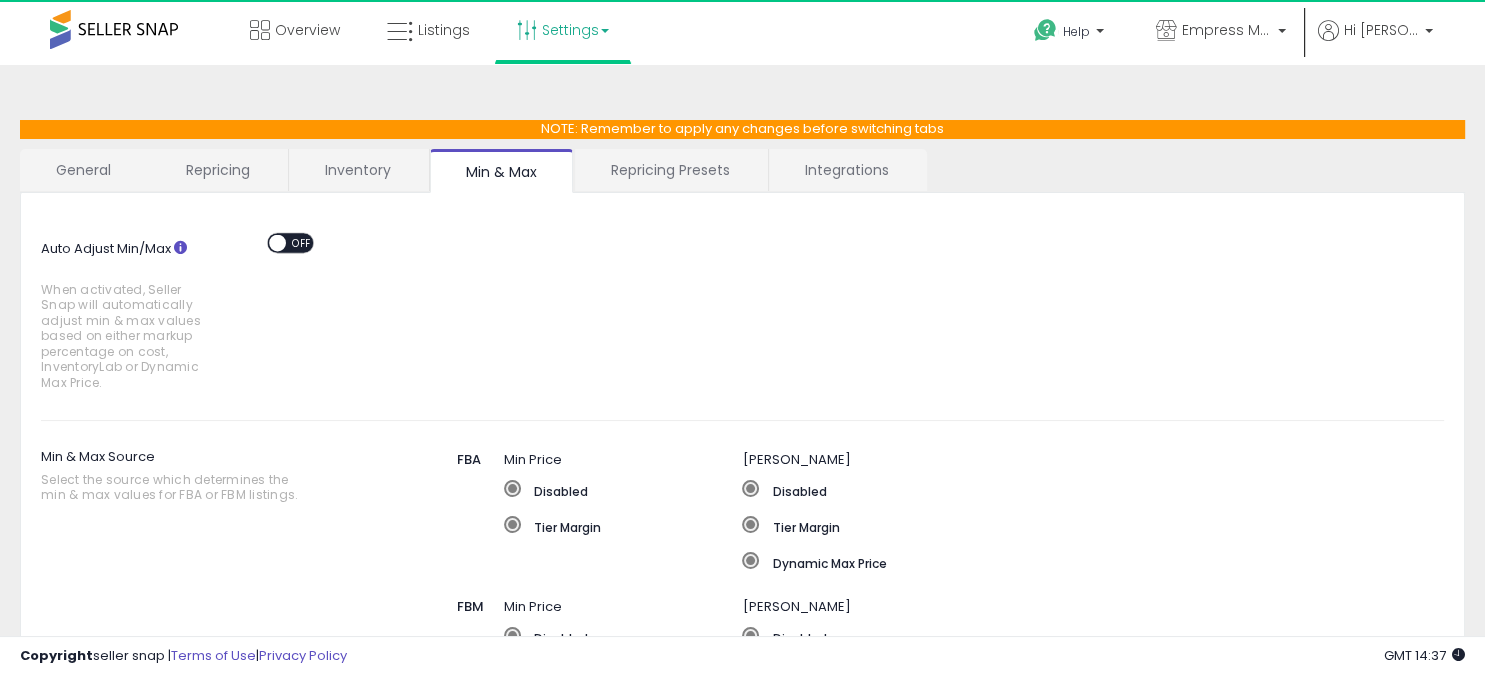 click on "Repricing Presets" at bounding box center (670, 170) 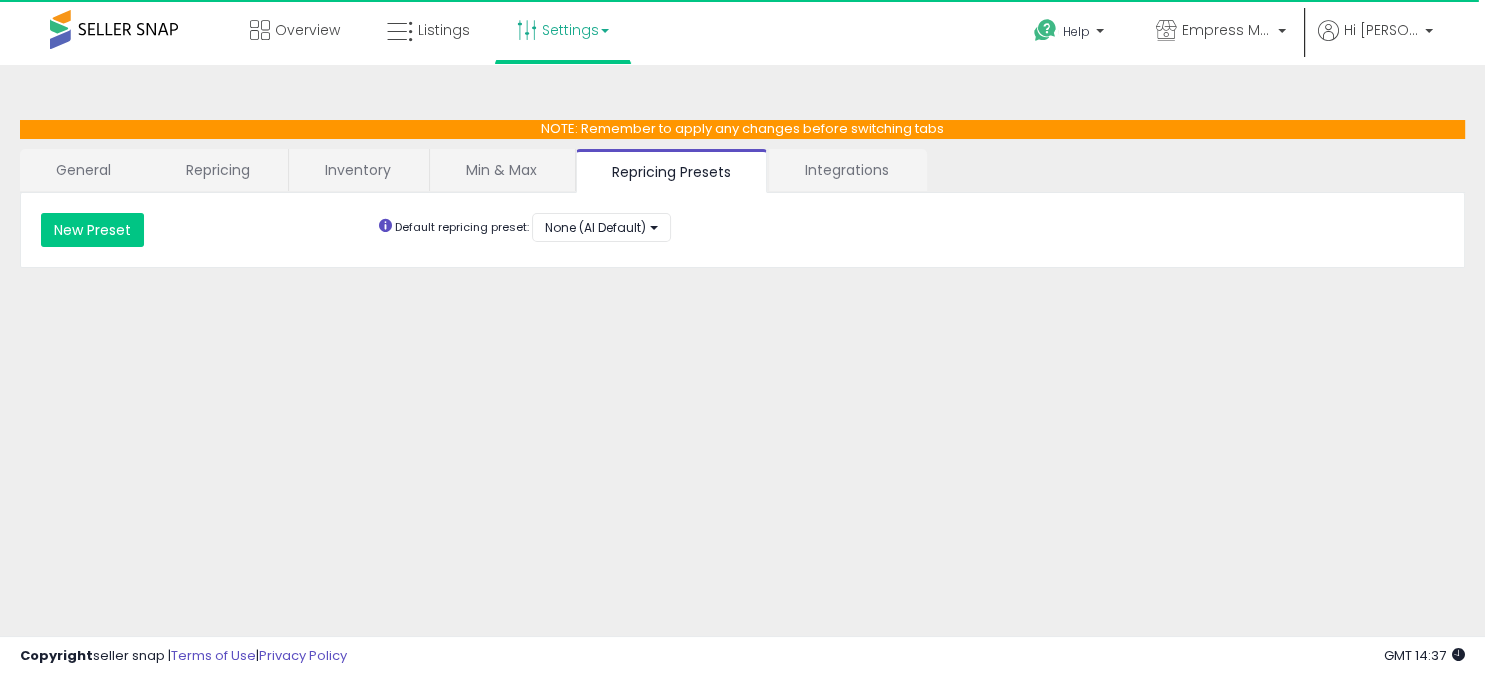 click on "Integrations" at bounding box center (847, 170) 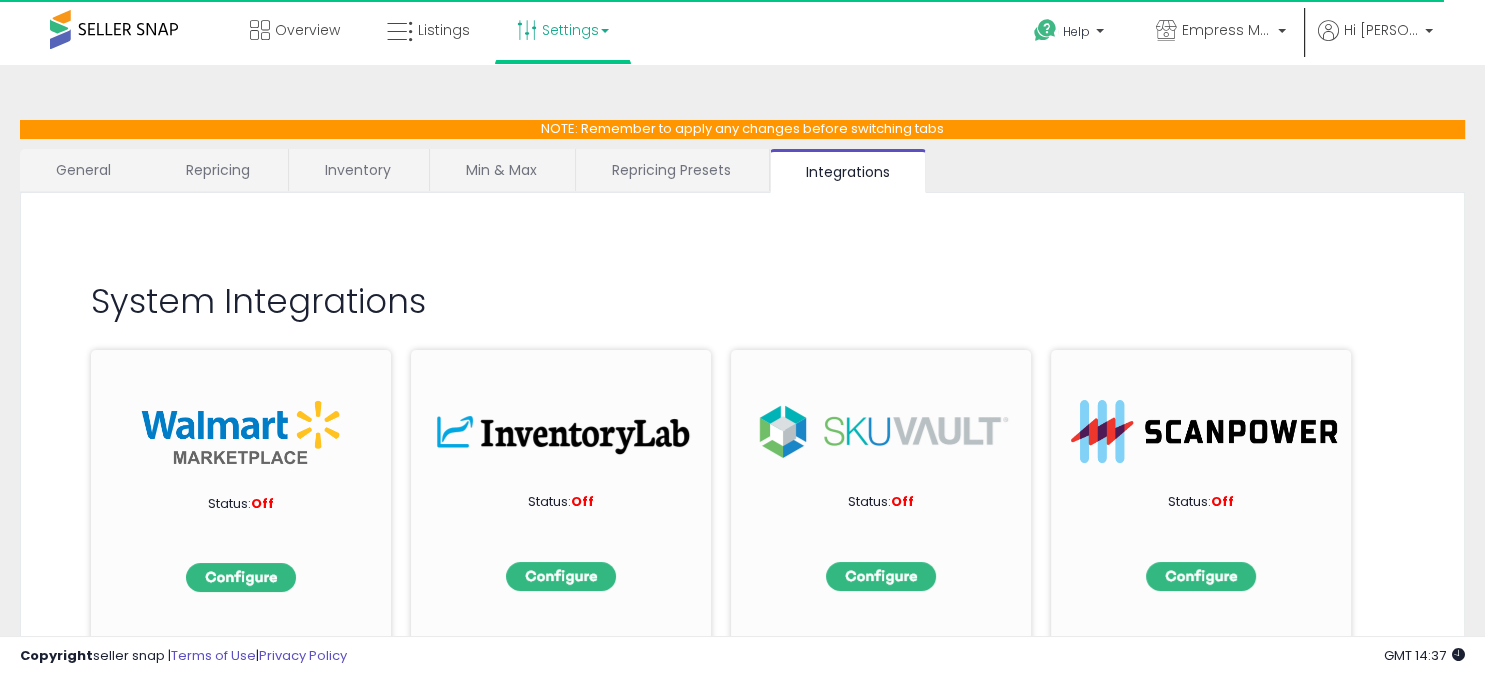 click on "Settings" at bounding box center [563, 30] 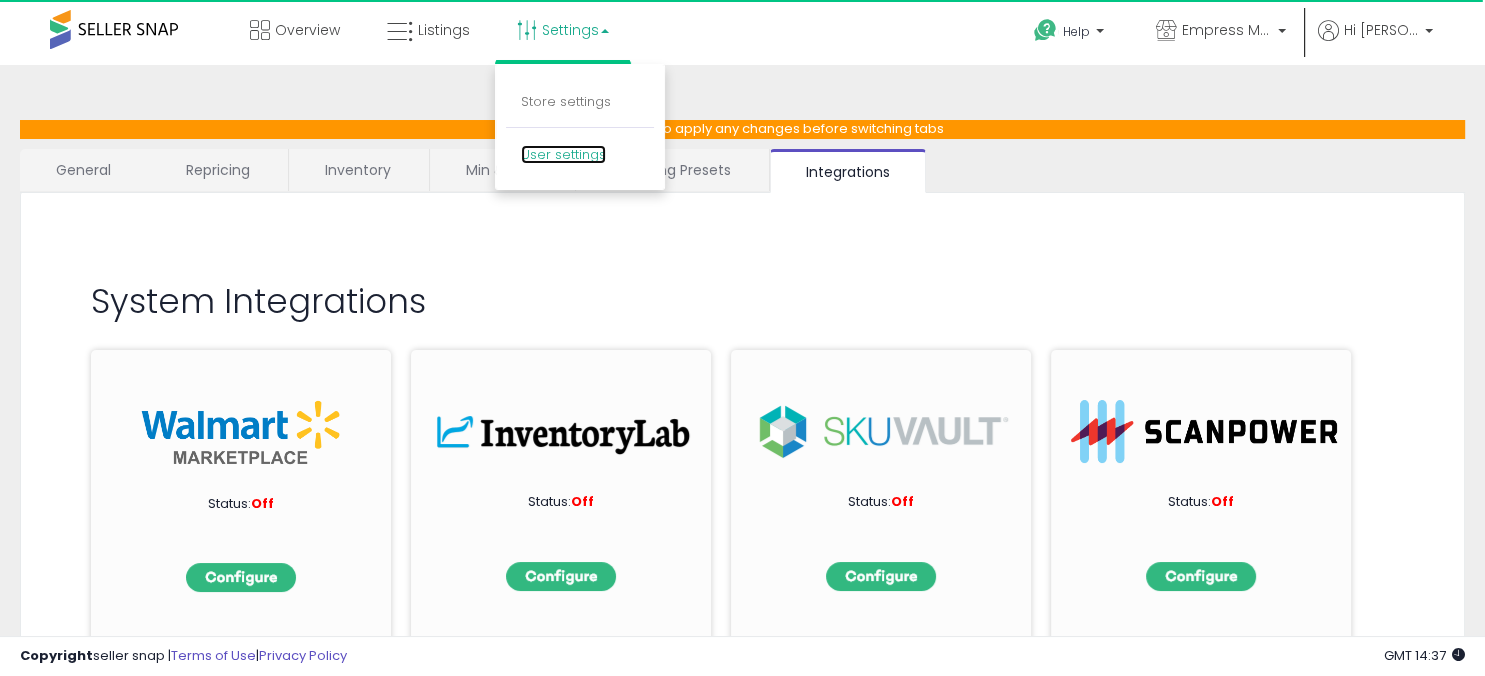 click on "User
settings" at bounding box center [563, 154] 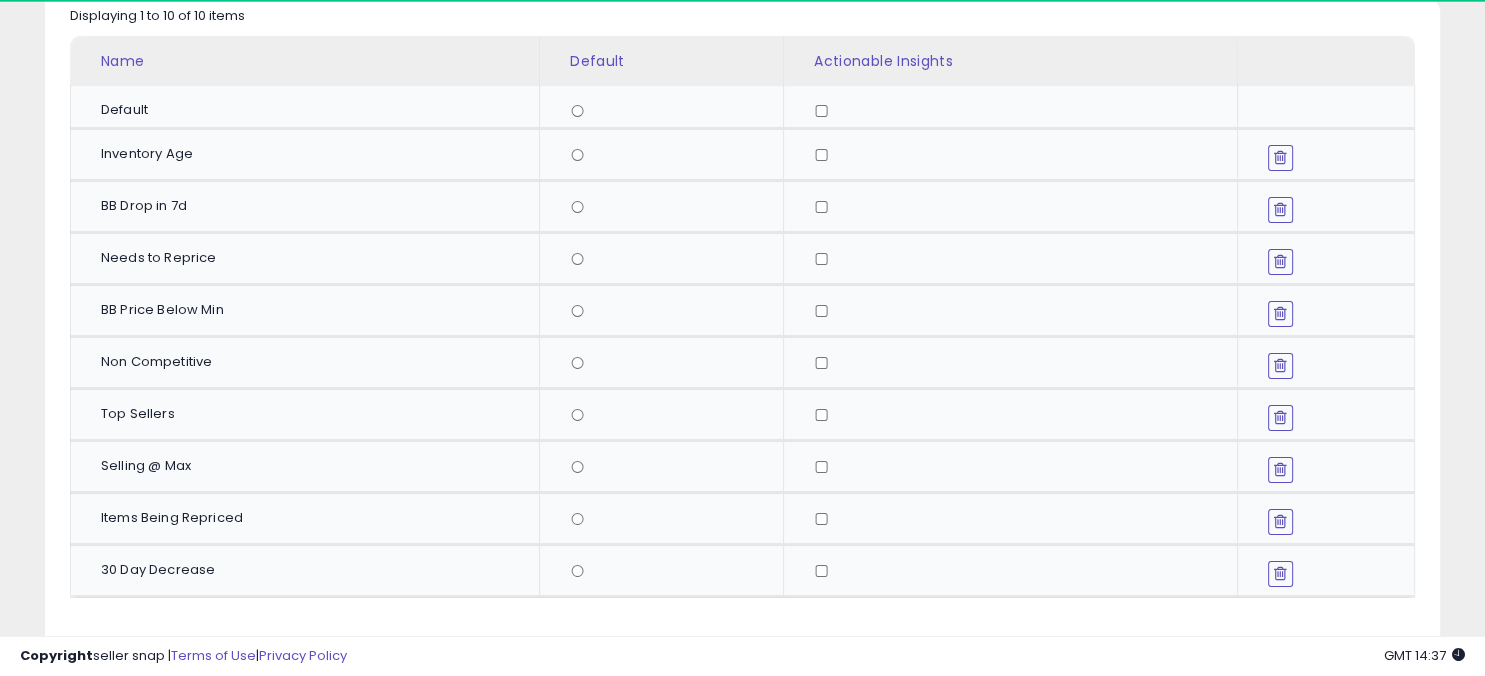 scroll, scrollTop: 308, scrollLeft: 0, axis: vertical 